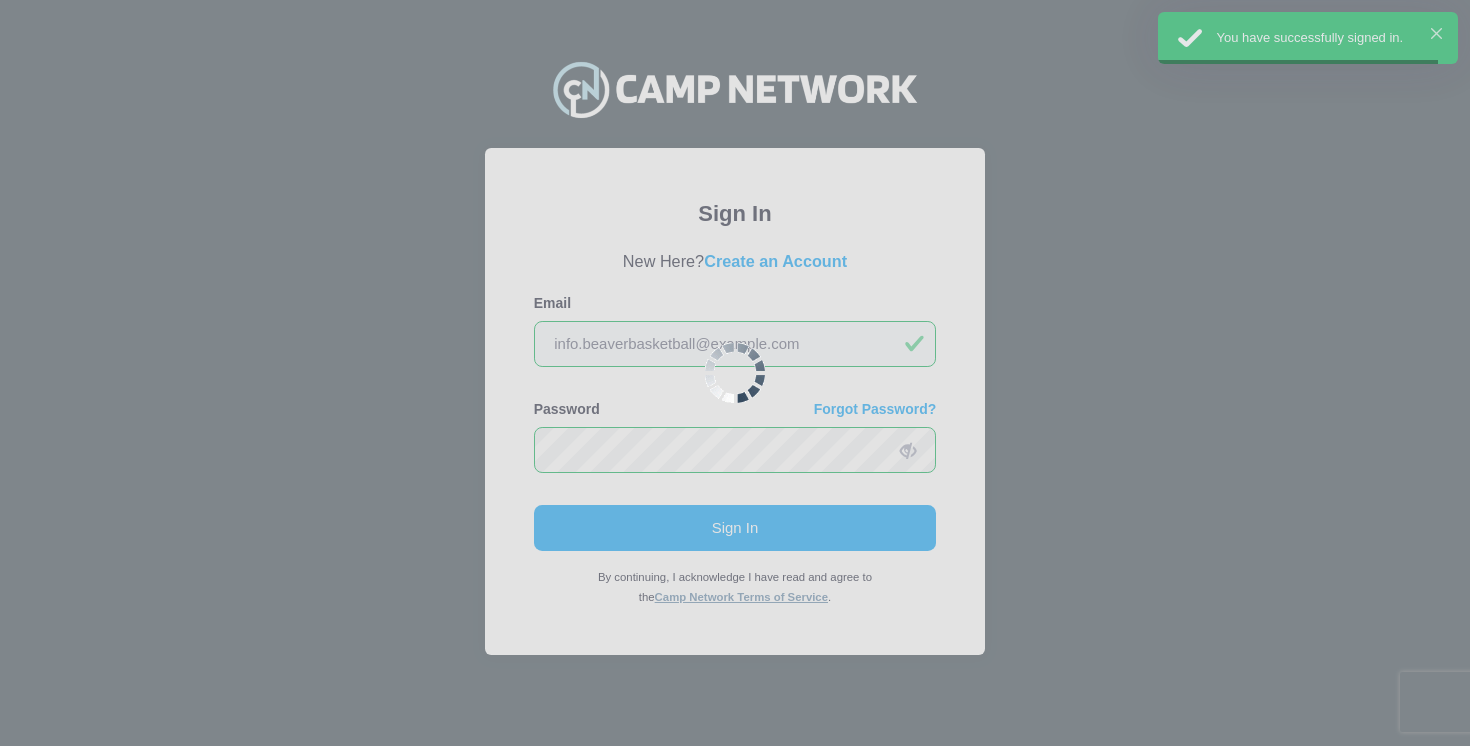 scroll, scrollTop: 0, scrollLeft: 0, axis: both 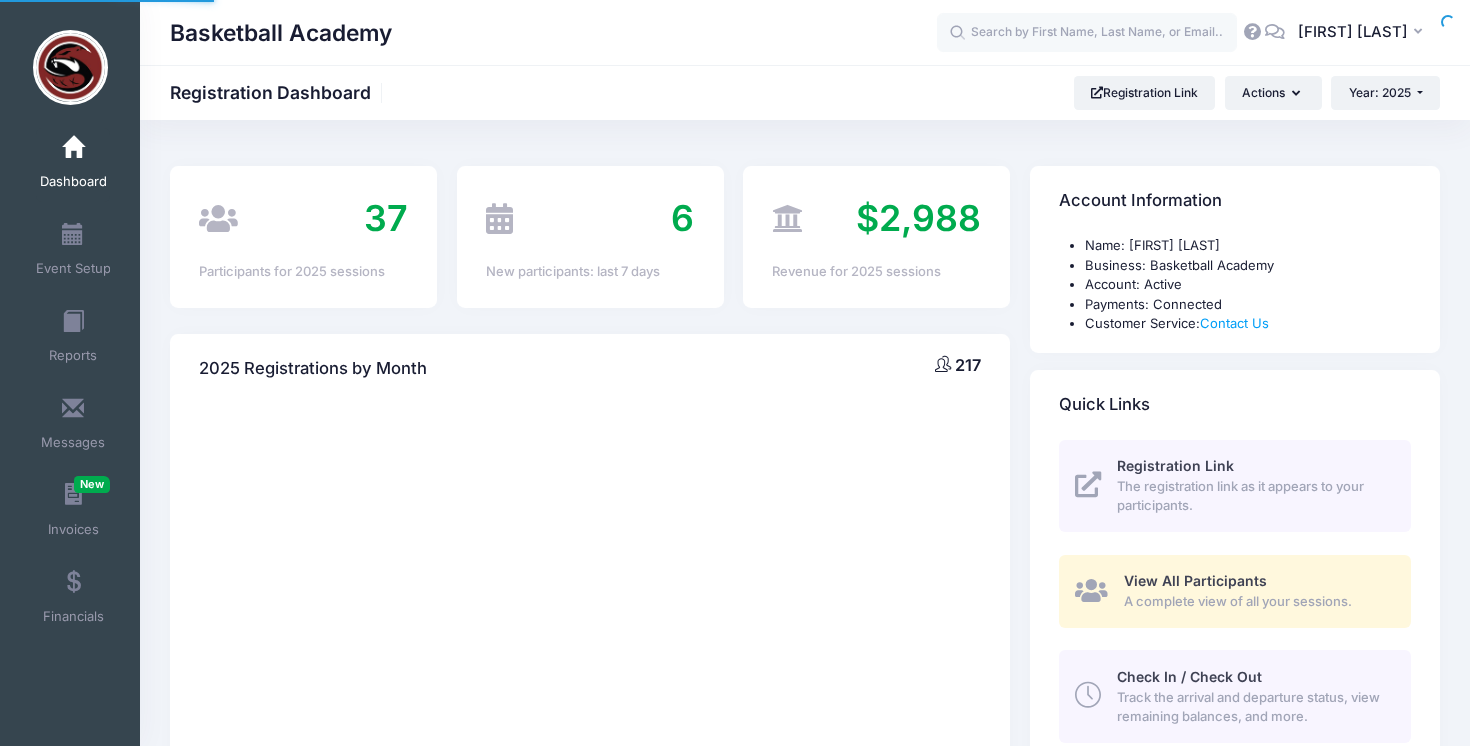 select 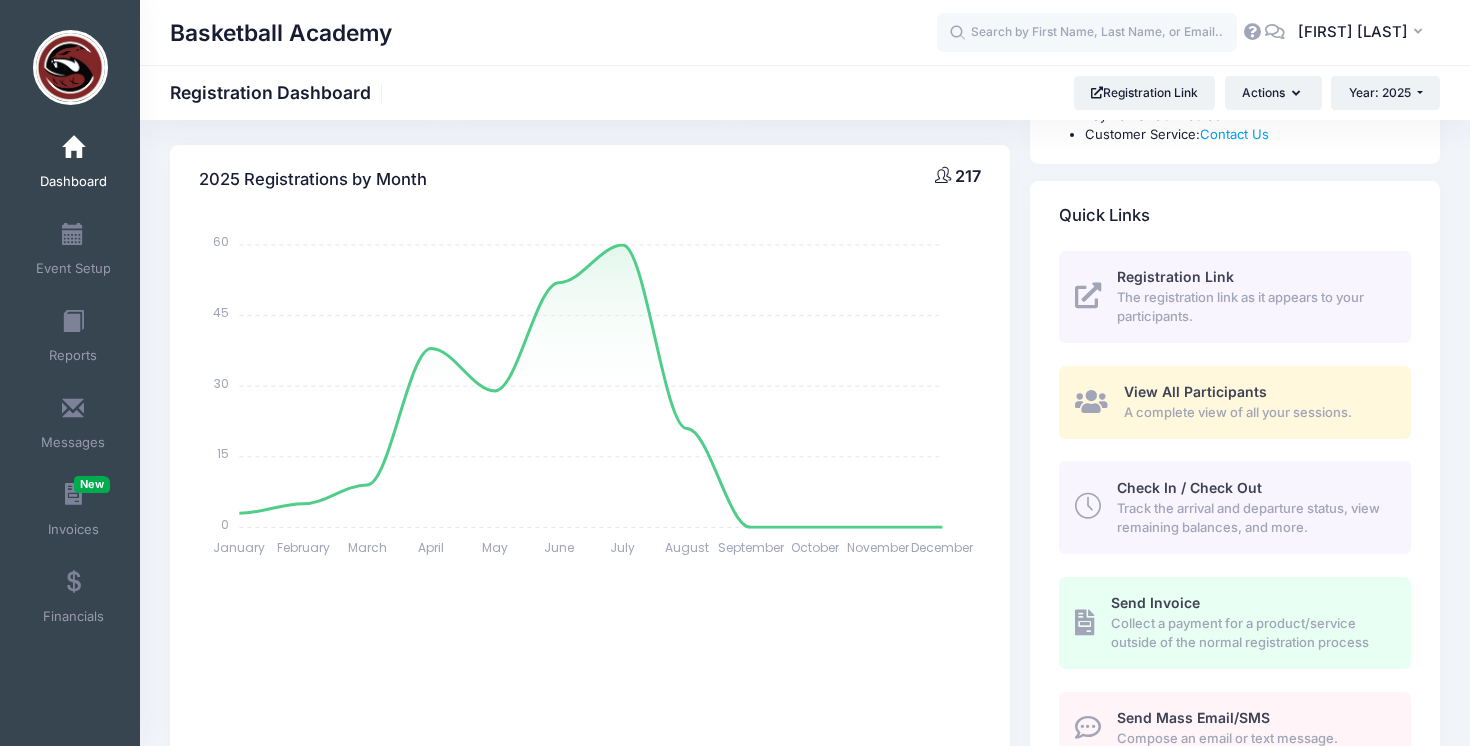 scroll, scrollTop: 188, scrollLeft: 0, axis: vertical 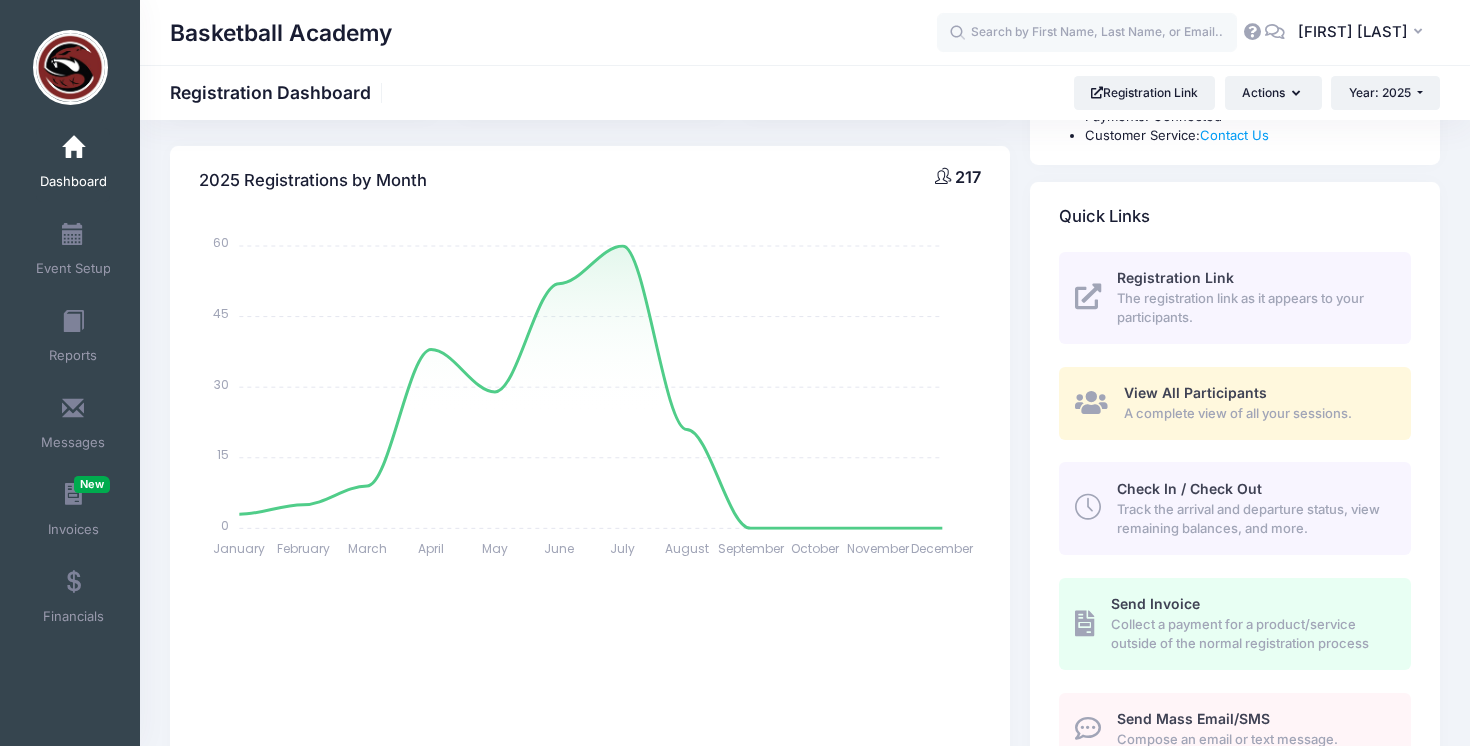 click on "View All Participants" at bounding box center [1195, 392] 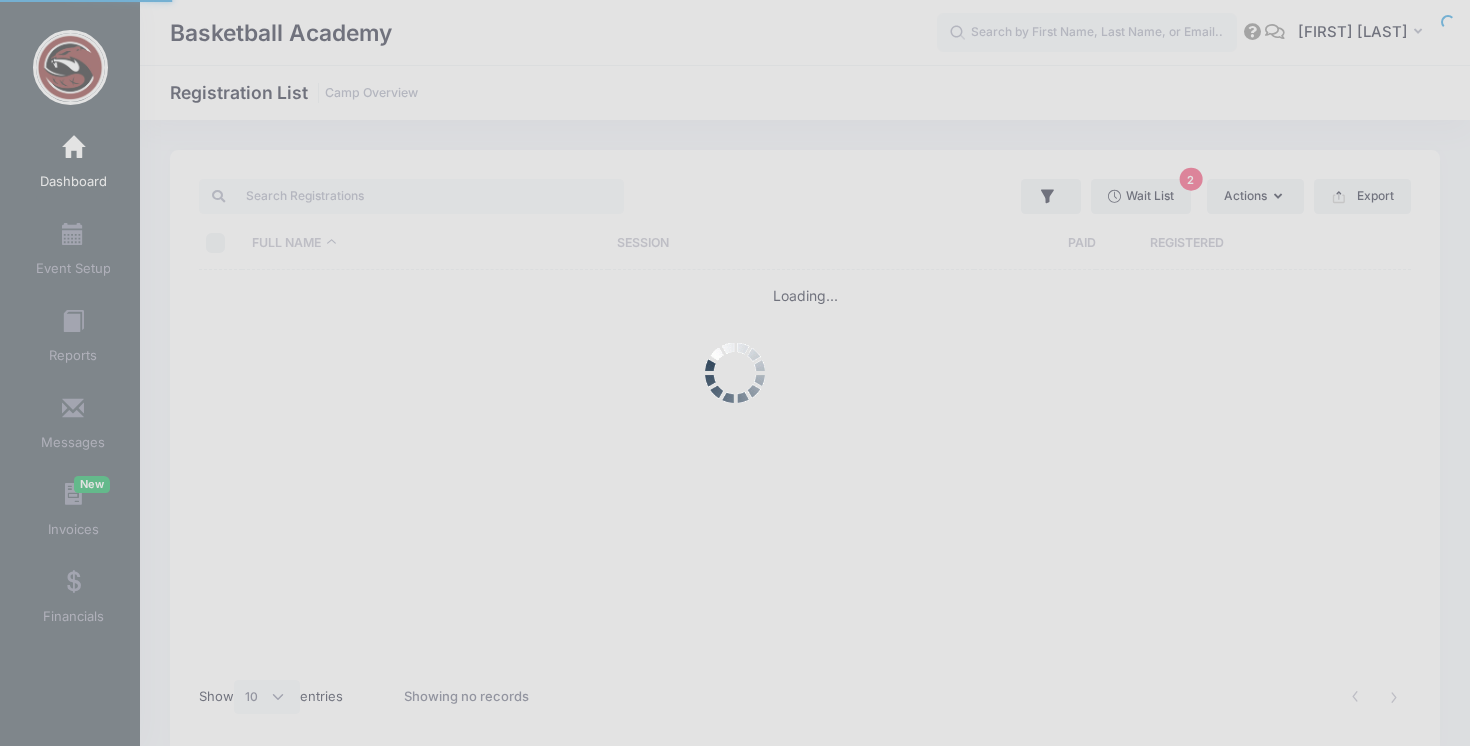 select on "10" 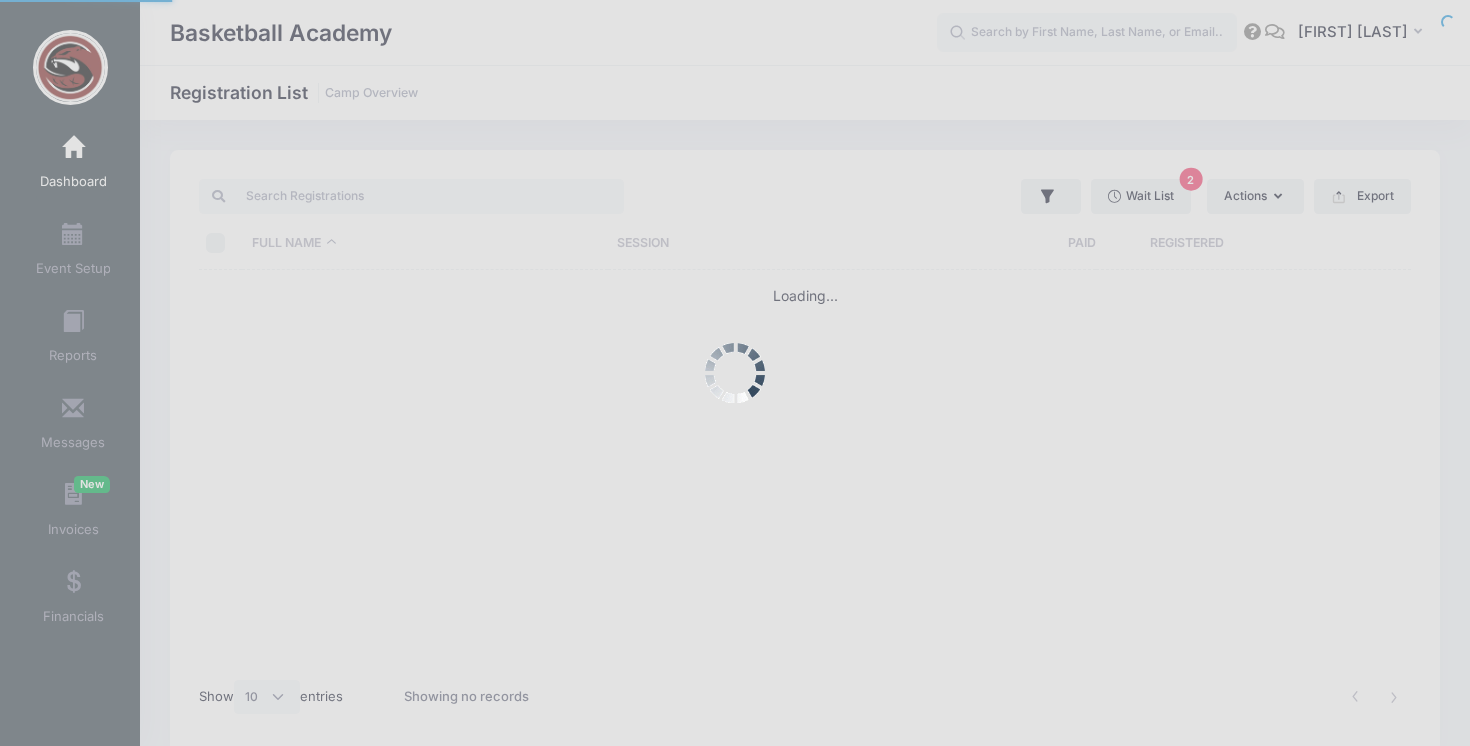 scroll, scrollTop: 0, scrollLeft: 0, axis: both 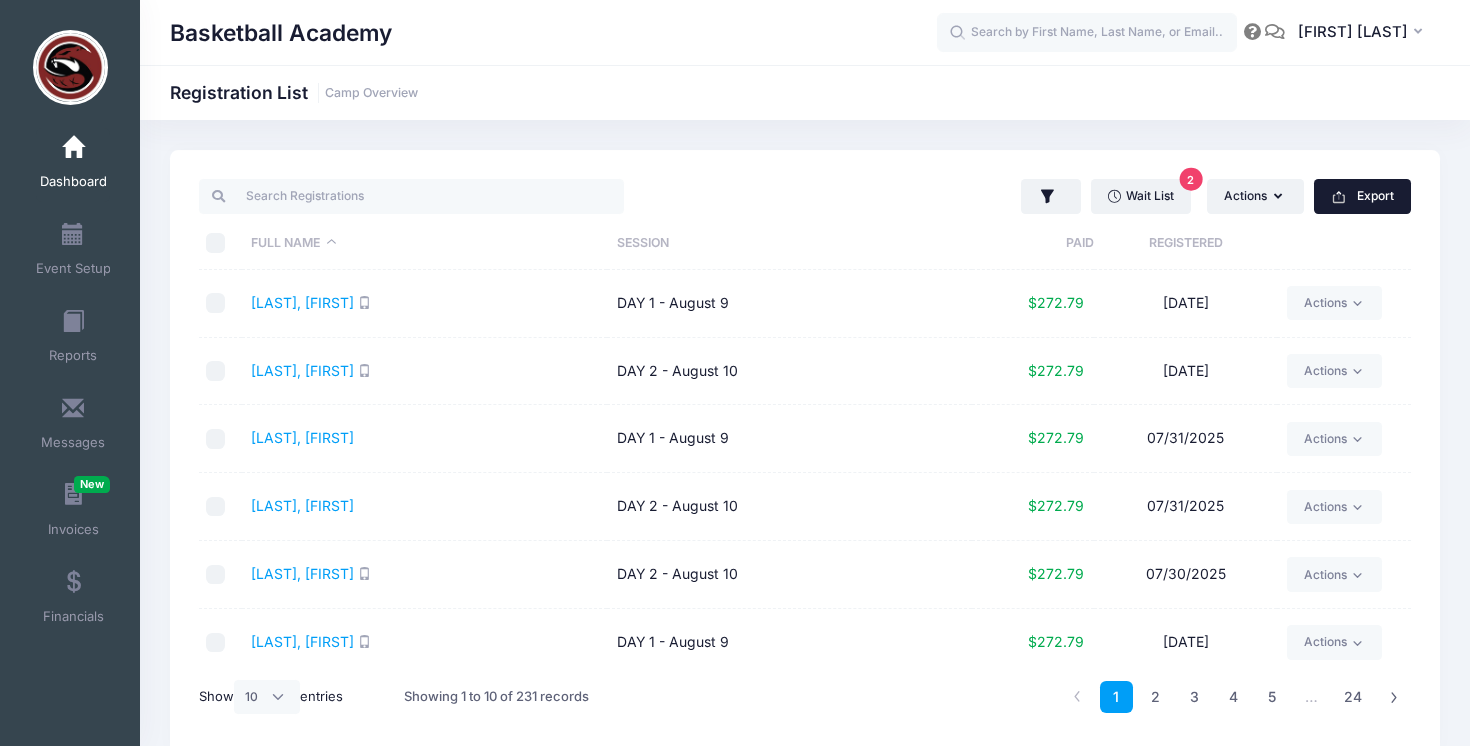 click on "Export" at bounding box center [1362, 196] 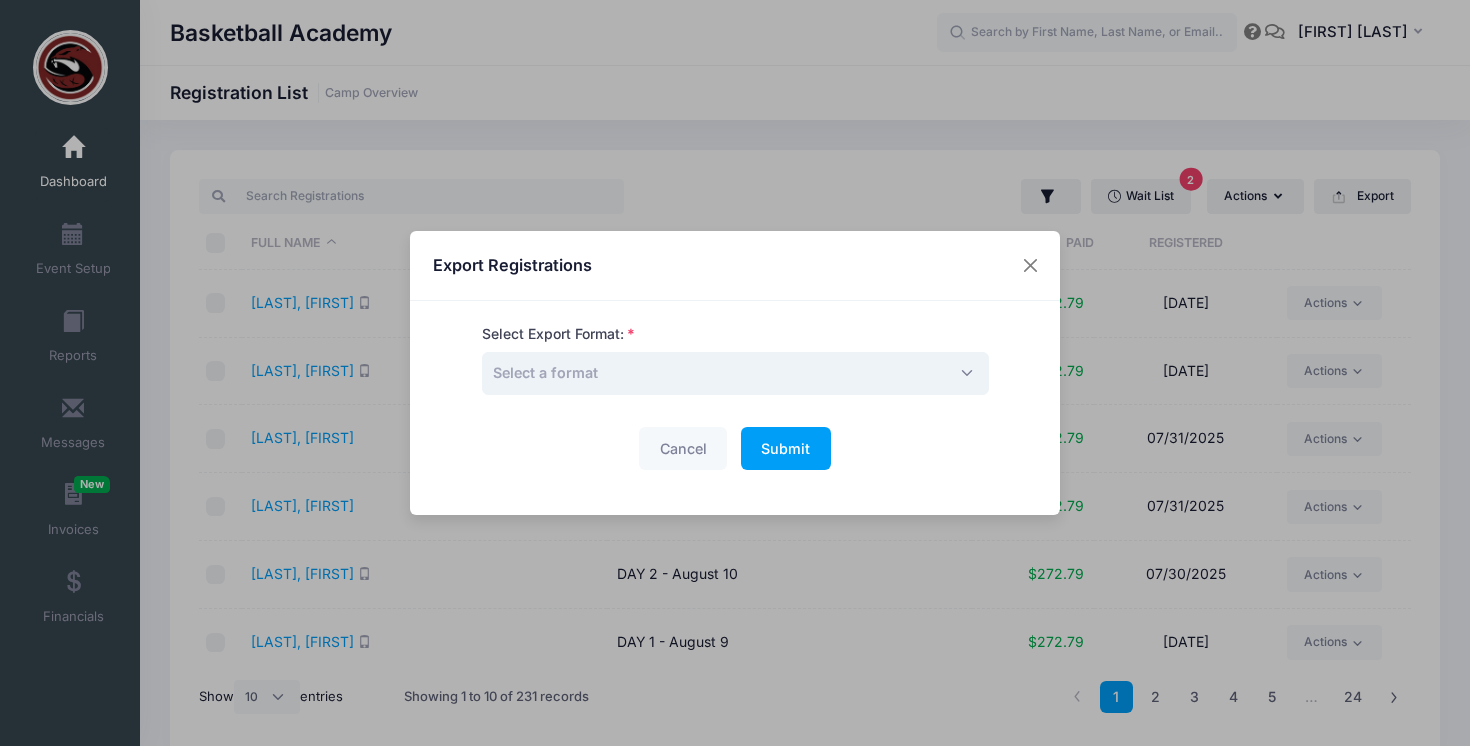 click on "Select a format" at bounding box center [735, 373] 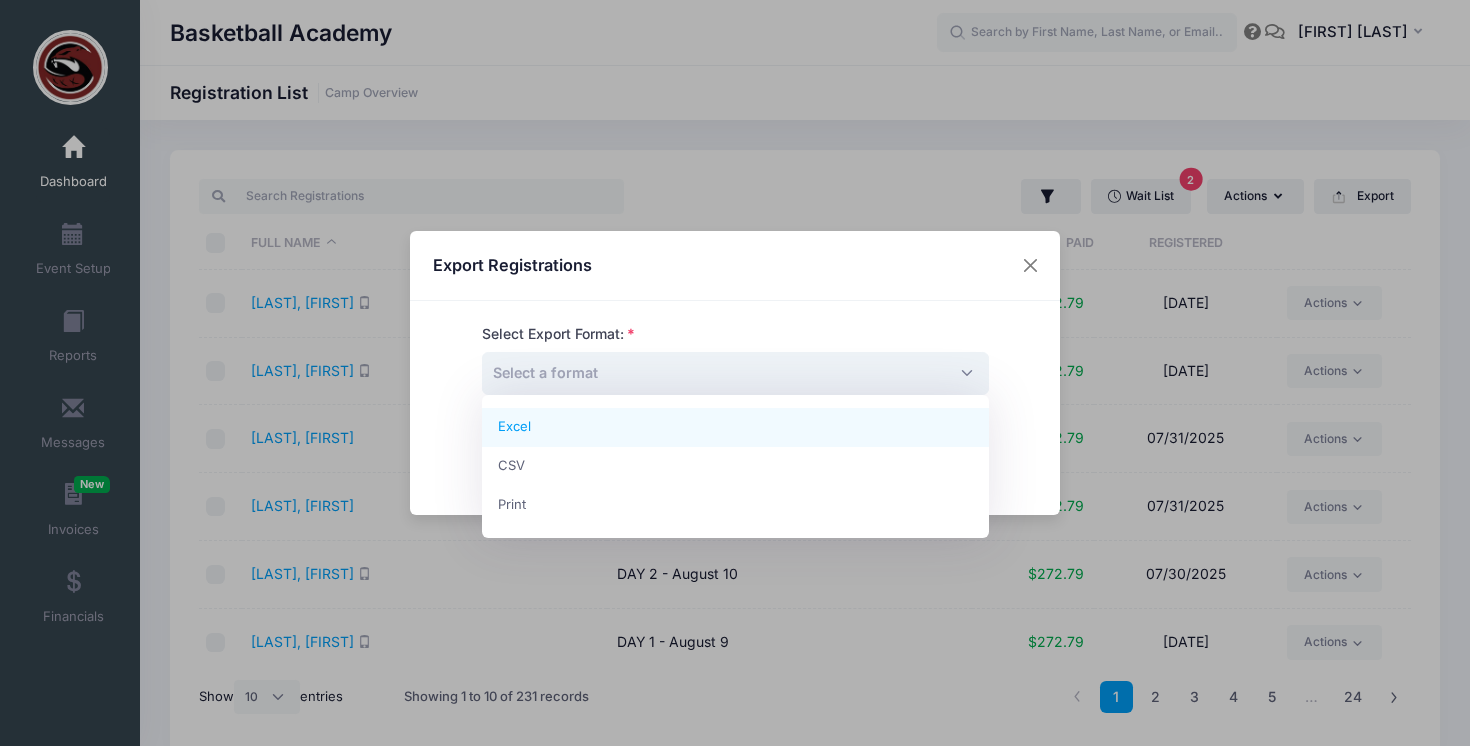 select on "excel" 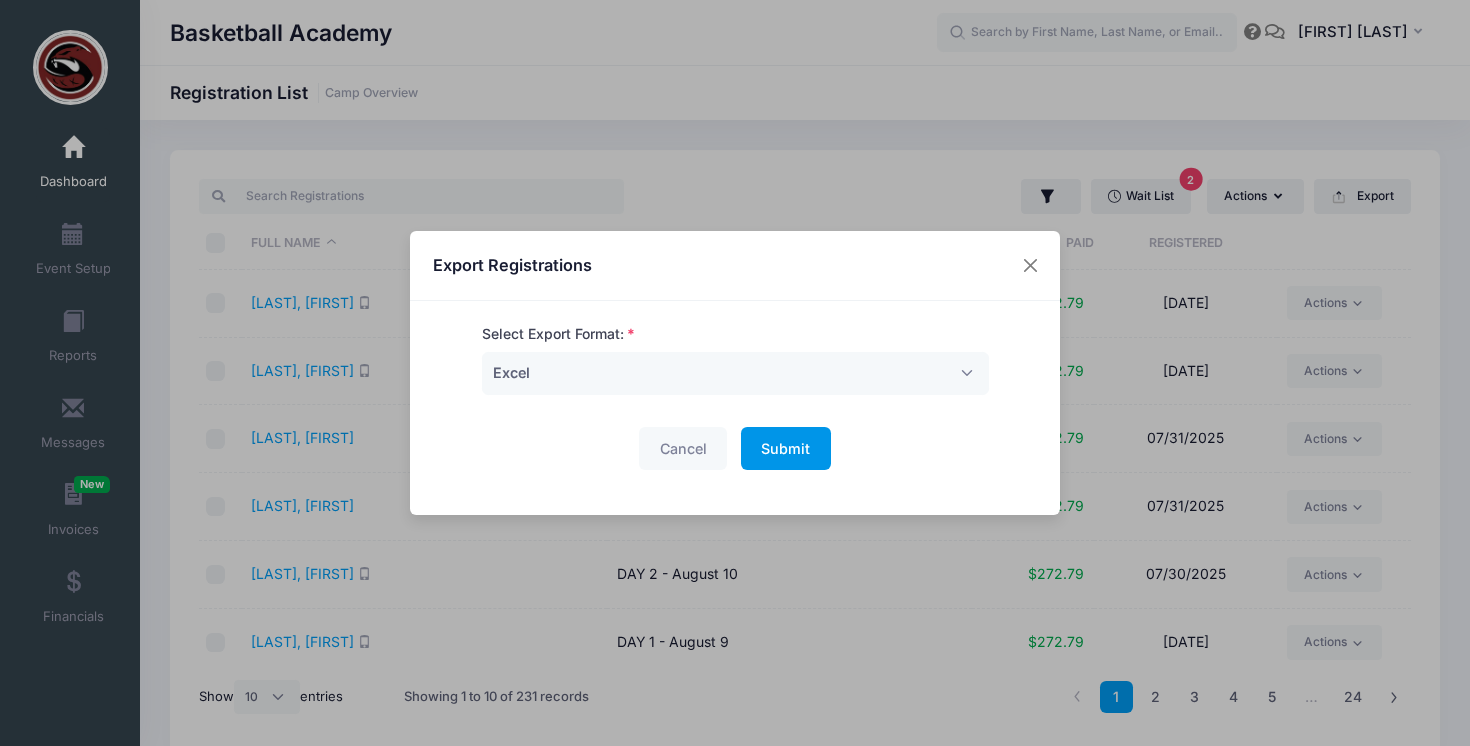 click on "Submit" at bounding box center [785, 448] 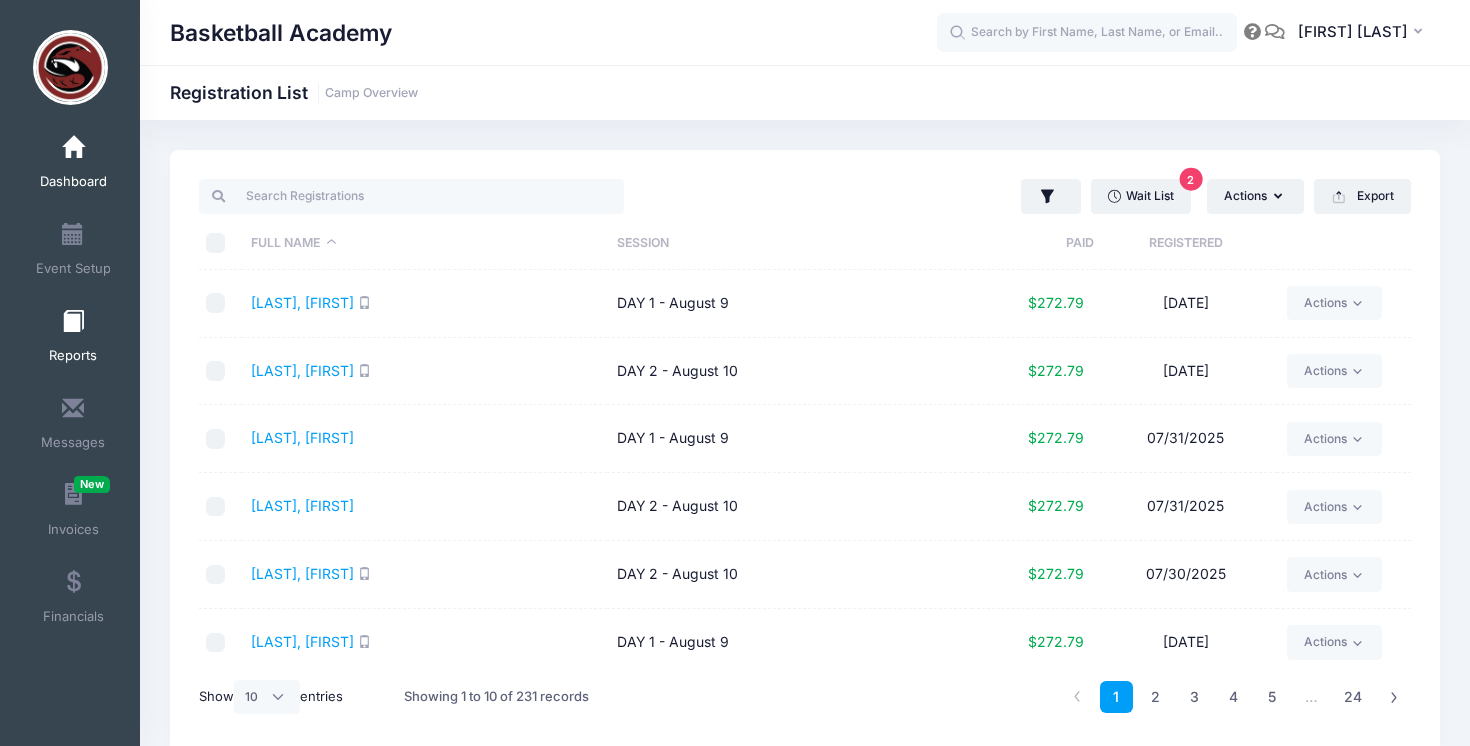 click at bounding box center [73, 322] 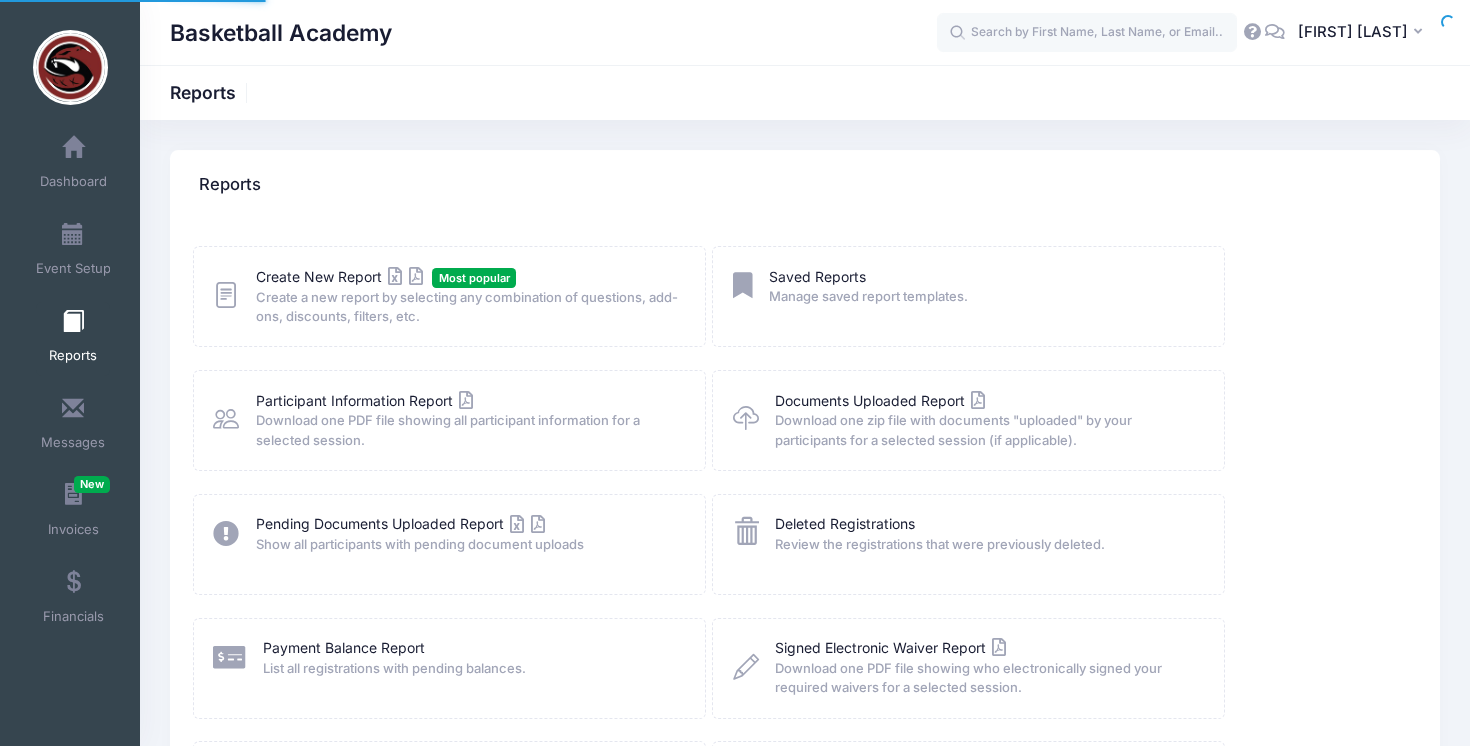 scroll, scrollTop: 0, scrollLeft: 0, axis: both 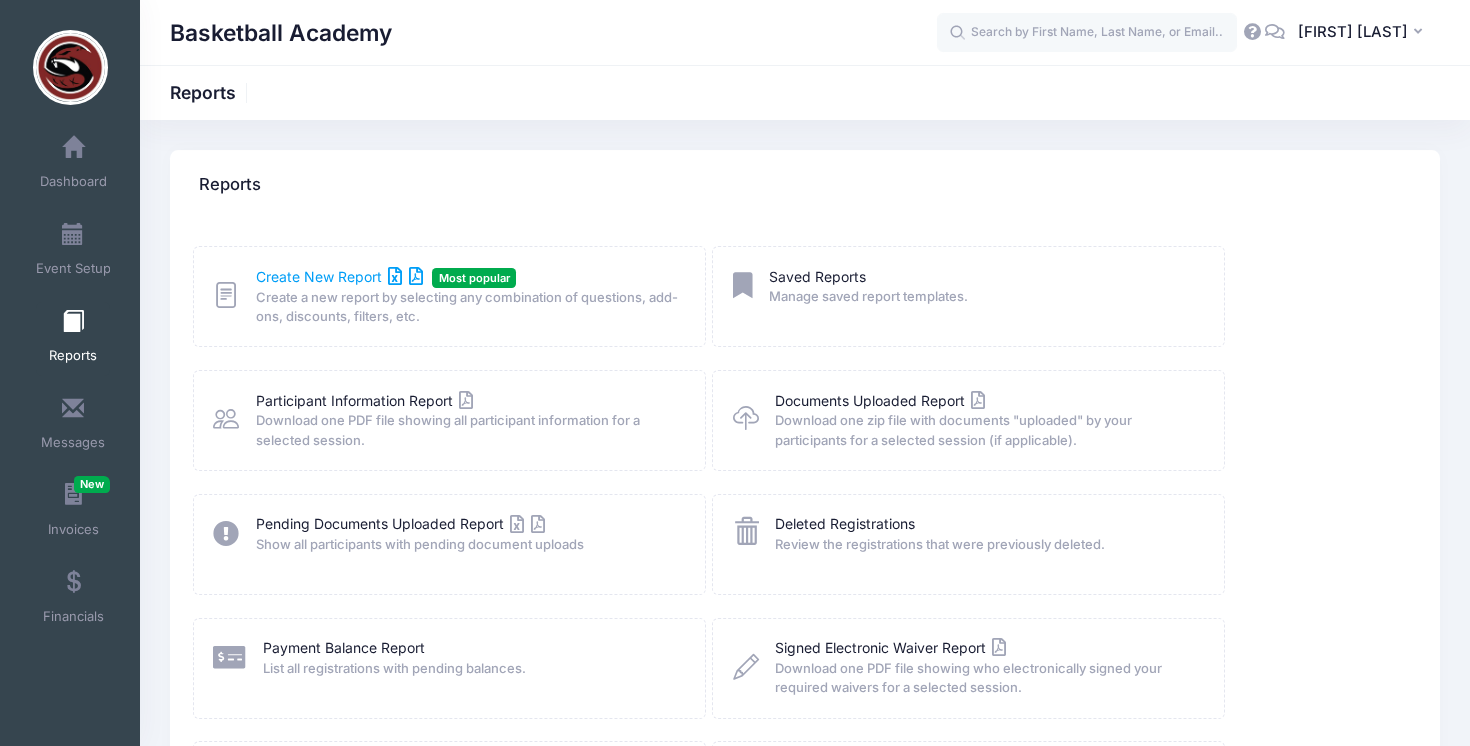 click on "Create New Report" at bounding box center [339, 276] 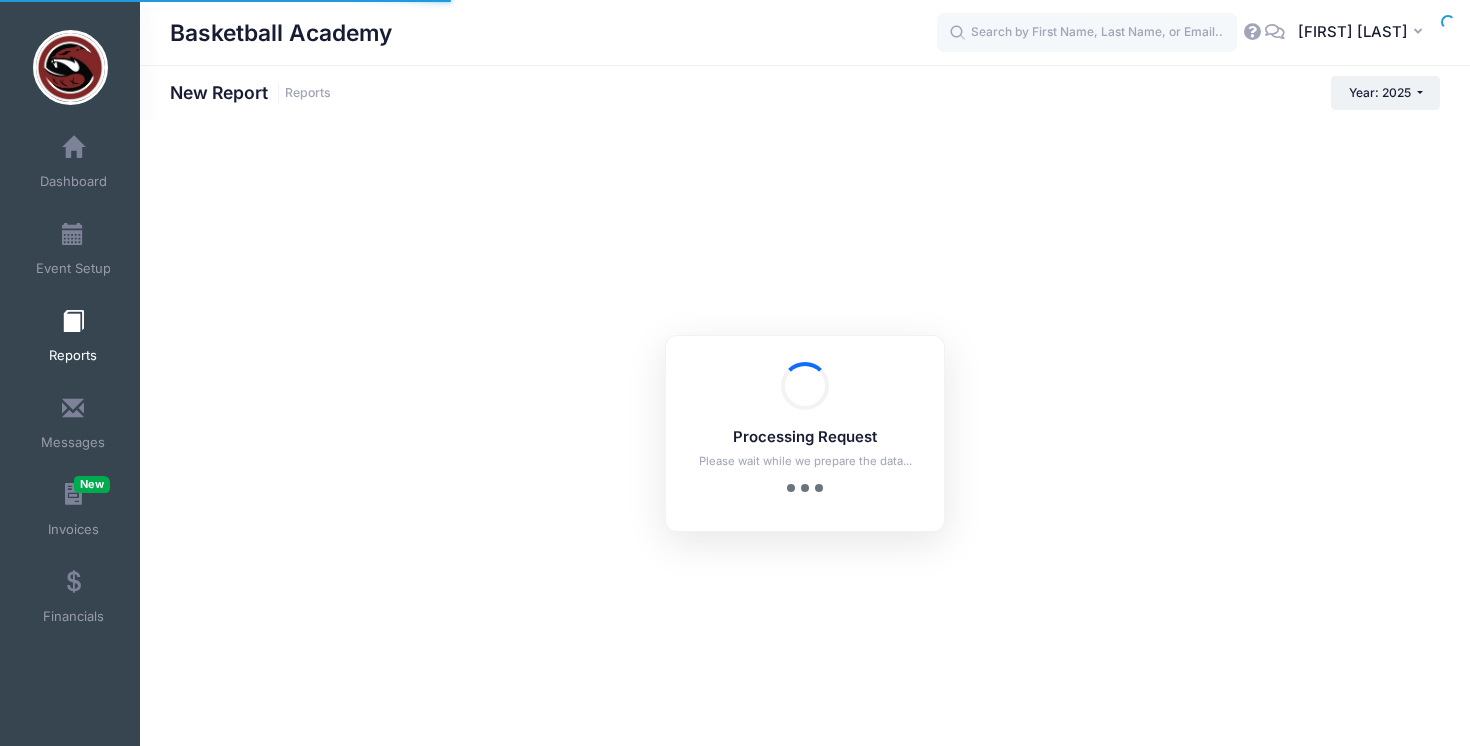 checkbox on "true" 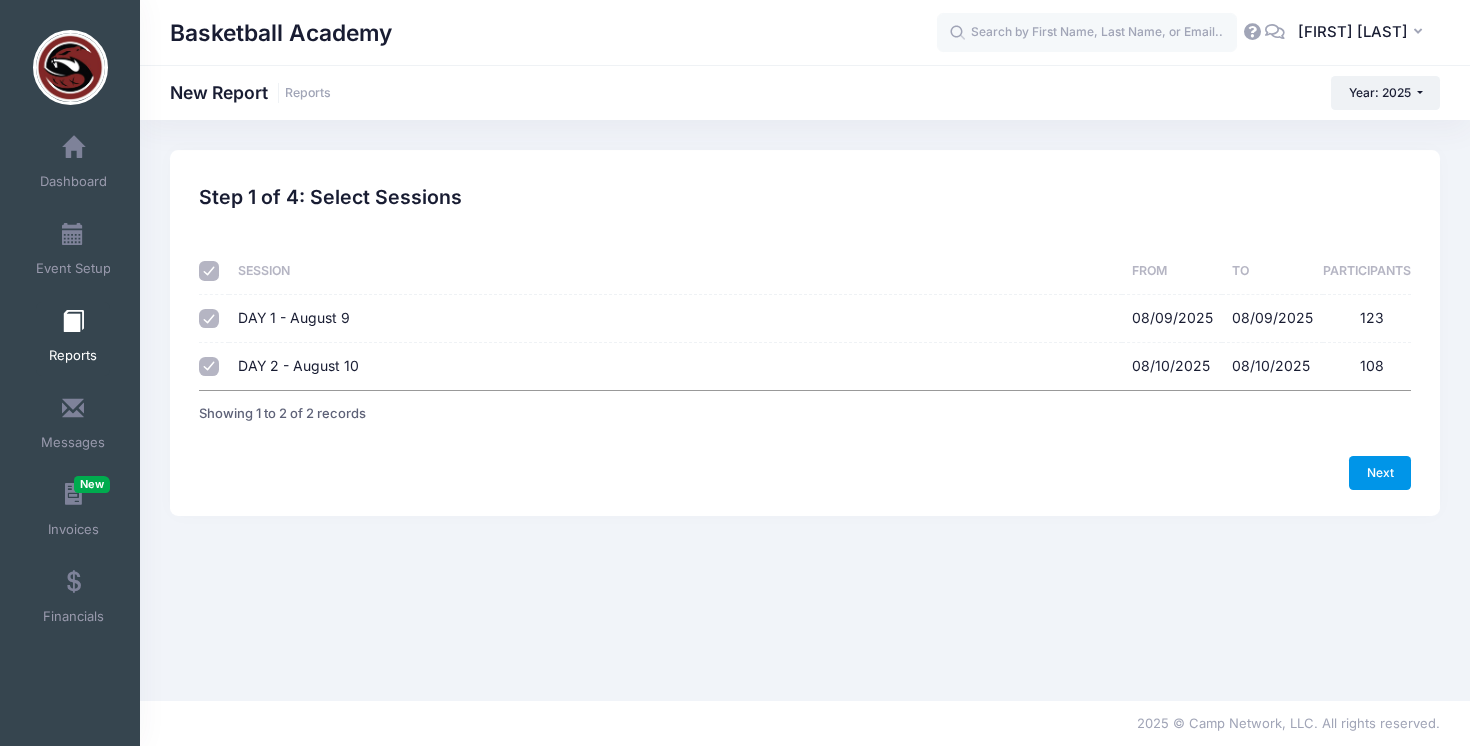 click on "Next" at bounding box center (1380, 473) 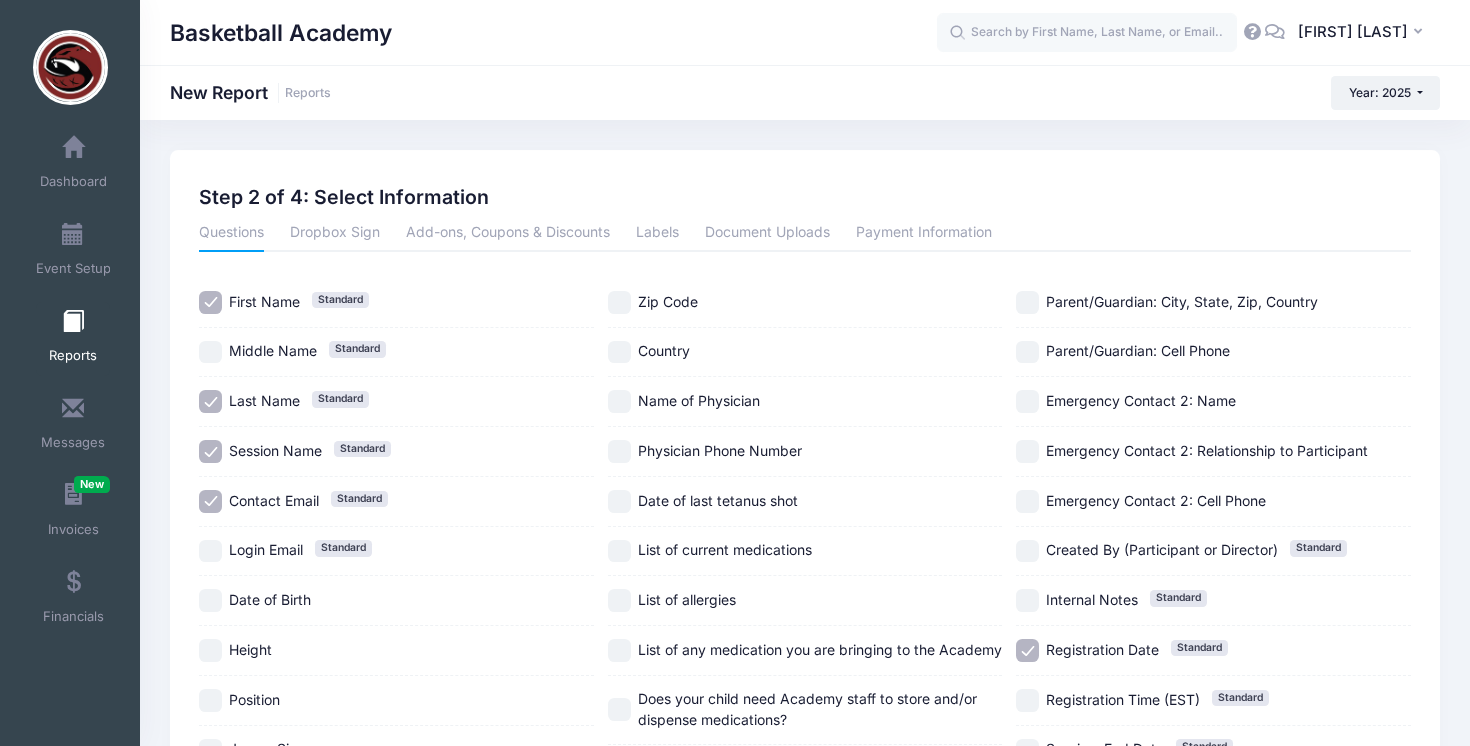 click on "Session Name Standard" at bounding box center (210, 451) 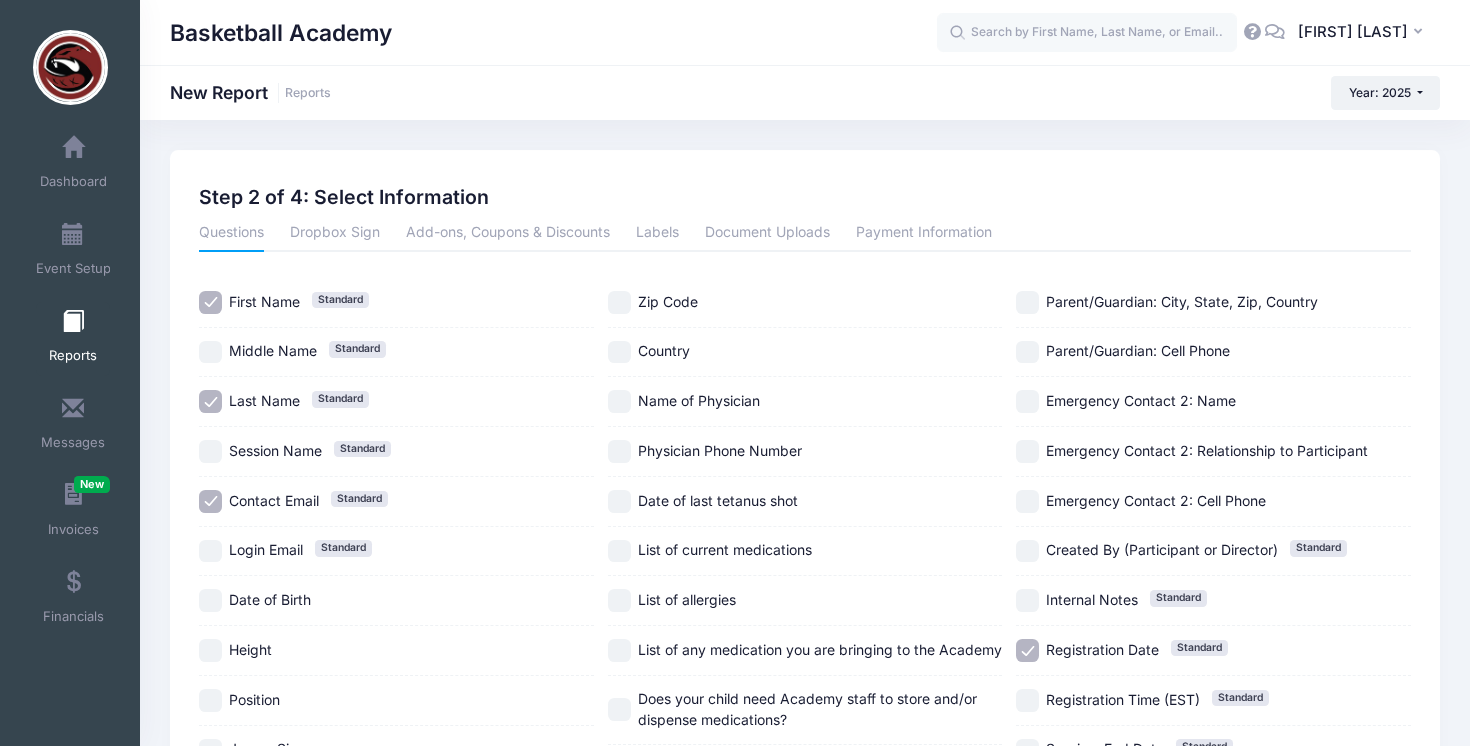 click on "Contact Email Standard" at bounding box center (210, 501) 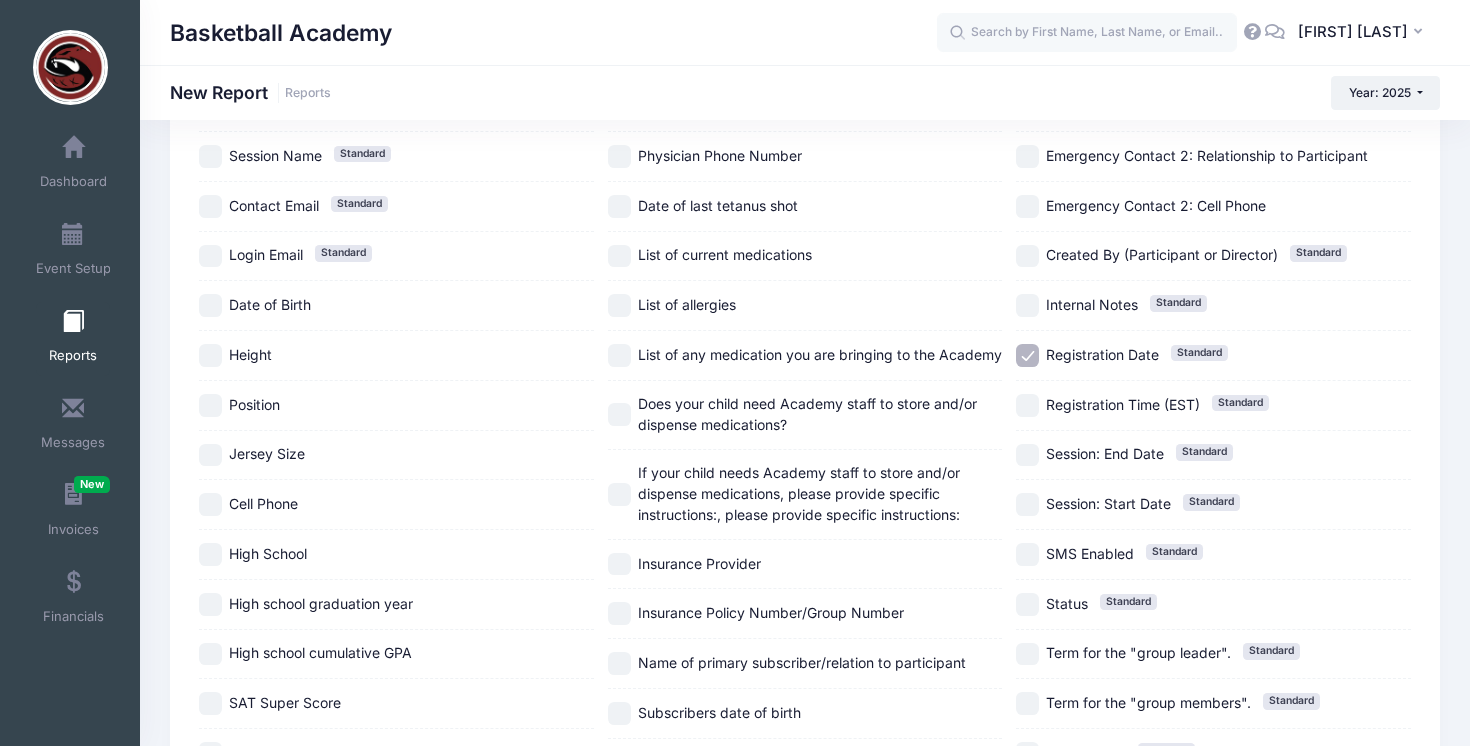 scroll, scrollTop: 343, scrollLeft: 0, axis: vertical 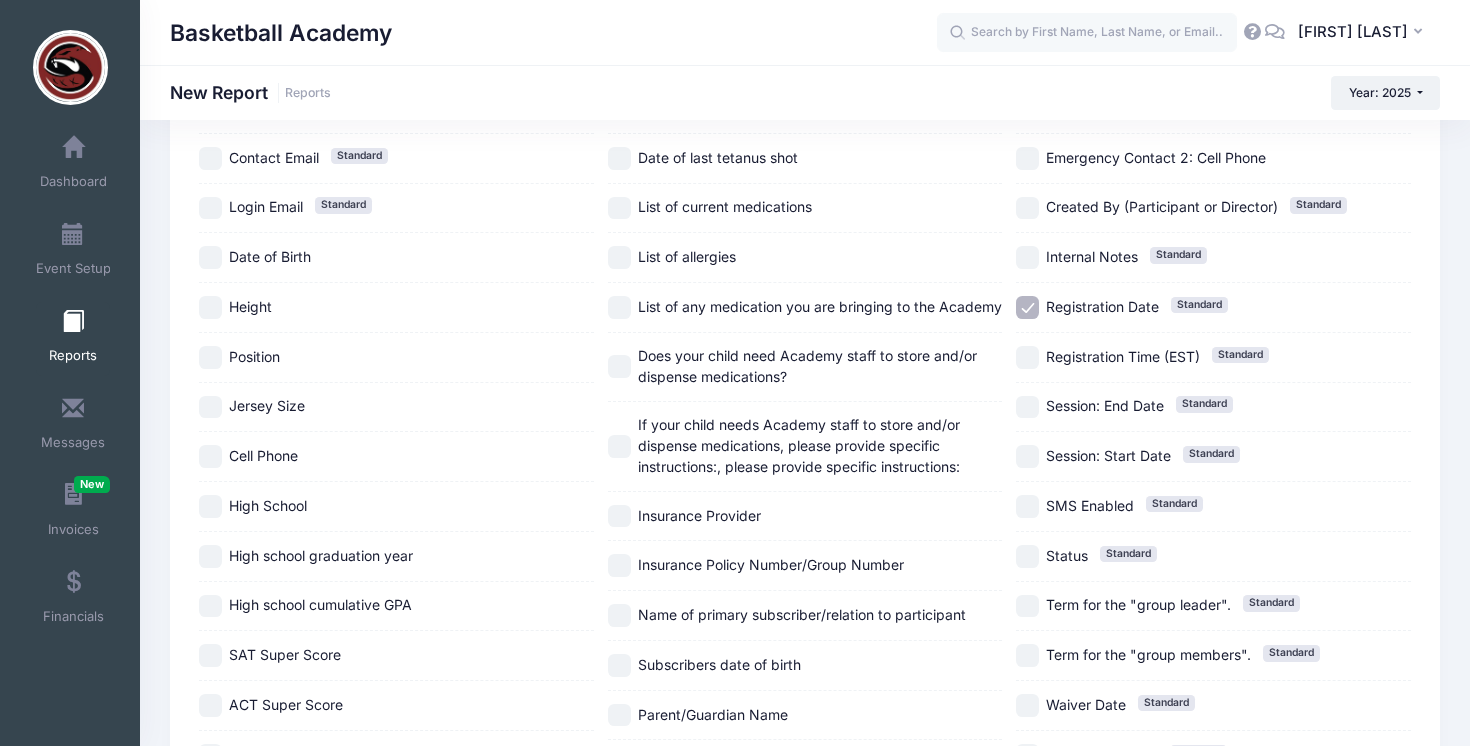 click on "Jersey Size" at bounding box center (210, 407) 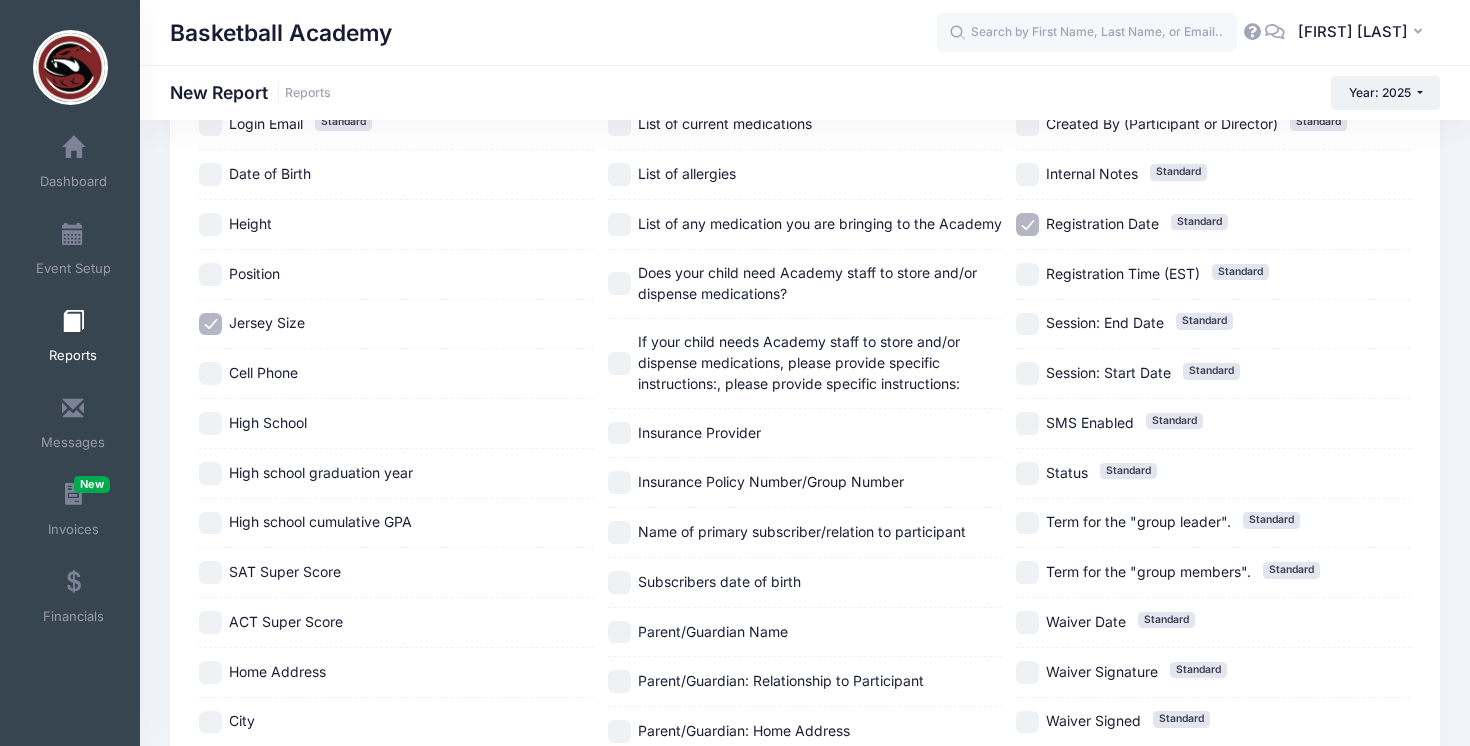 scroll, scrollTop: 632, scrollLeft: 0, axis: vertical 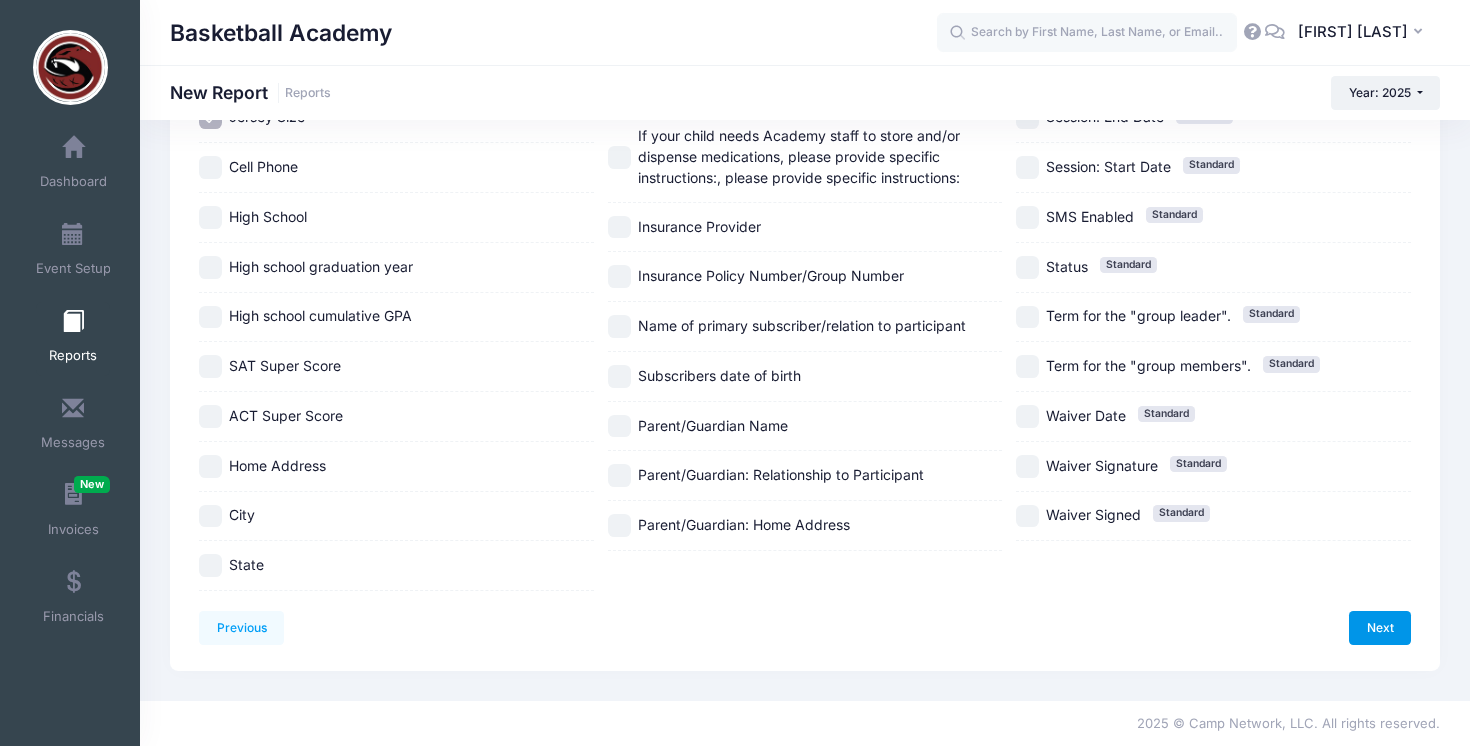 click on "Next" at bounding box center (1380, 628) 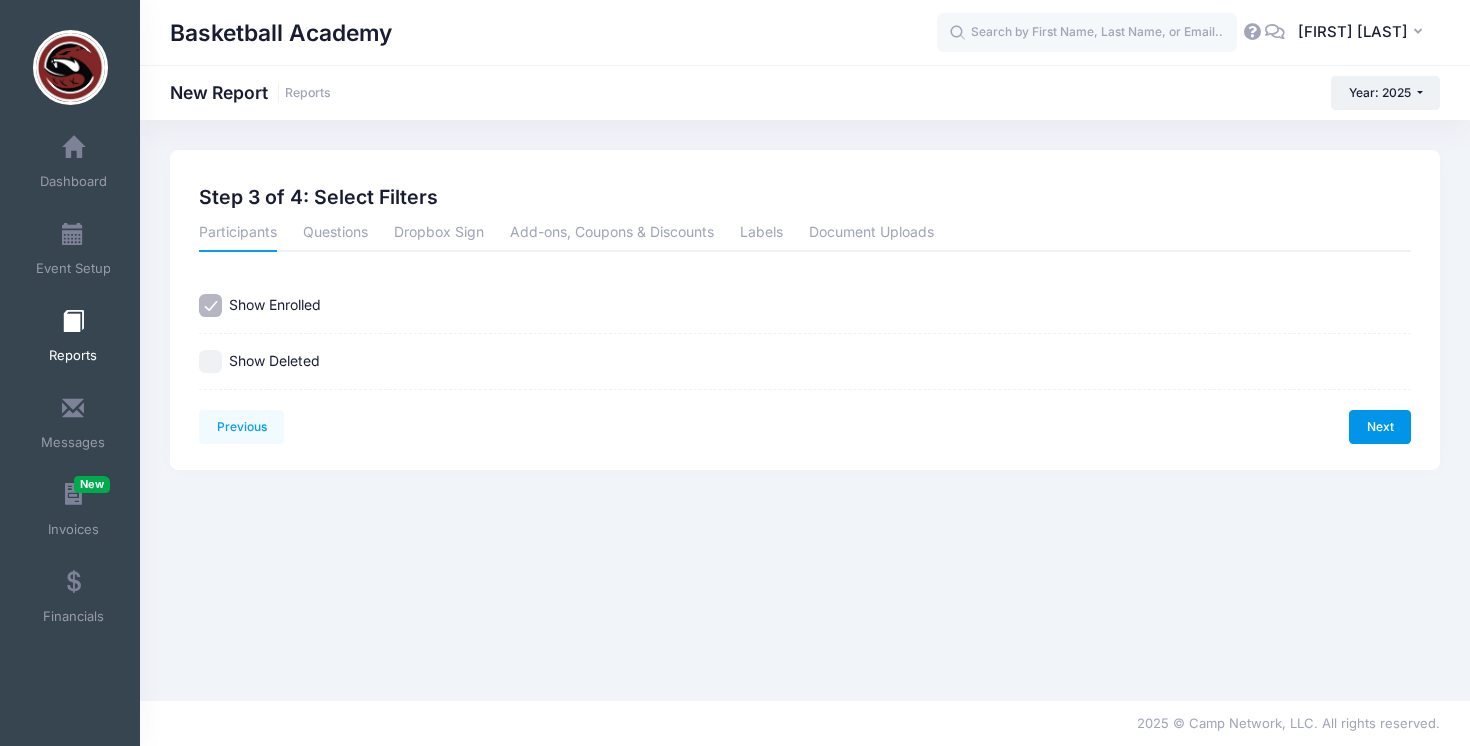 click on "Next" at bounding box center (1380, 427) 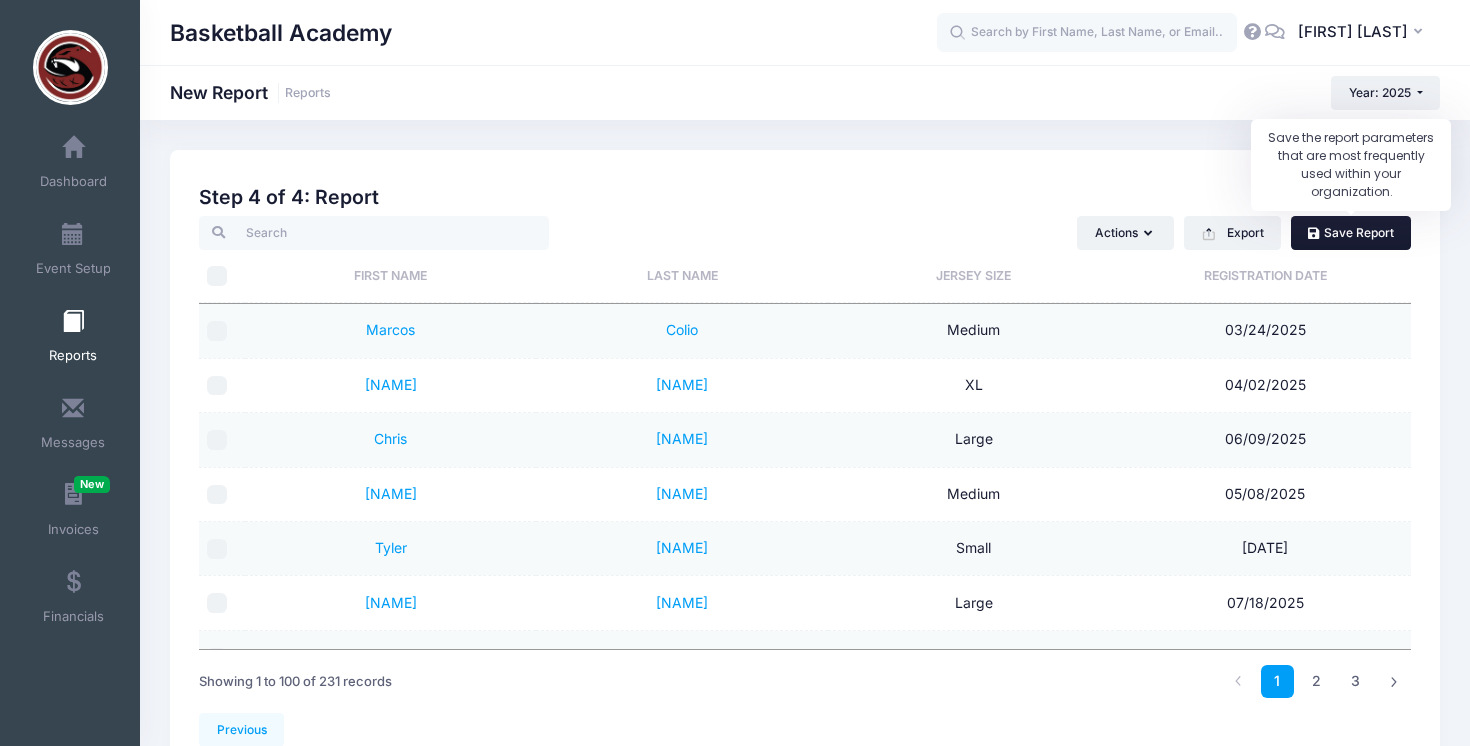 click on "Save Report" at bounding box center [1351, 233] 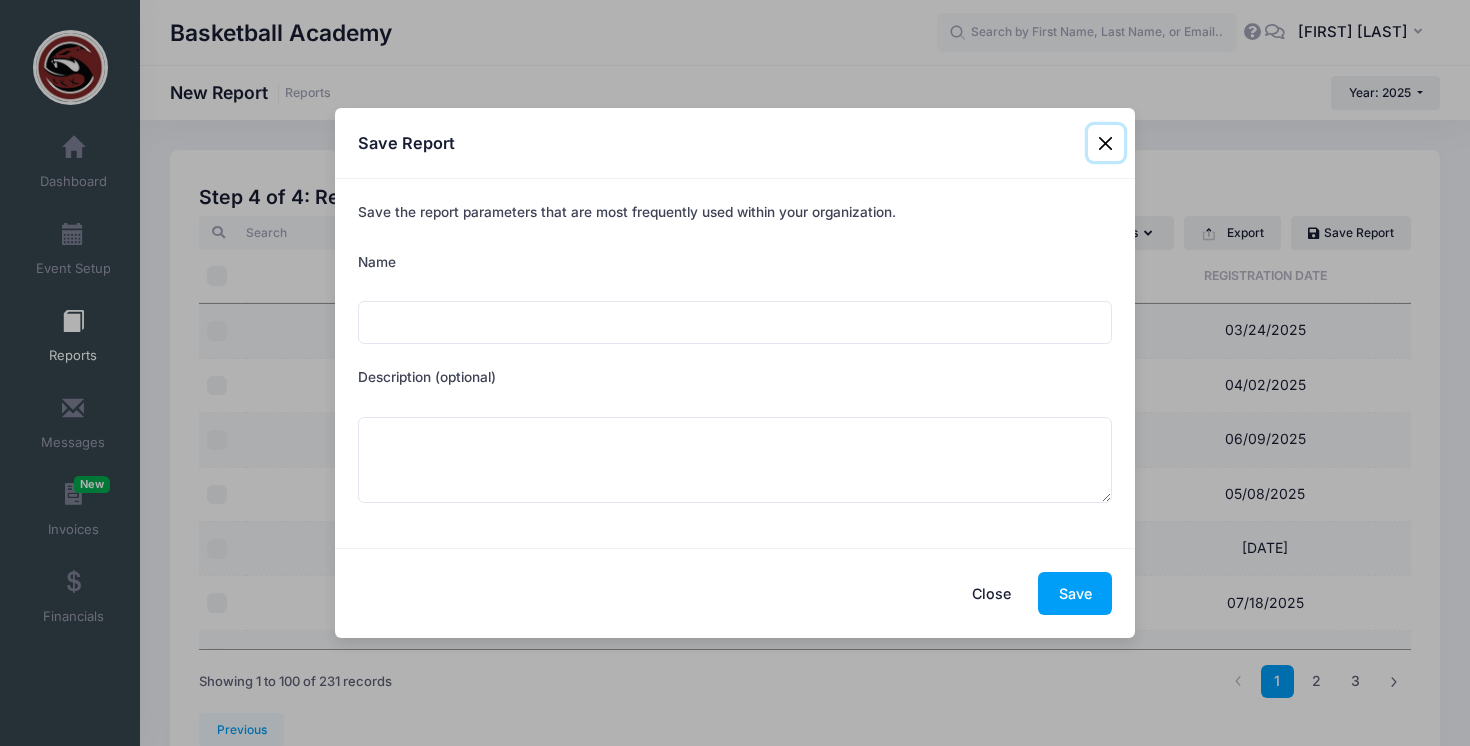 click at bounding box center (1106, 143) 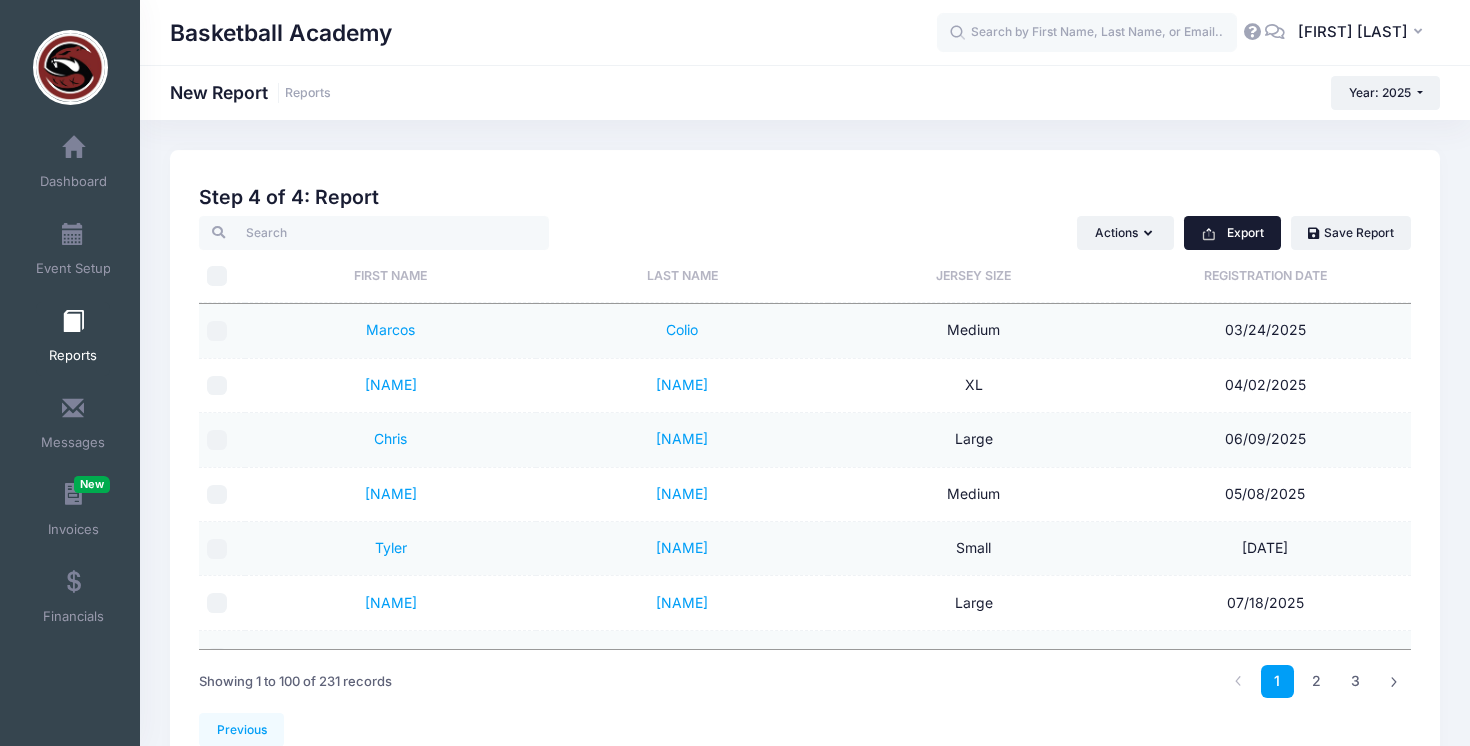 click on "Export" at bounding box center [1232, 233] 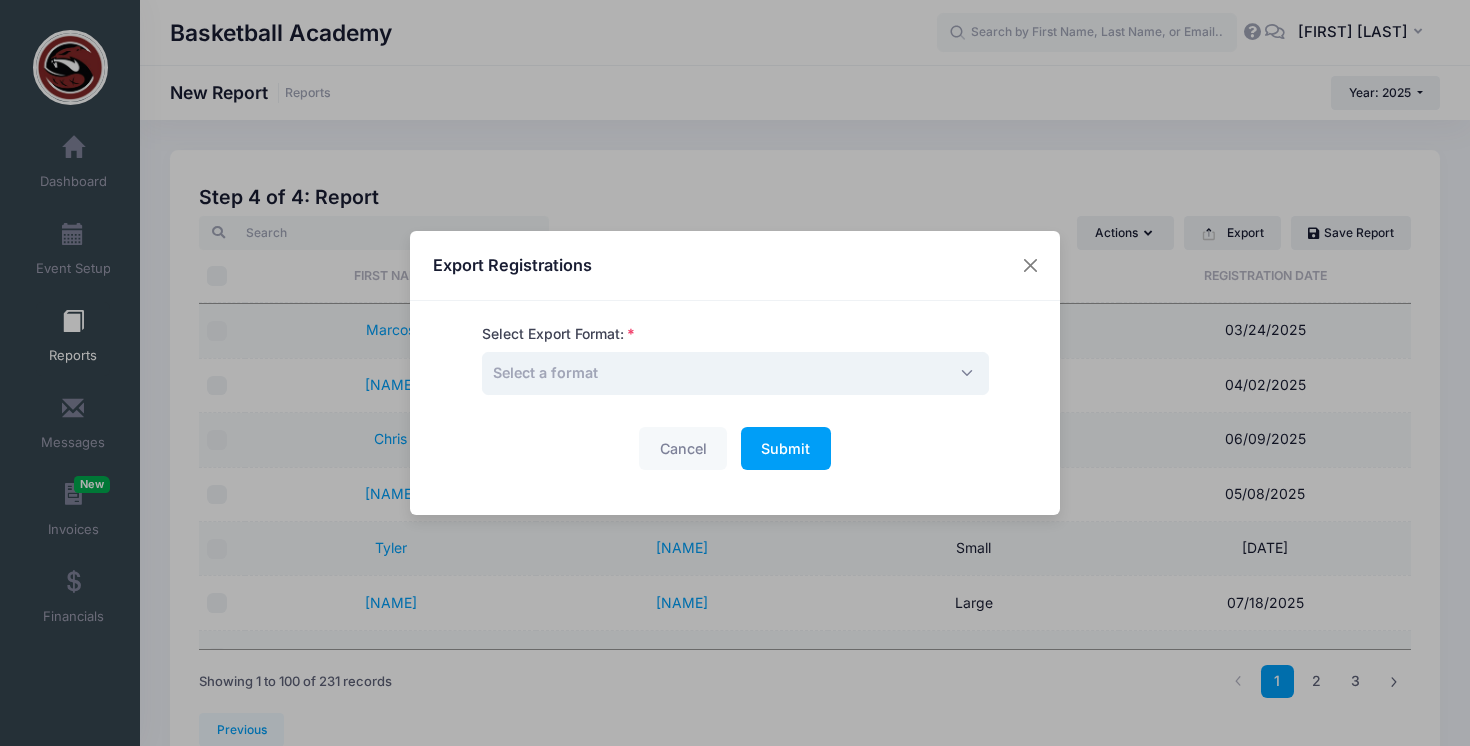 click on "Select a format" at bounding box center [735, 373] 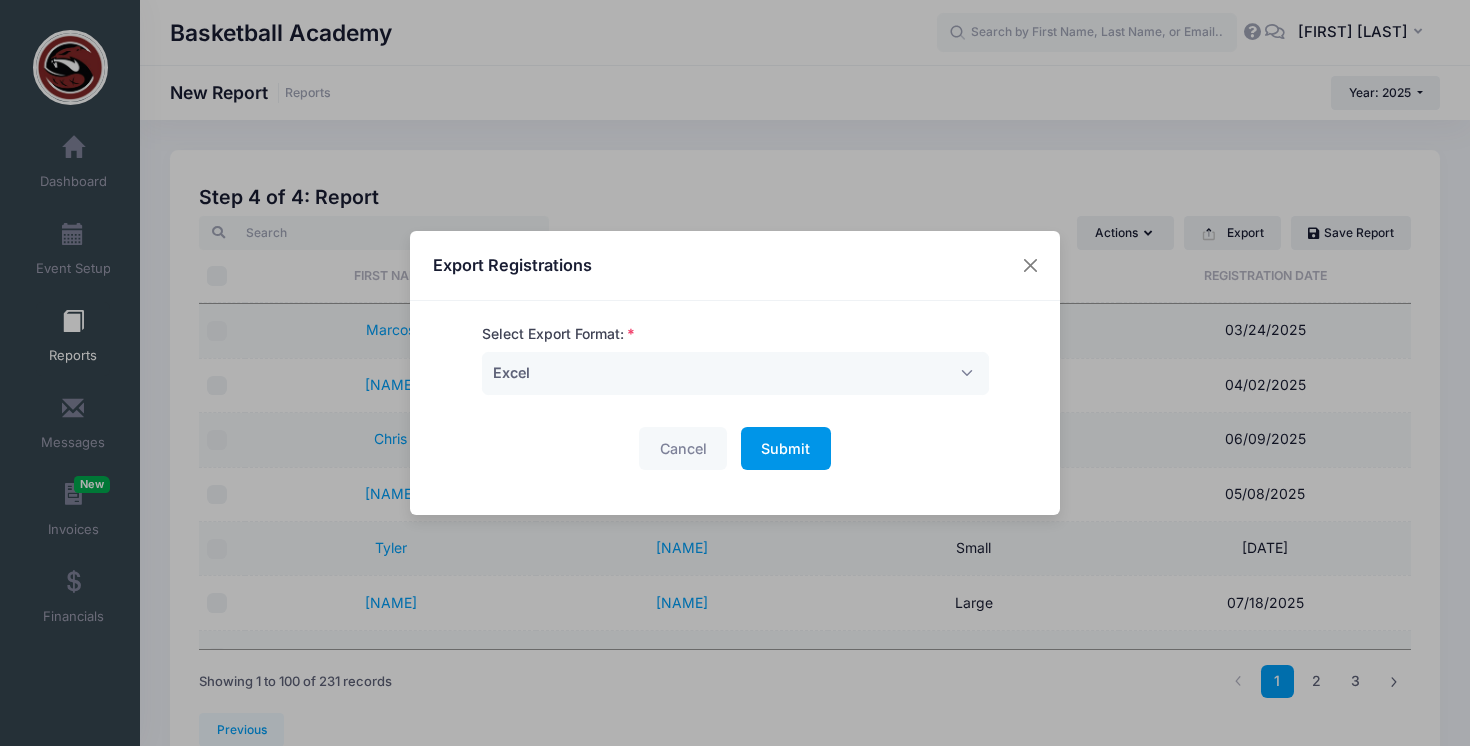 click on "Submit
Please wait..." at bounding box center (786, 448) 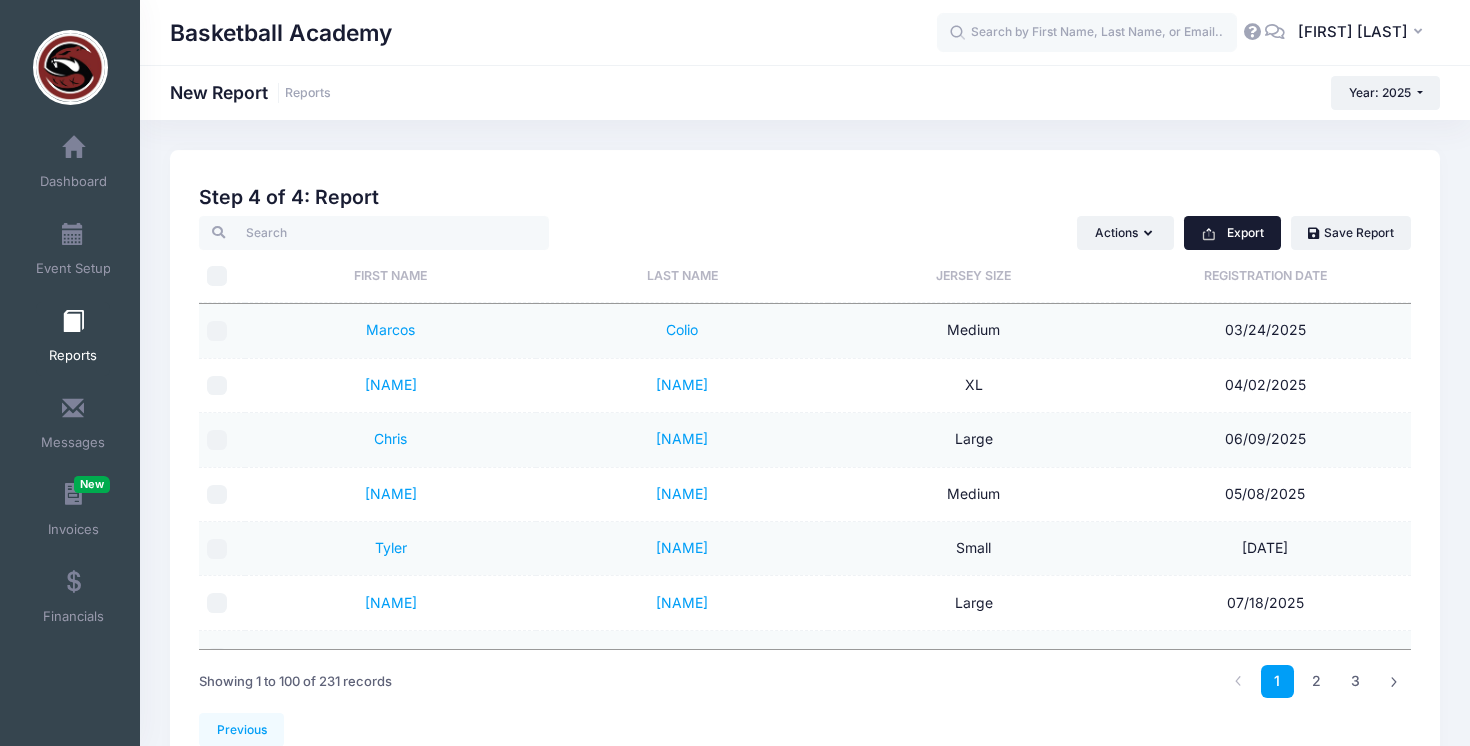 click on "Export" at bounding box center (1232, 233) 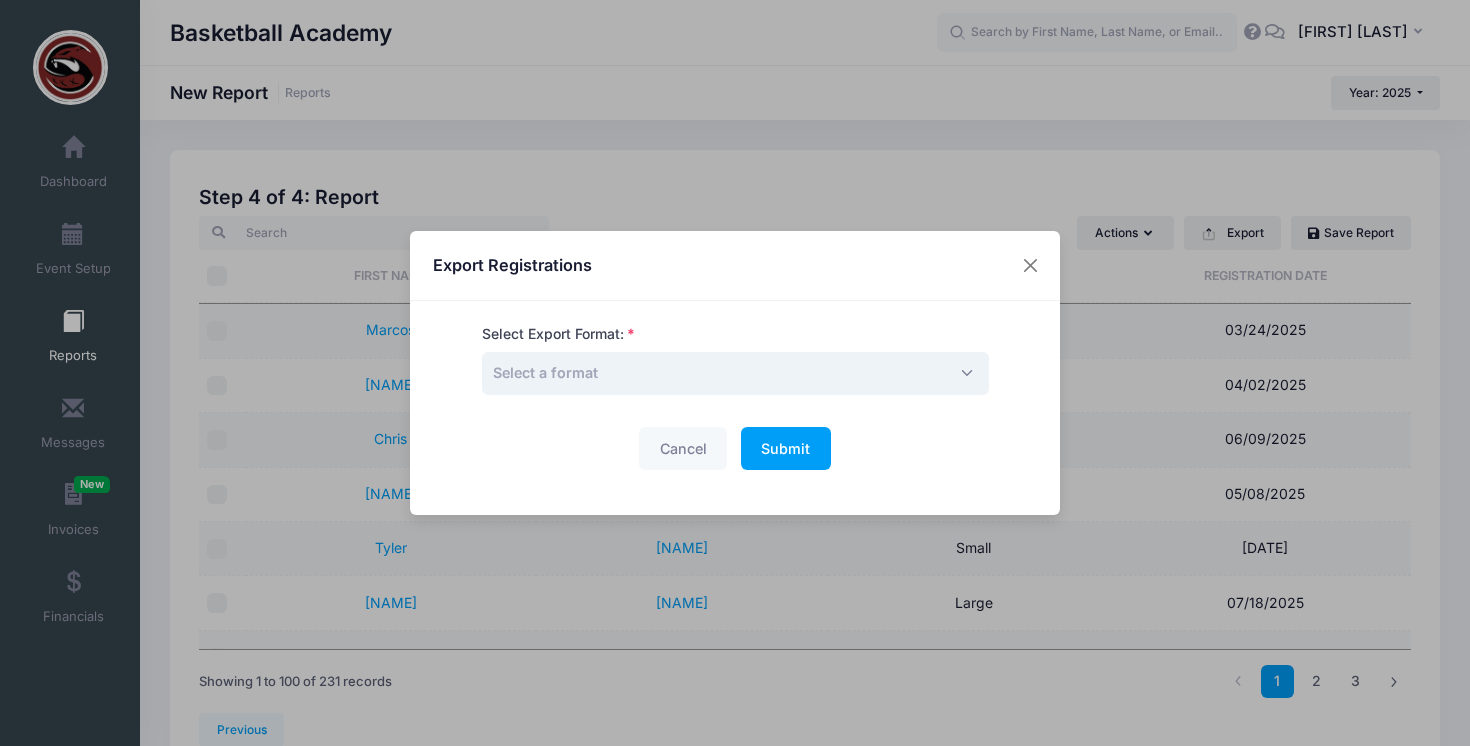 click on "Select a format" at bounding box center [735, 373] 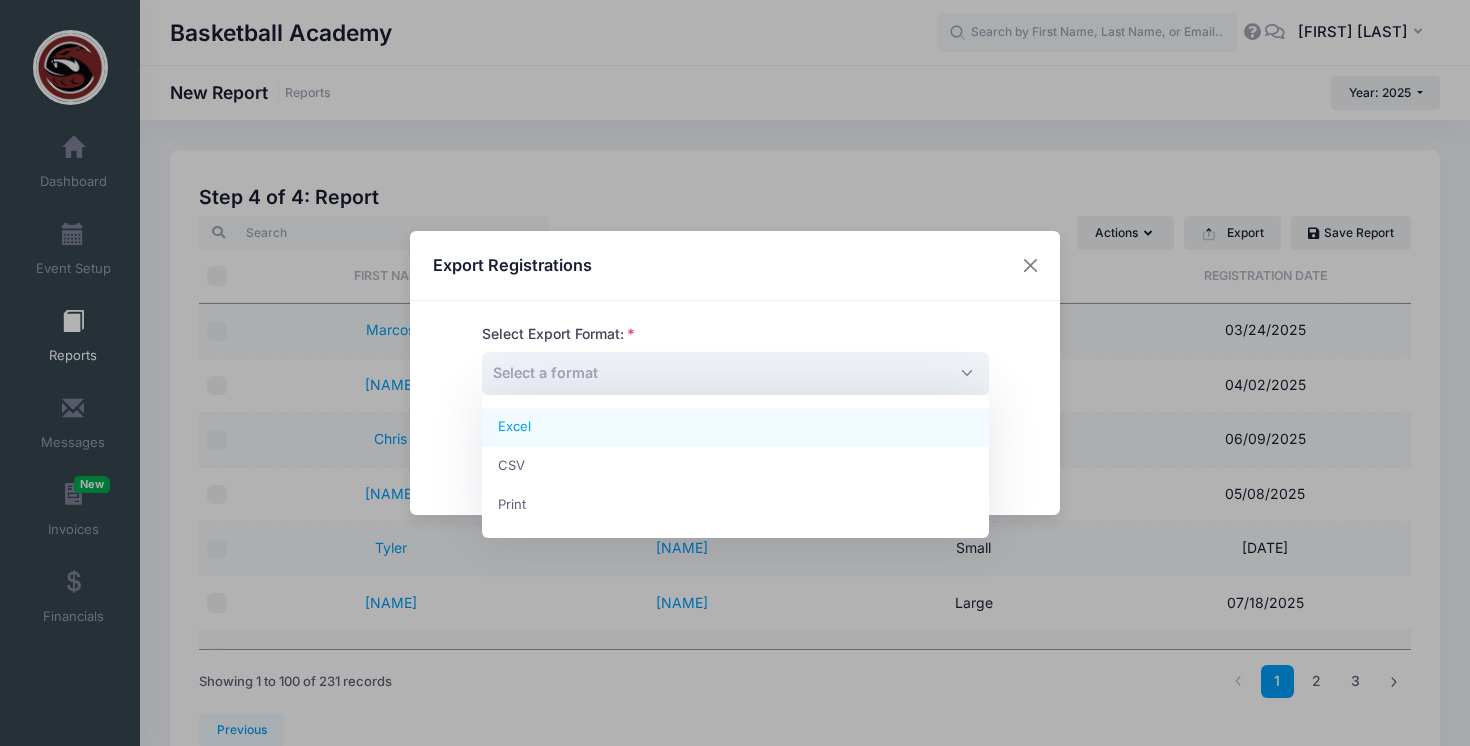 select on "excel" 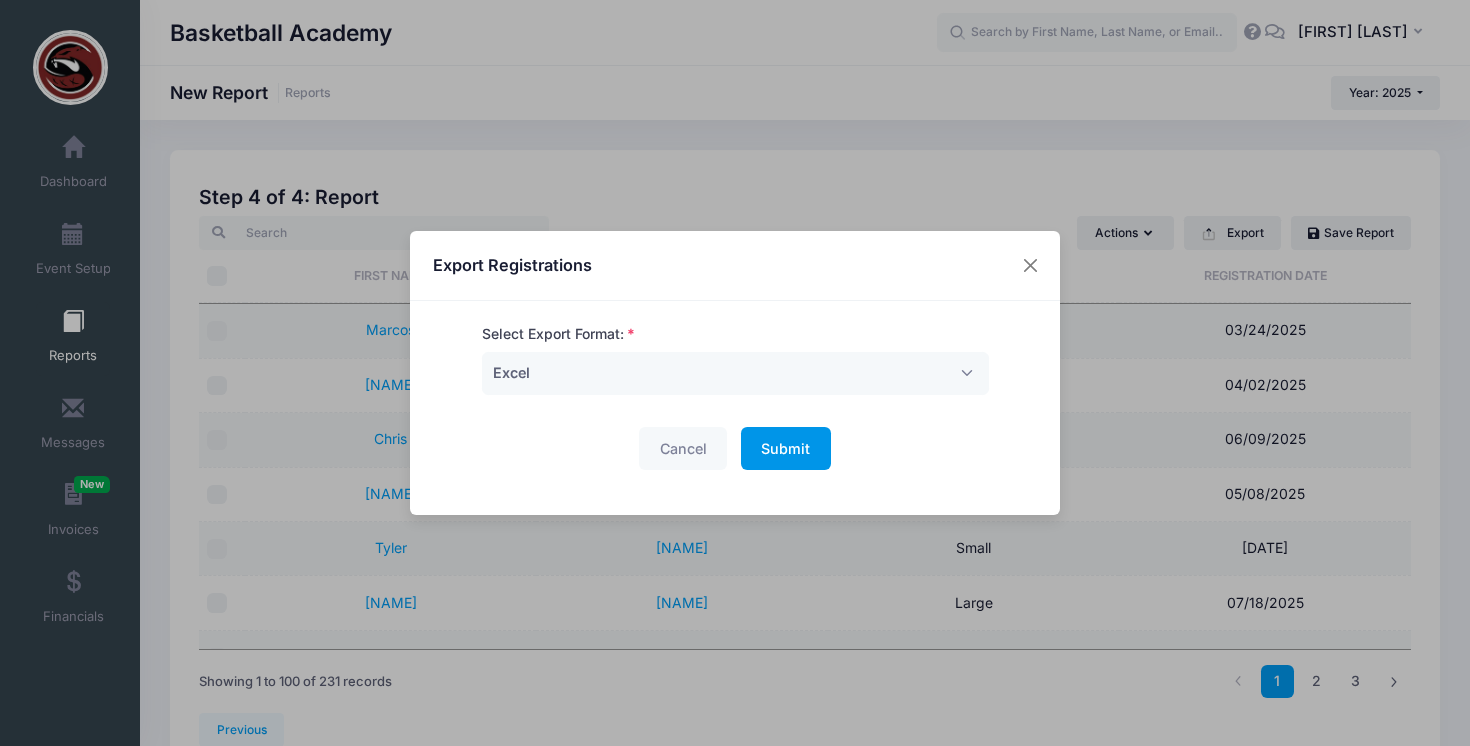 click on "Submit
Please wait..." at bounding box center [786, 448] 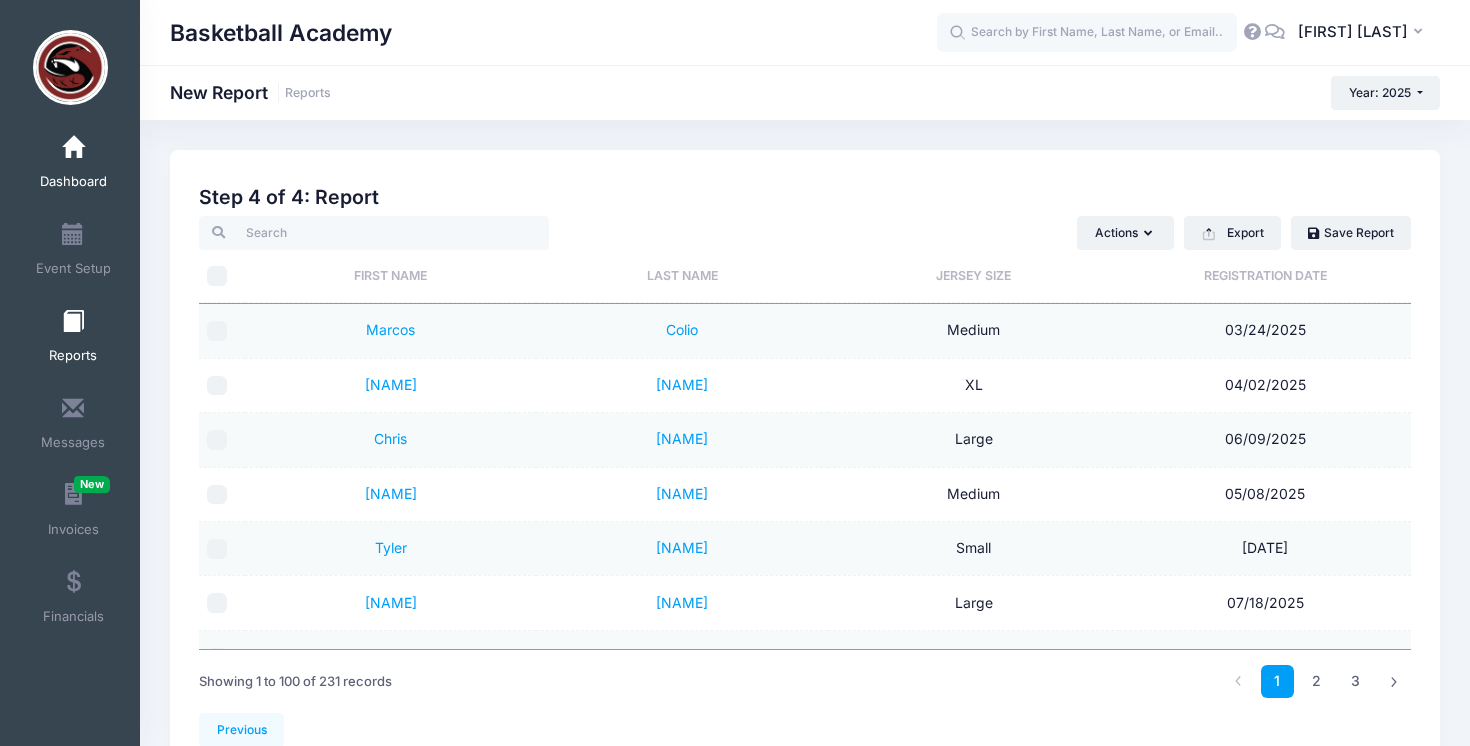 click on "Dashboard" at bounding box center (73, 182) 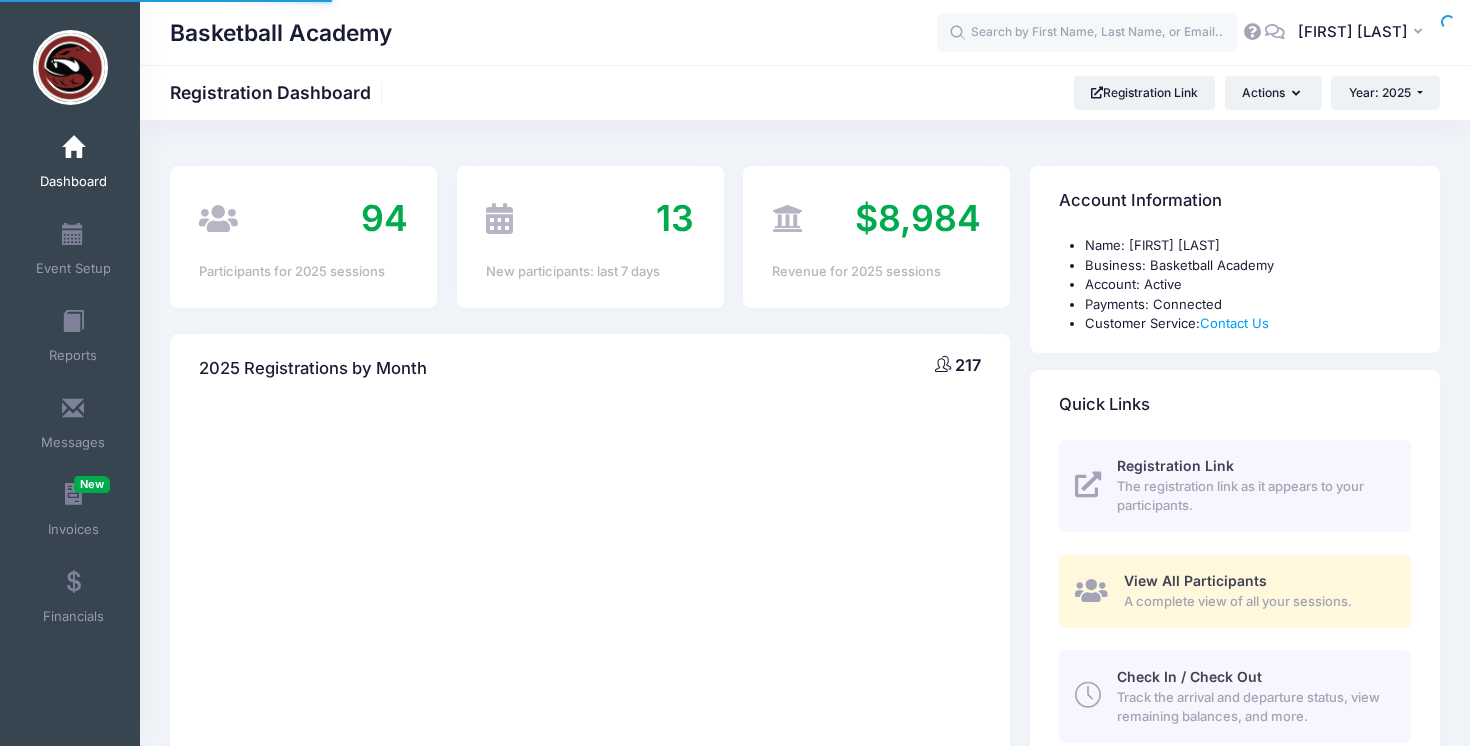 scroll, scrollTop: 0, scrollLeft: 0, axis: both 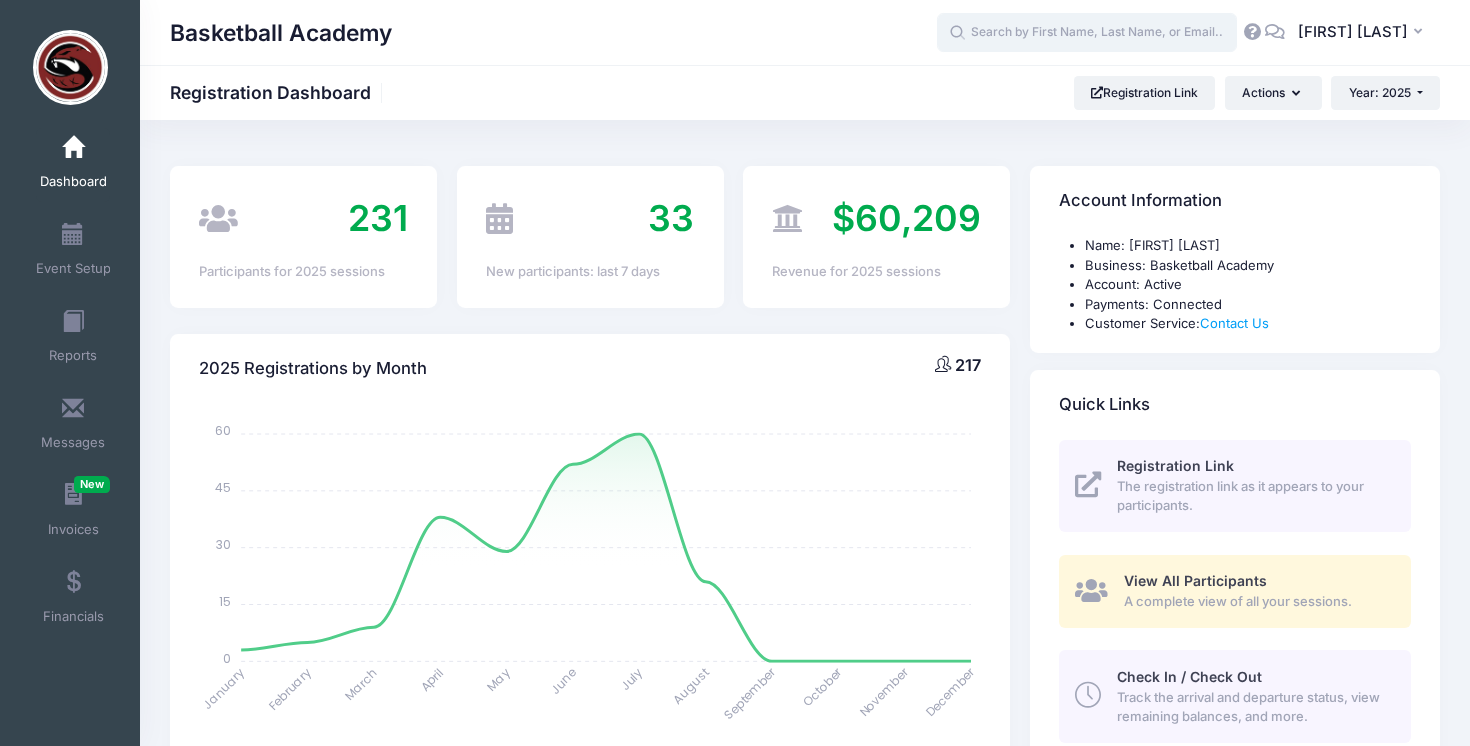 click at bounding box center (1087, 33) 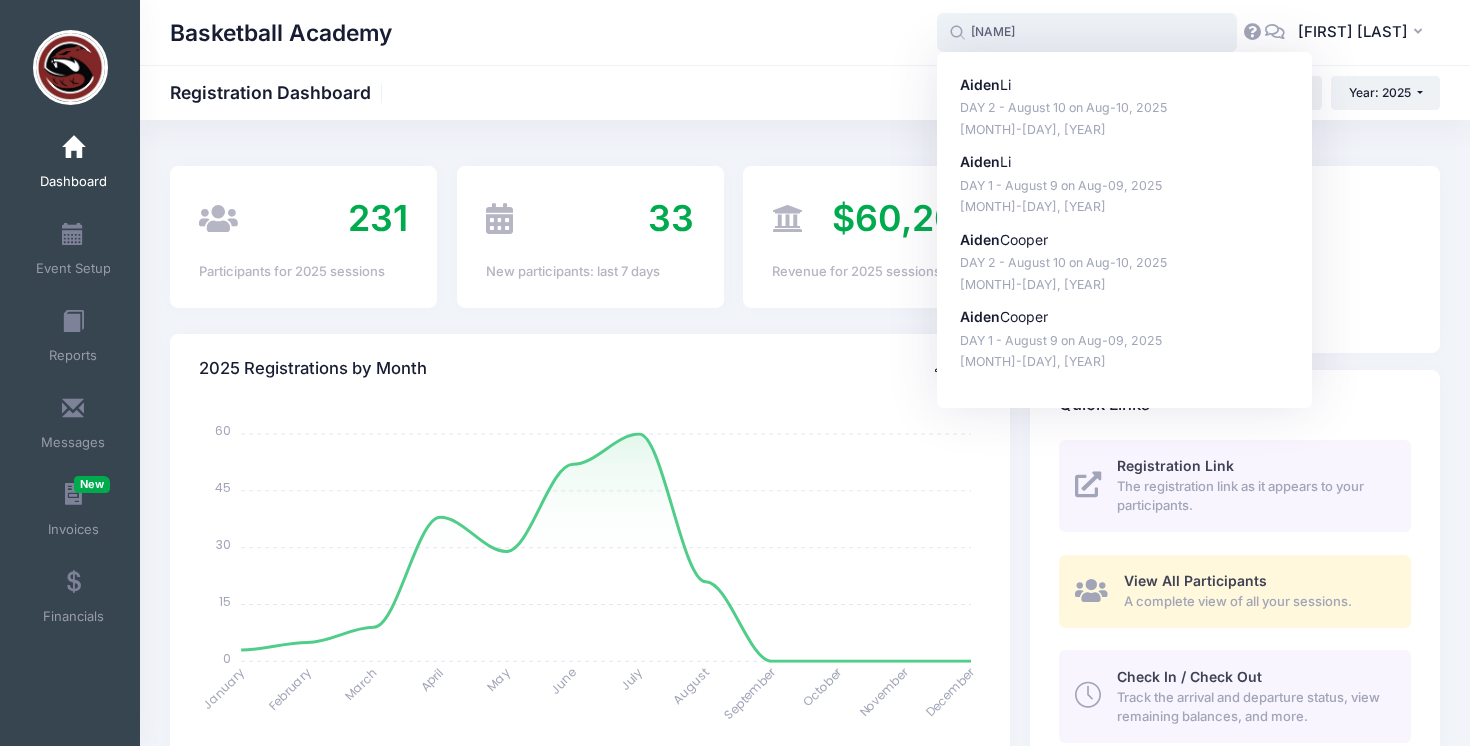 drag, startPoint x: 1011, startPoint y: 40, endPoint x: 955, endPoint y: 27, distance: 57.48913 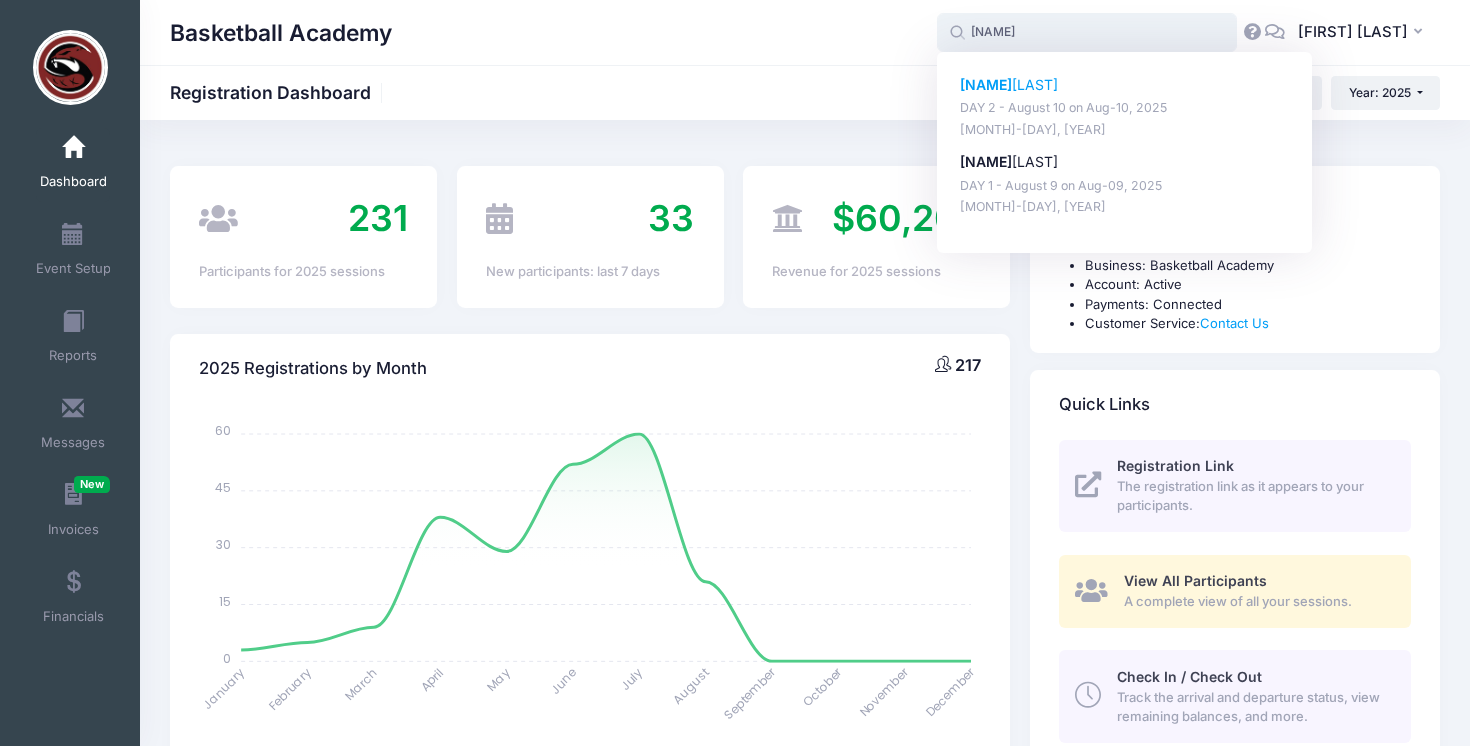 click on "Yuheng  Liu" at bounding box center [1125, 85] 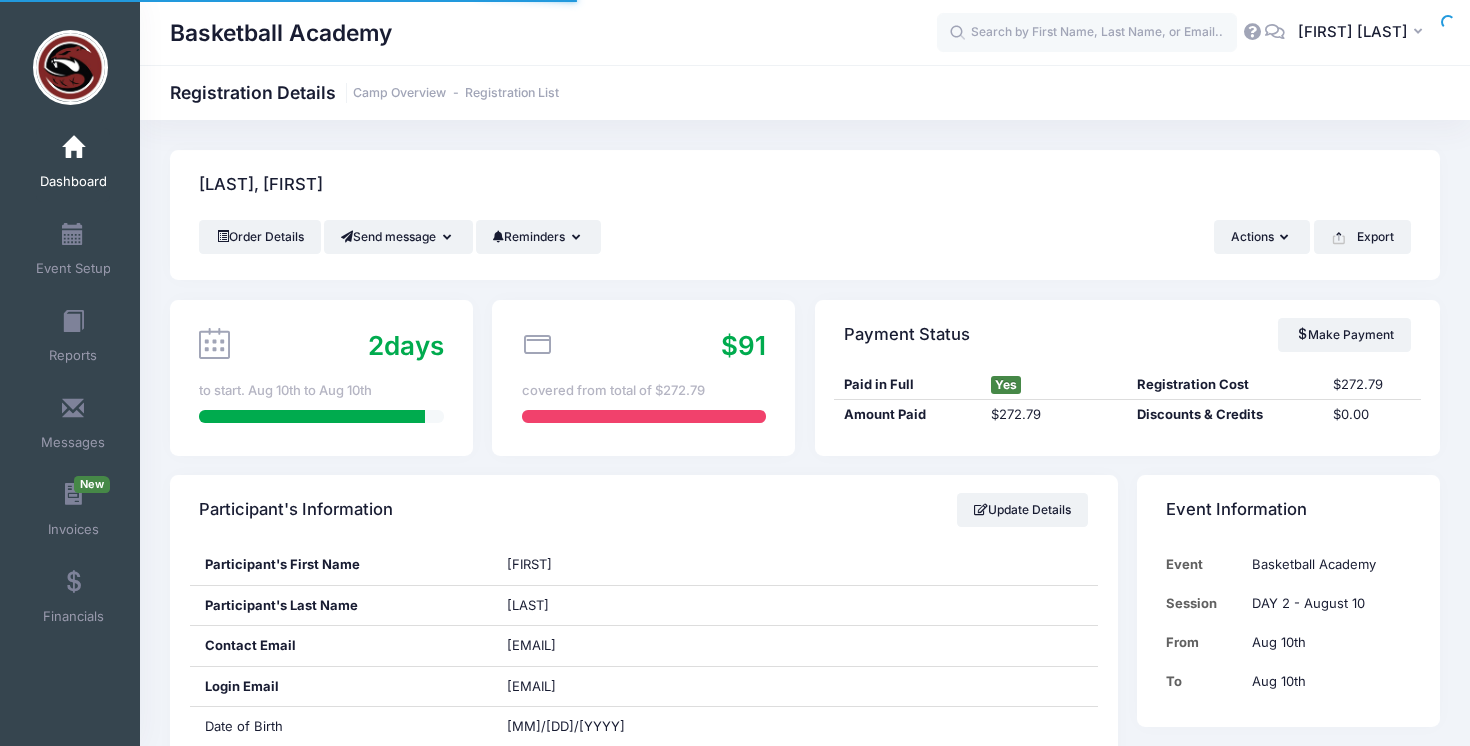 scroll, scrollTop: 167, scrollLeft: 0, axis: vertical 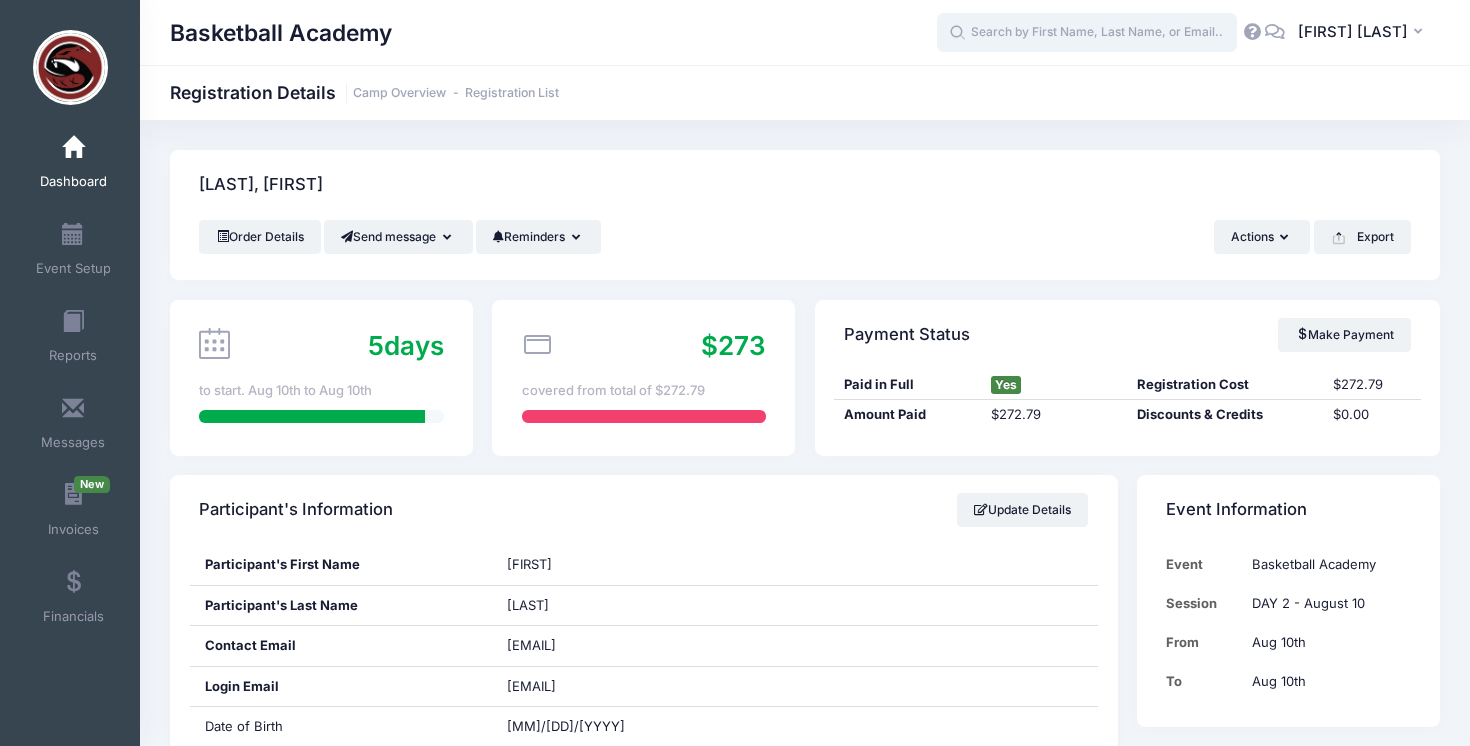 click at bounding box center (1087, 33) 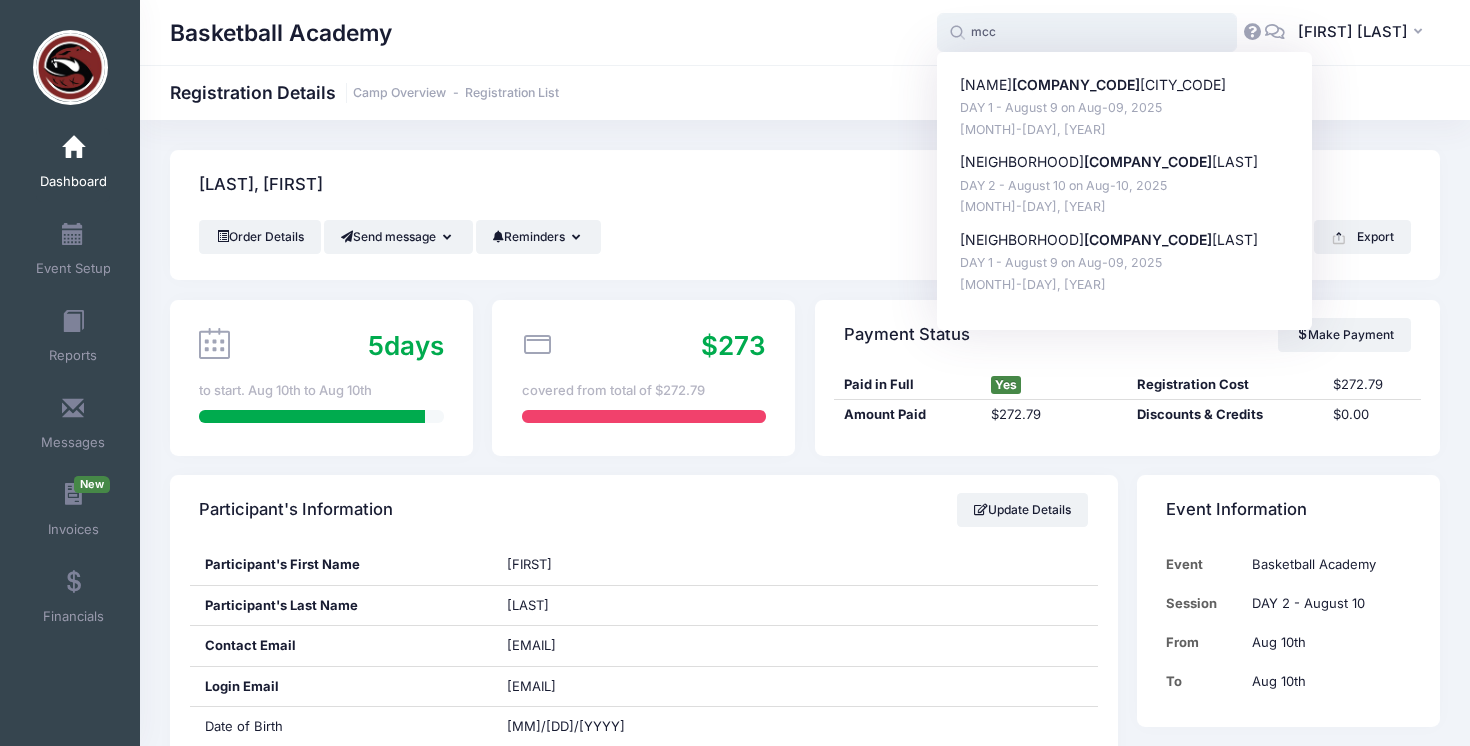 type on "mcc" 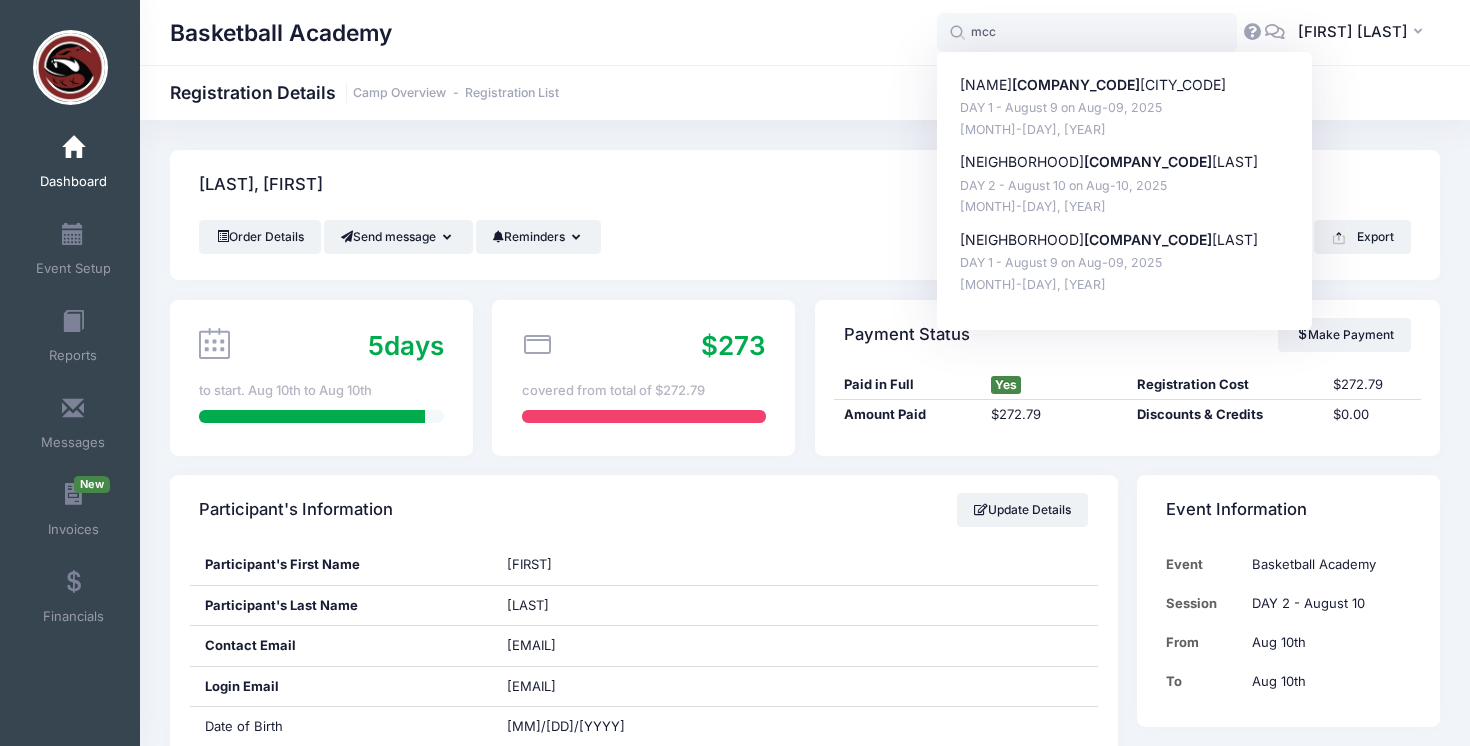 click on "Liu, Yuheng" at bounding box center (805, 185) 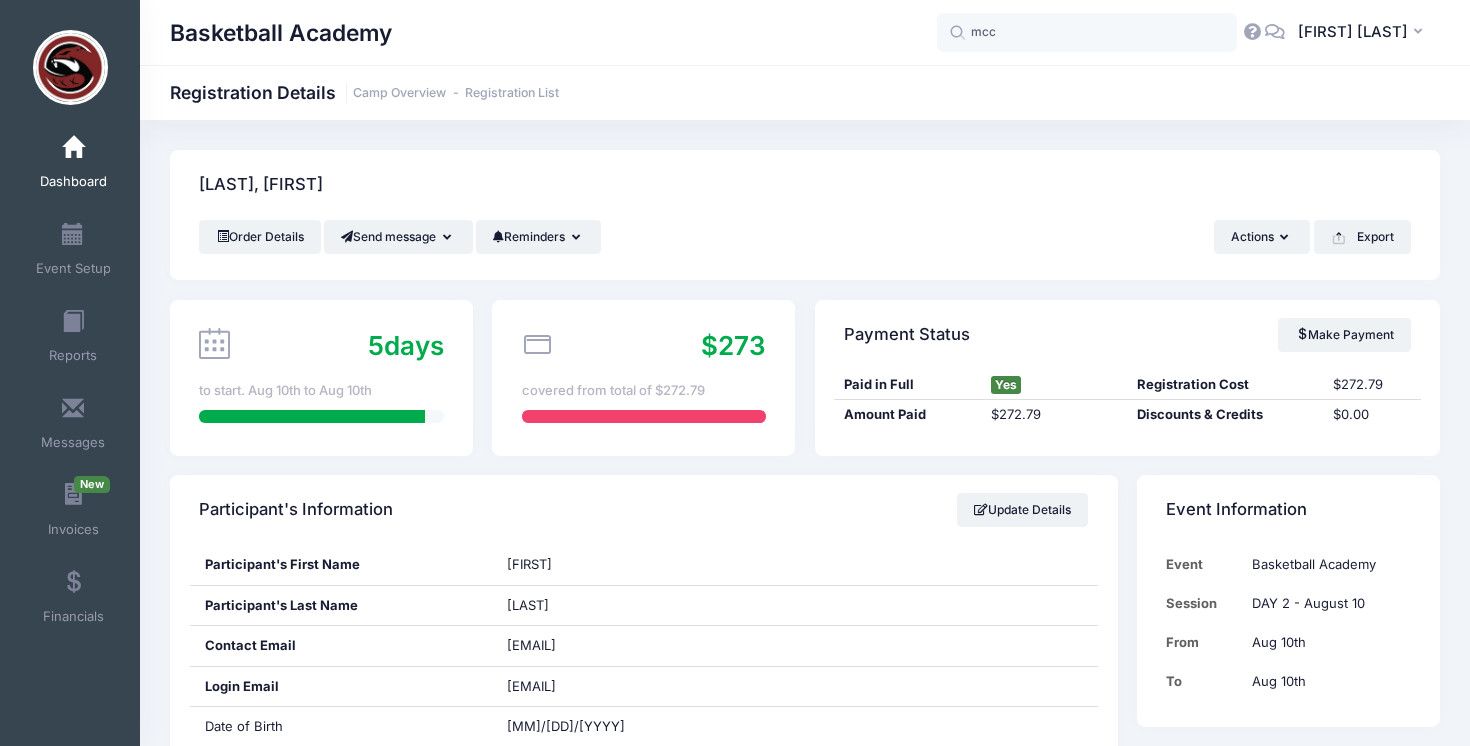 click on "Dashboard" at bounding box center (73, 165) 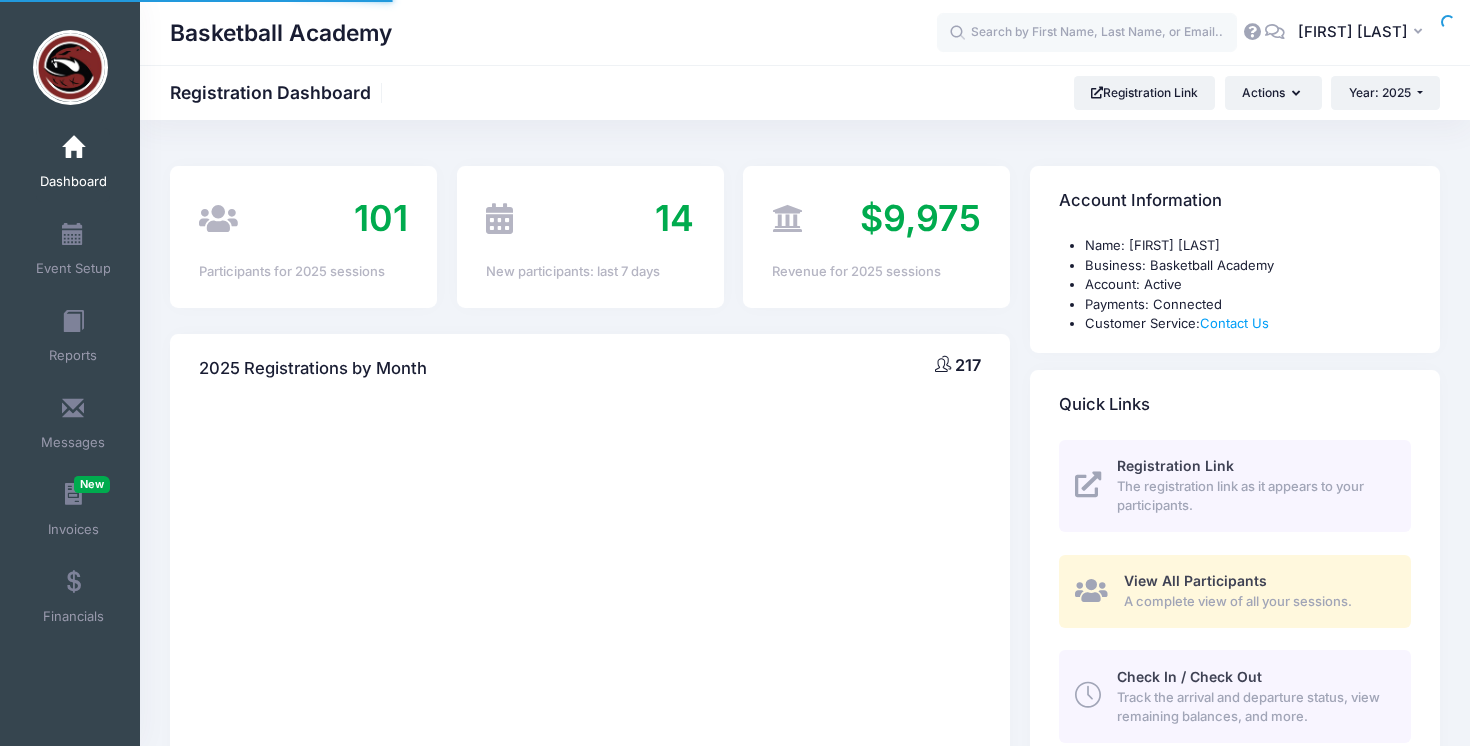 scroll, scrollTop: 0, scrollLeft: 0, axis: both 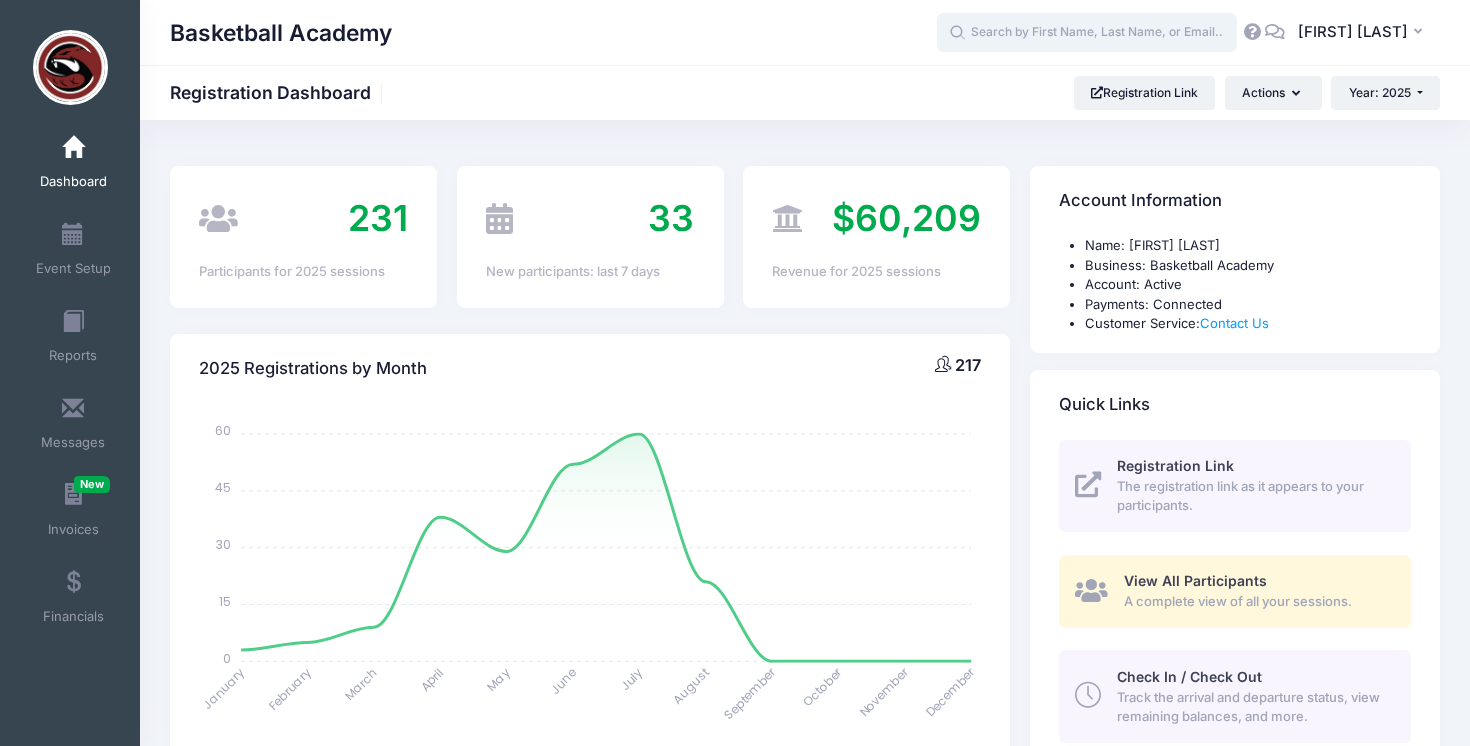 click at bounding box center (1087, 33) 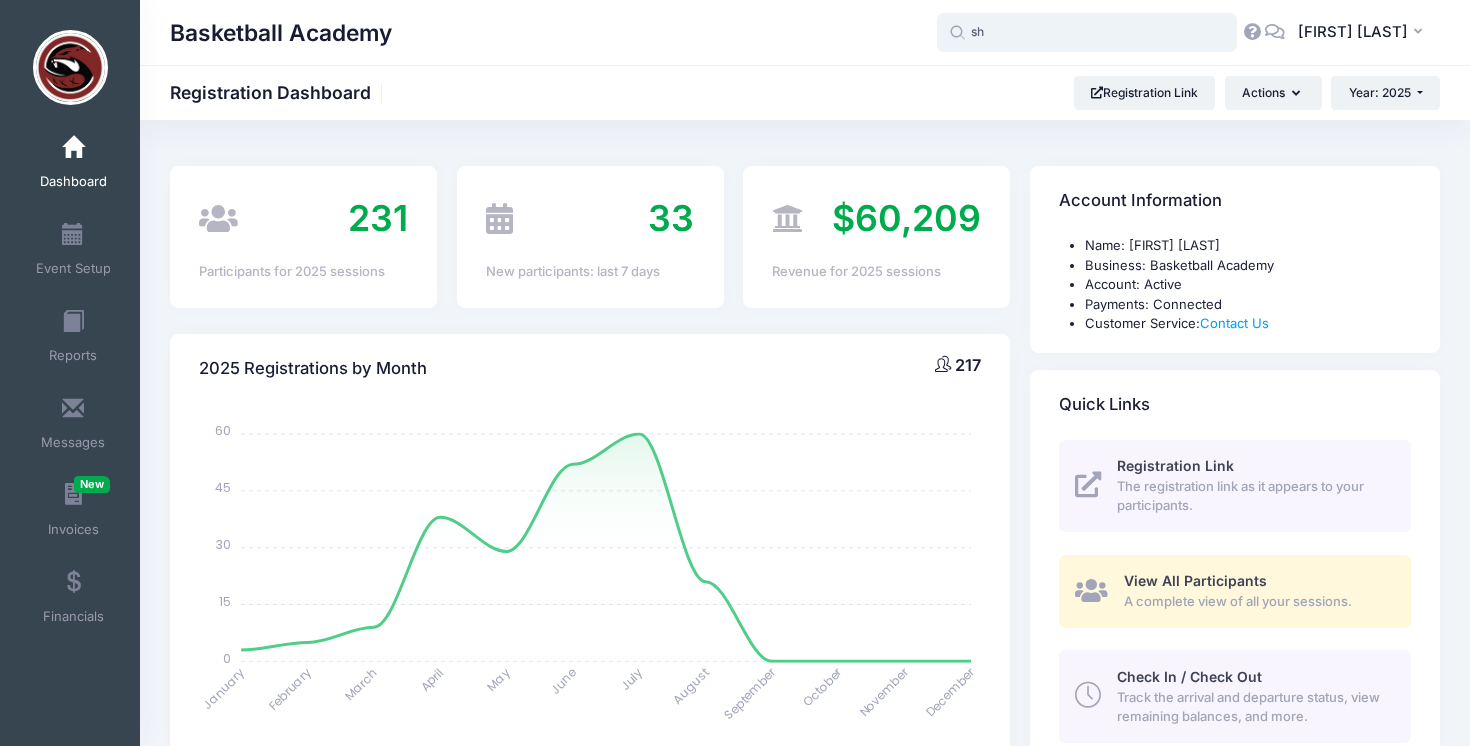 type on "s" 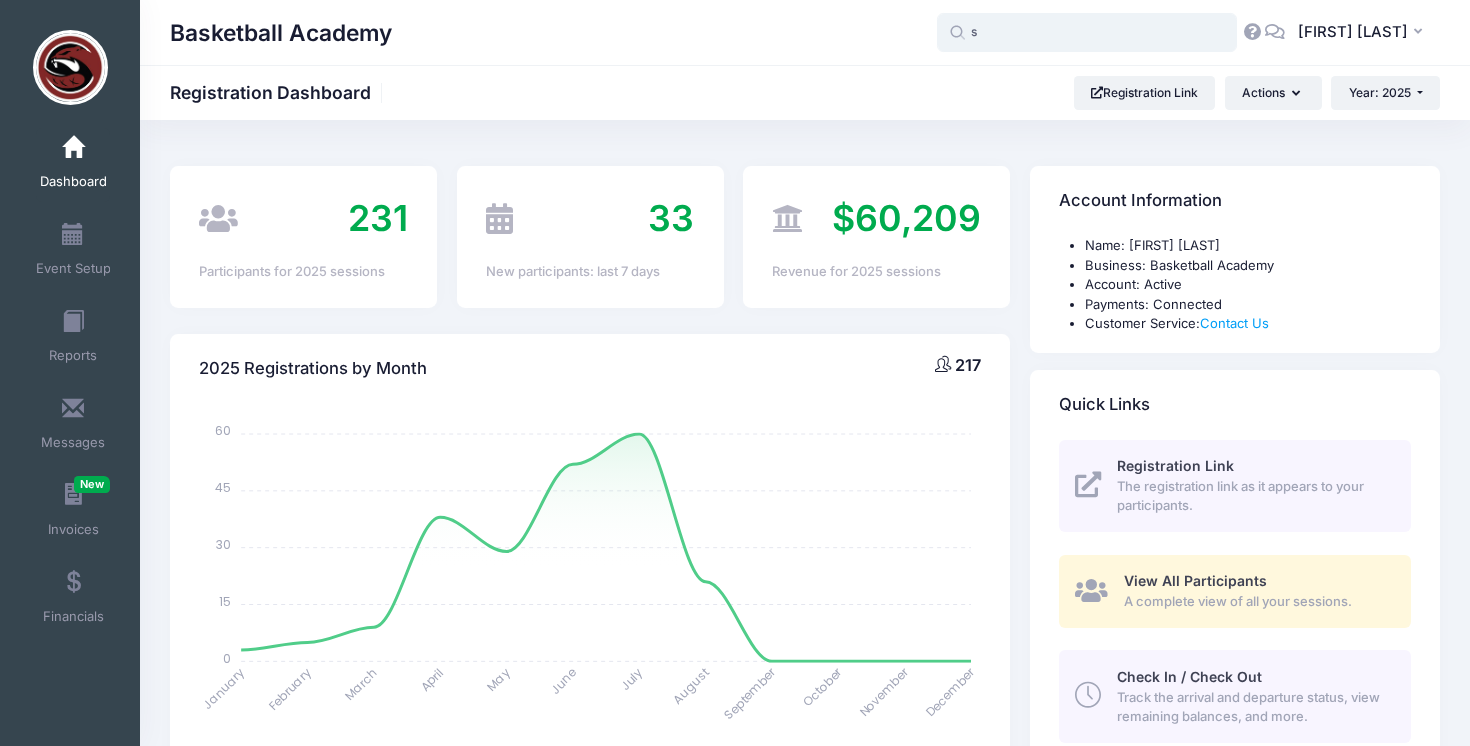 type 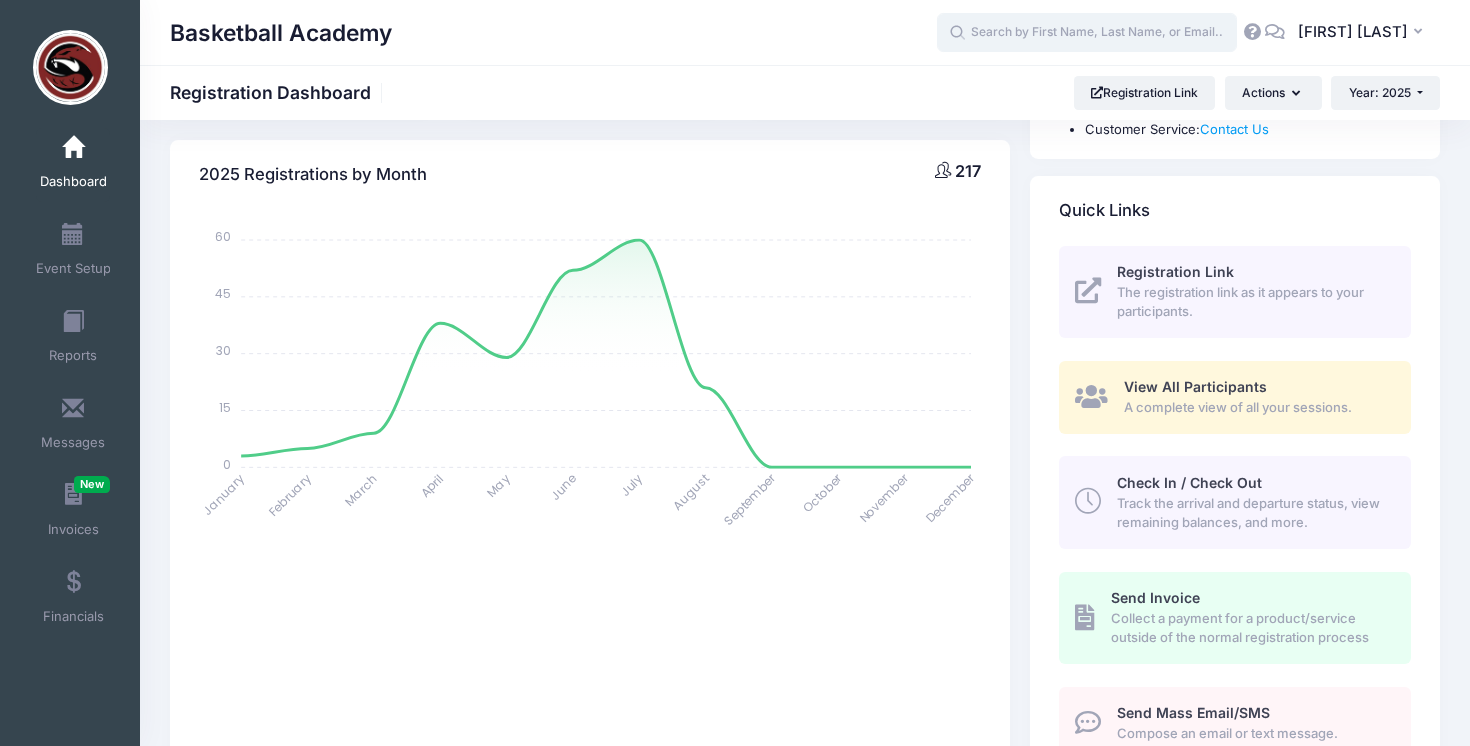scroll, scrollTop: 108, scrollLeft: 0, axis: vertical 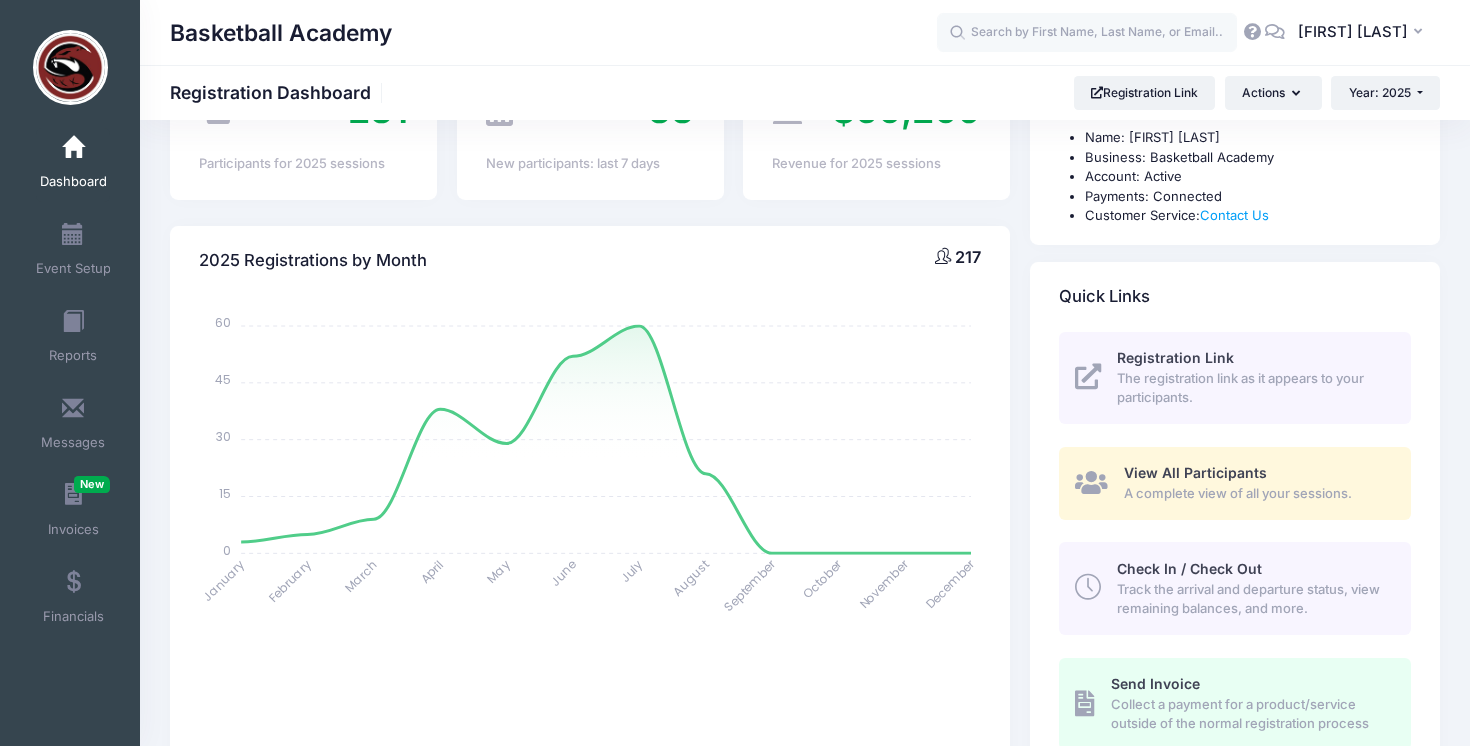 click on "View All Participants
A complete view of all your sessions." at bounding box center (1256, 483) 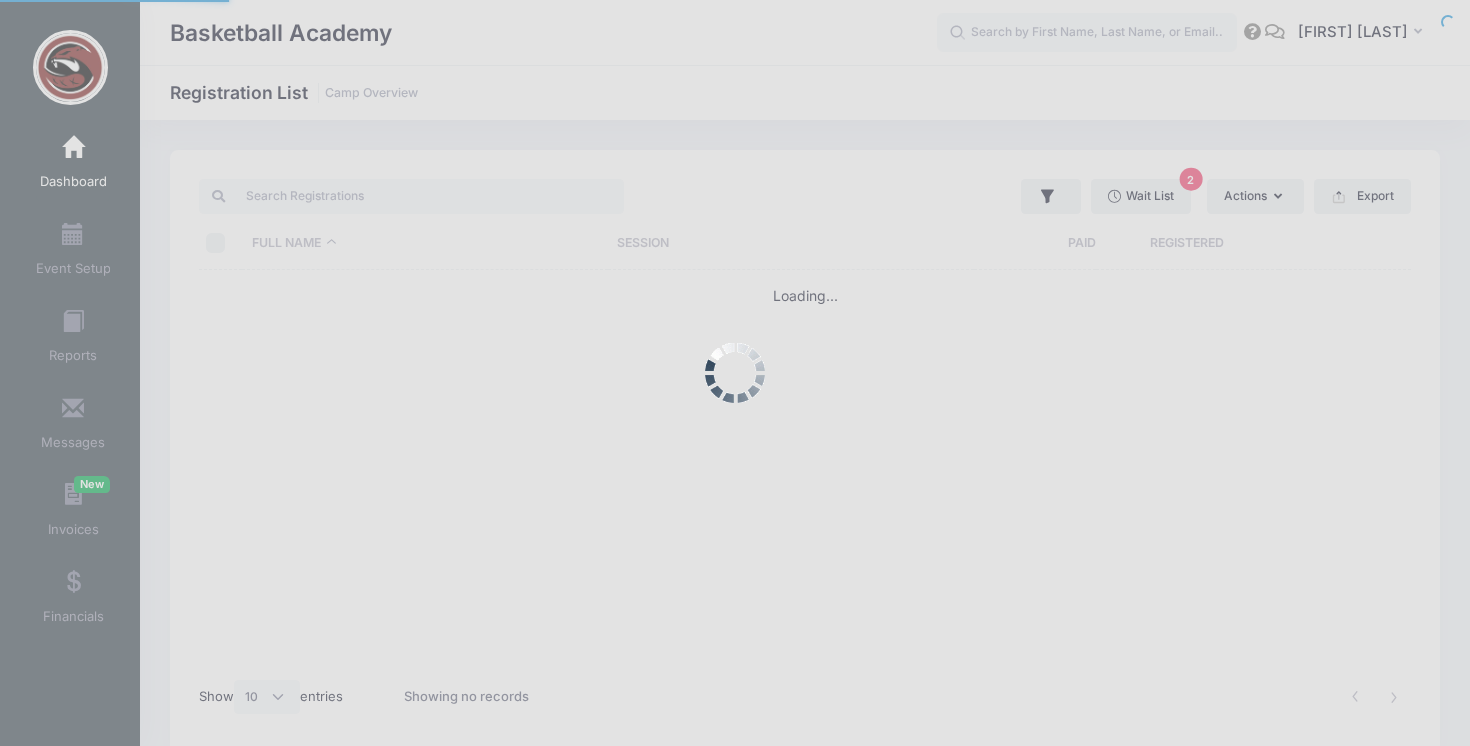 select on "10" 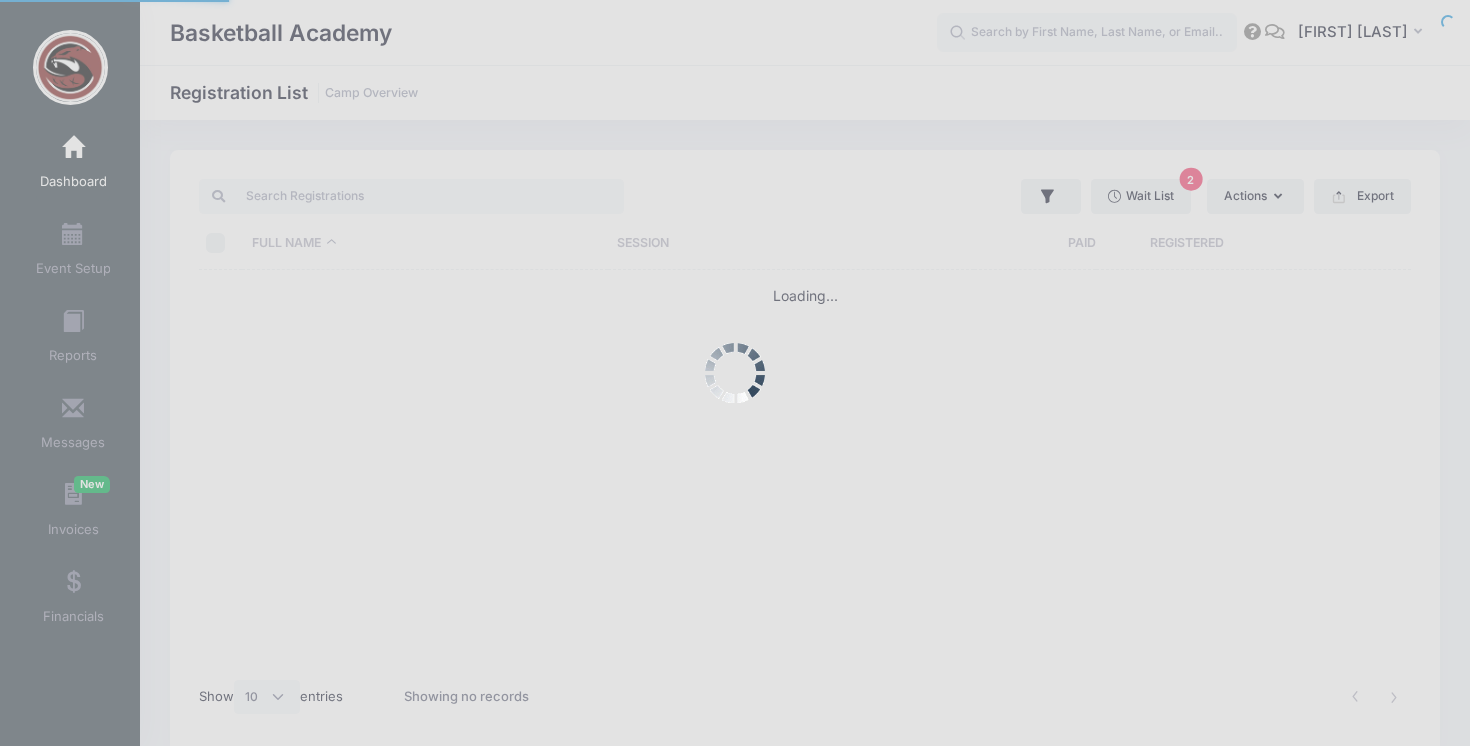 scroll, scrollTop: 0, scrollLeft: 0, axis: both 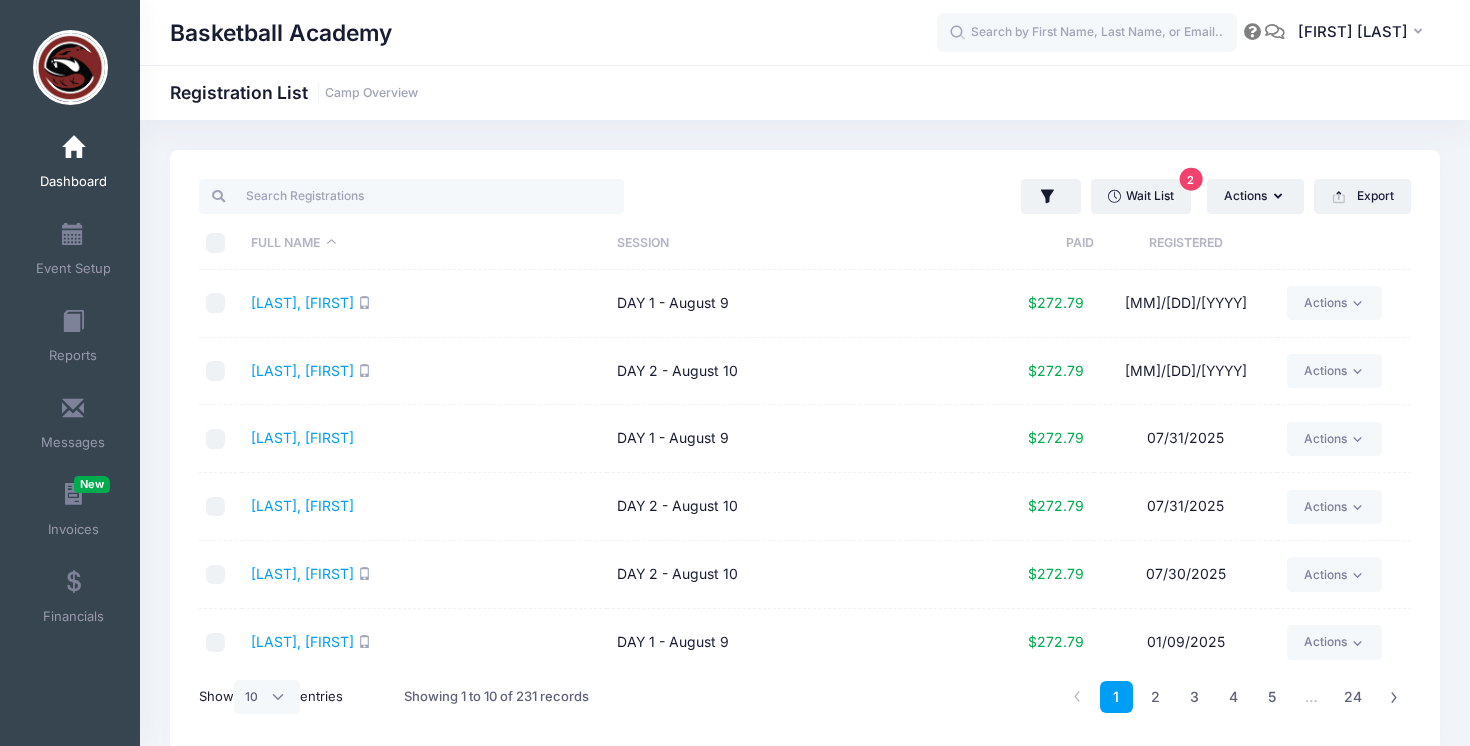 click on "Registered" at bounding box center [1185, 243] 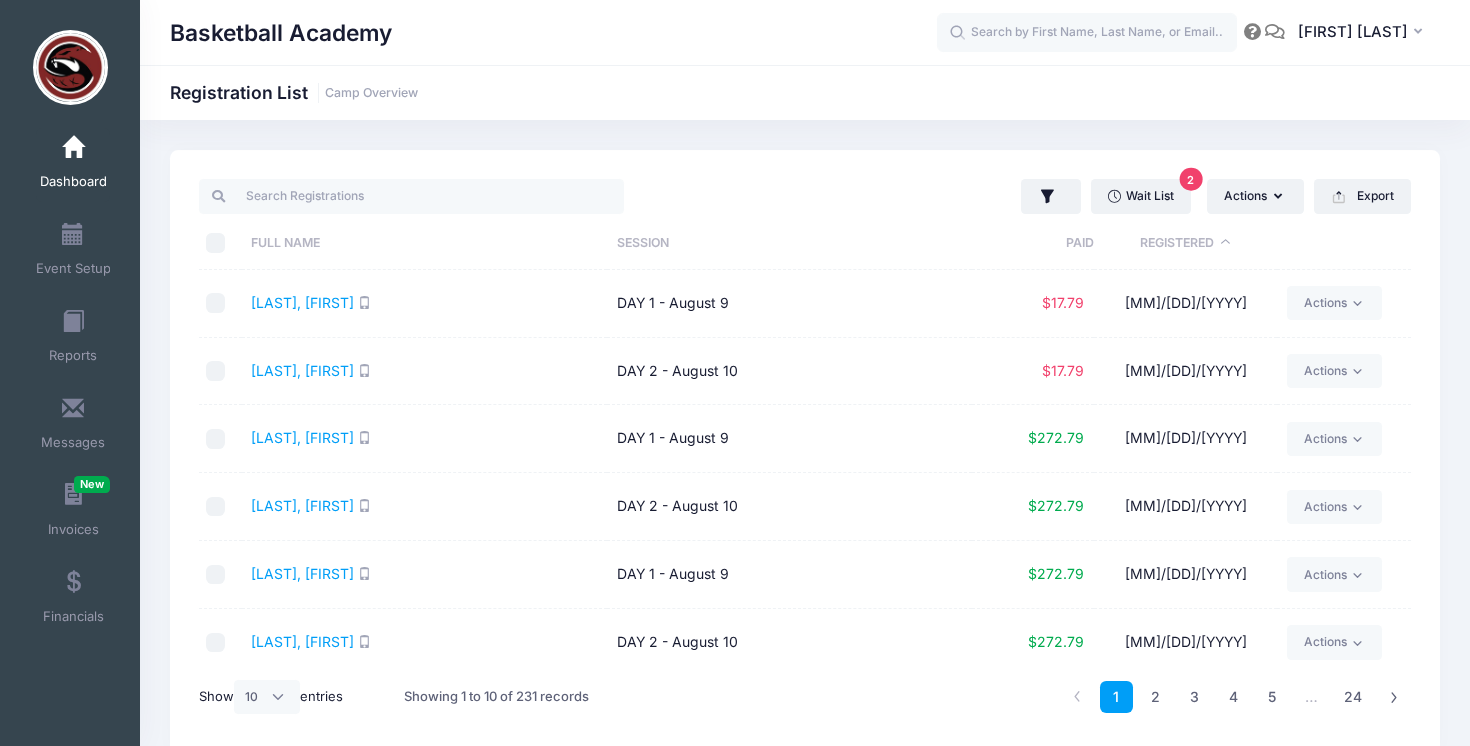 click on "Registered" at bounding box center (1185, 243) 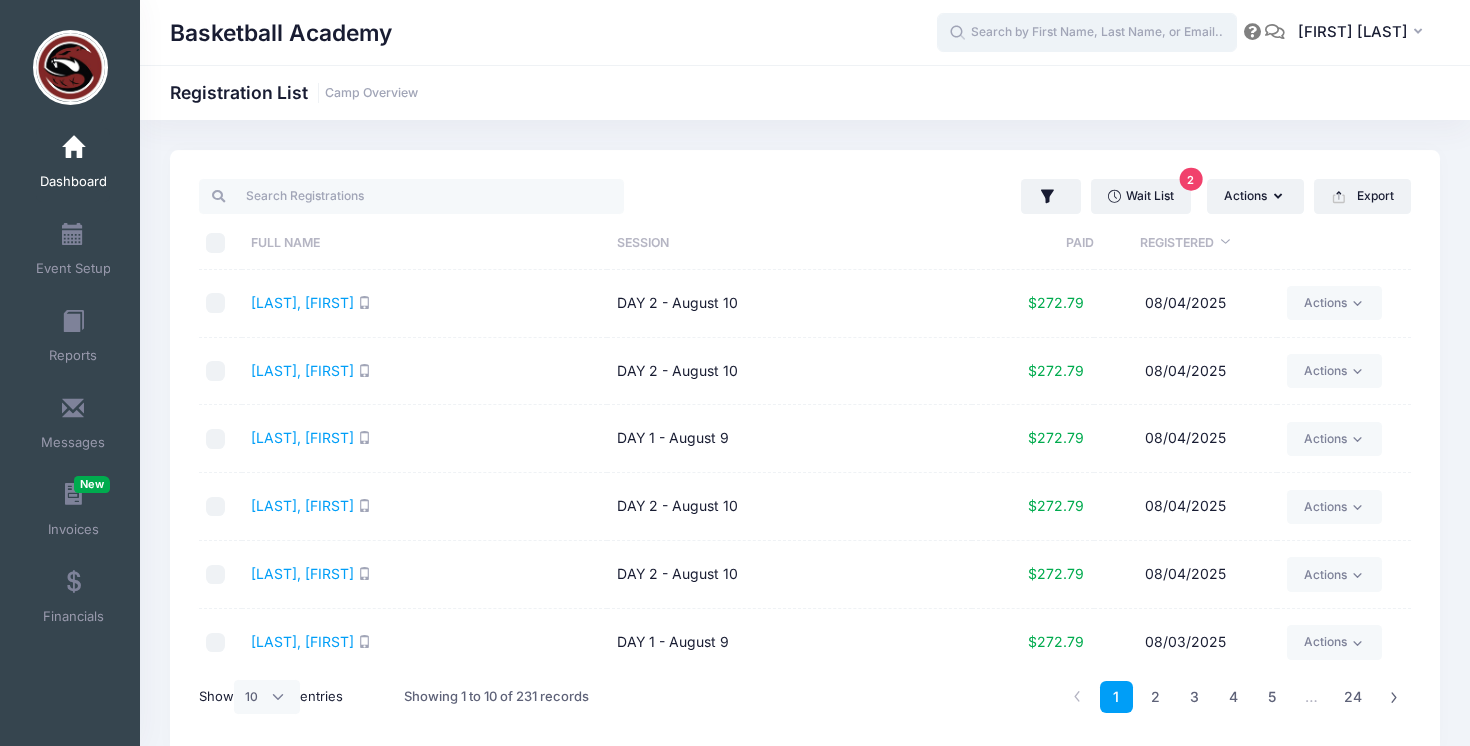 click at bounding box center (1087, 33) 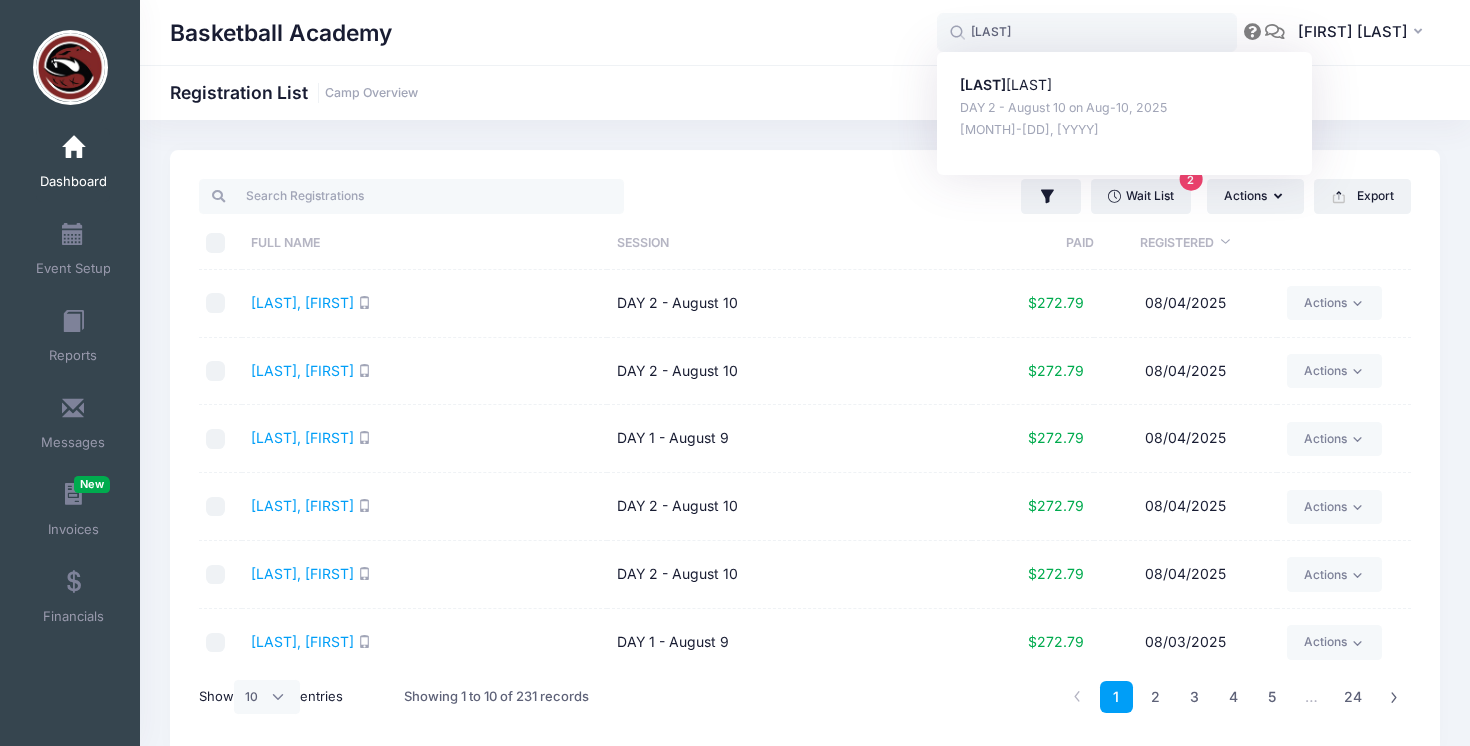 click on "Wait List
2
Actions      Assign Labels
Send Email
Send SMS
Send Payment Reminder
Send Document Upload Reminder
Request Additional Information
Deleted Registrations
Filter Options
Payment Status:
All
Paid Full
Pending Disputed" at bounding box center [805, 452] 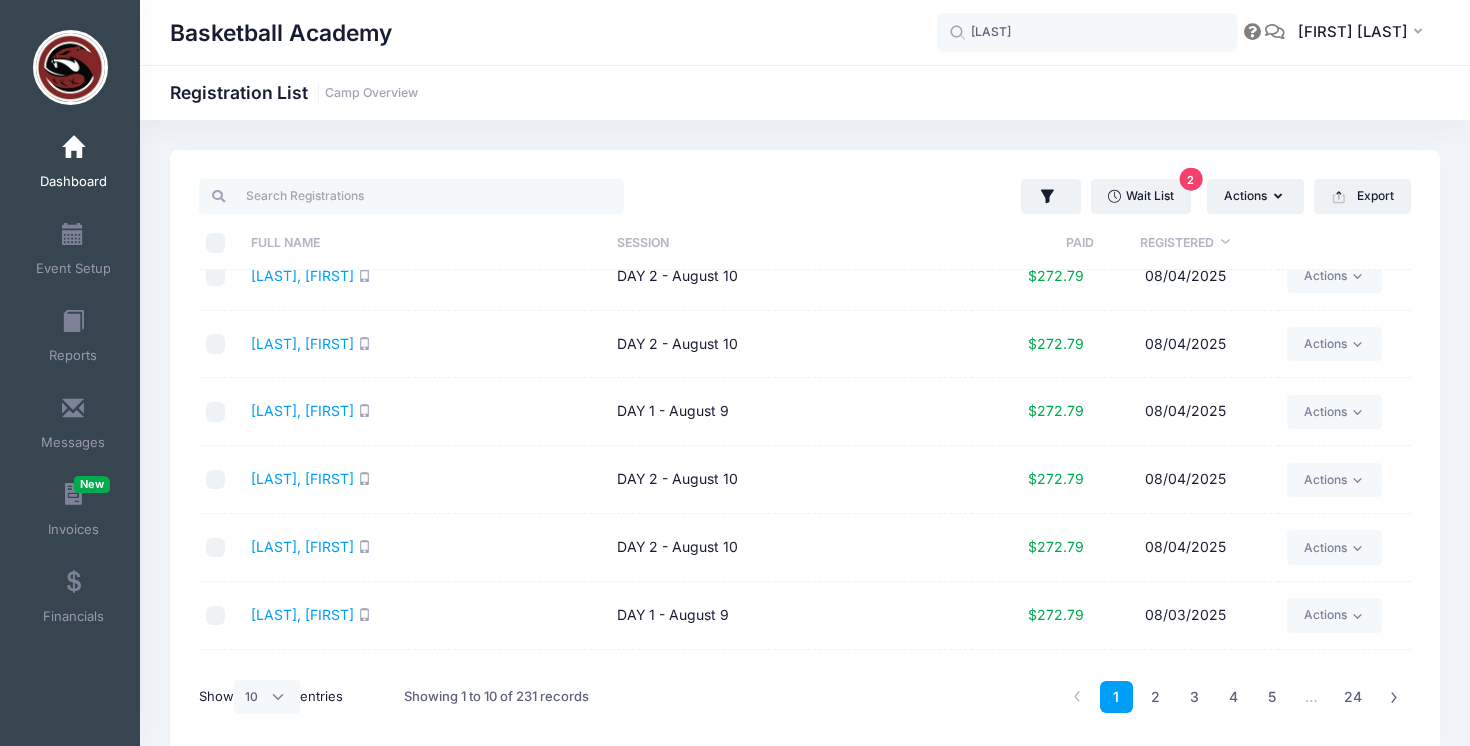 scroll, scrollTop: 0, scrollLeft: 0, axis: both 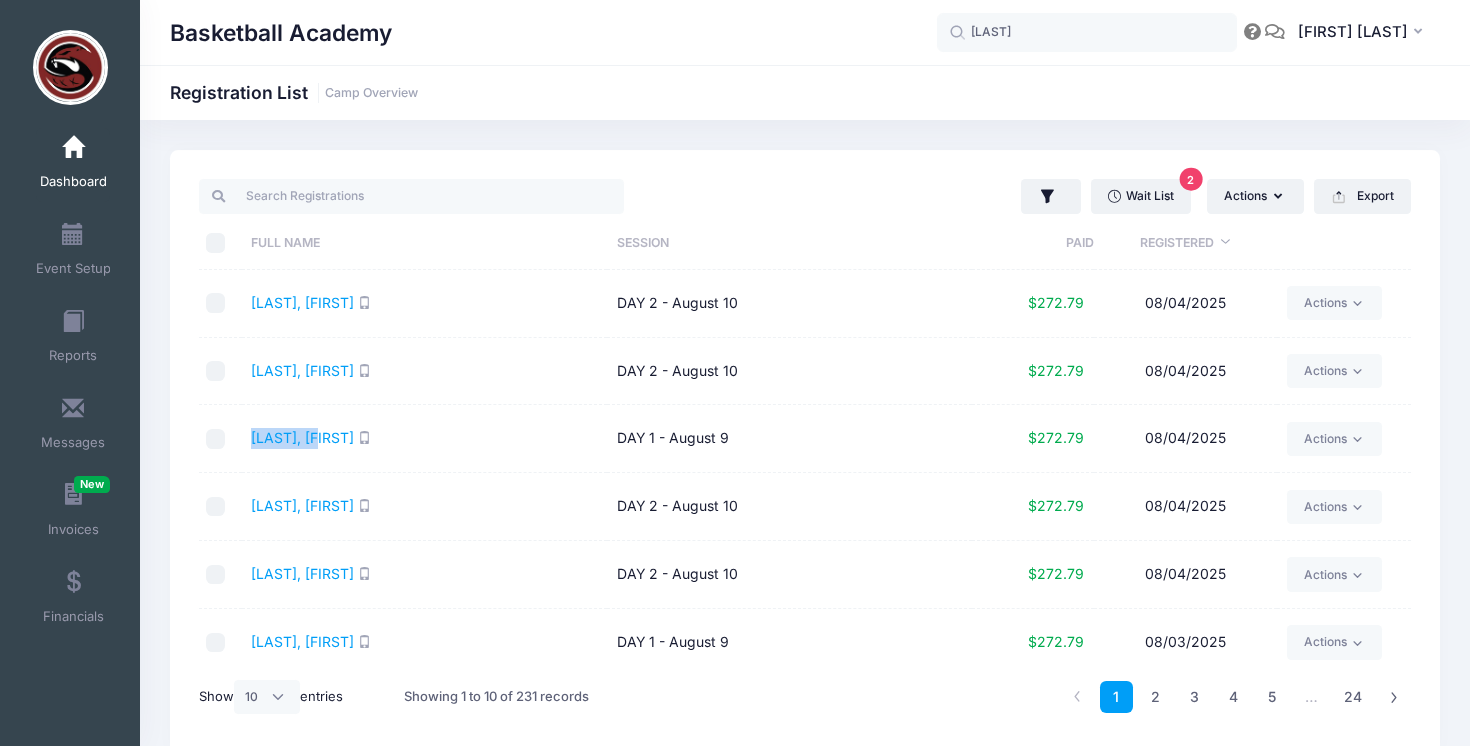 copy on "McGovern, Keller" 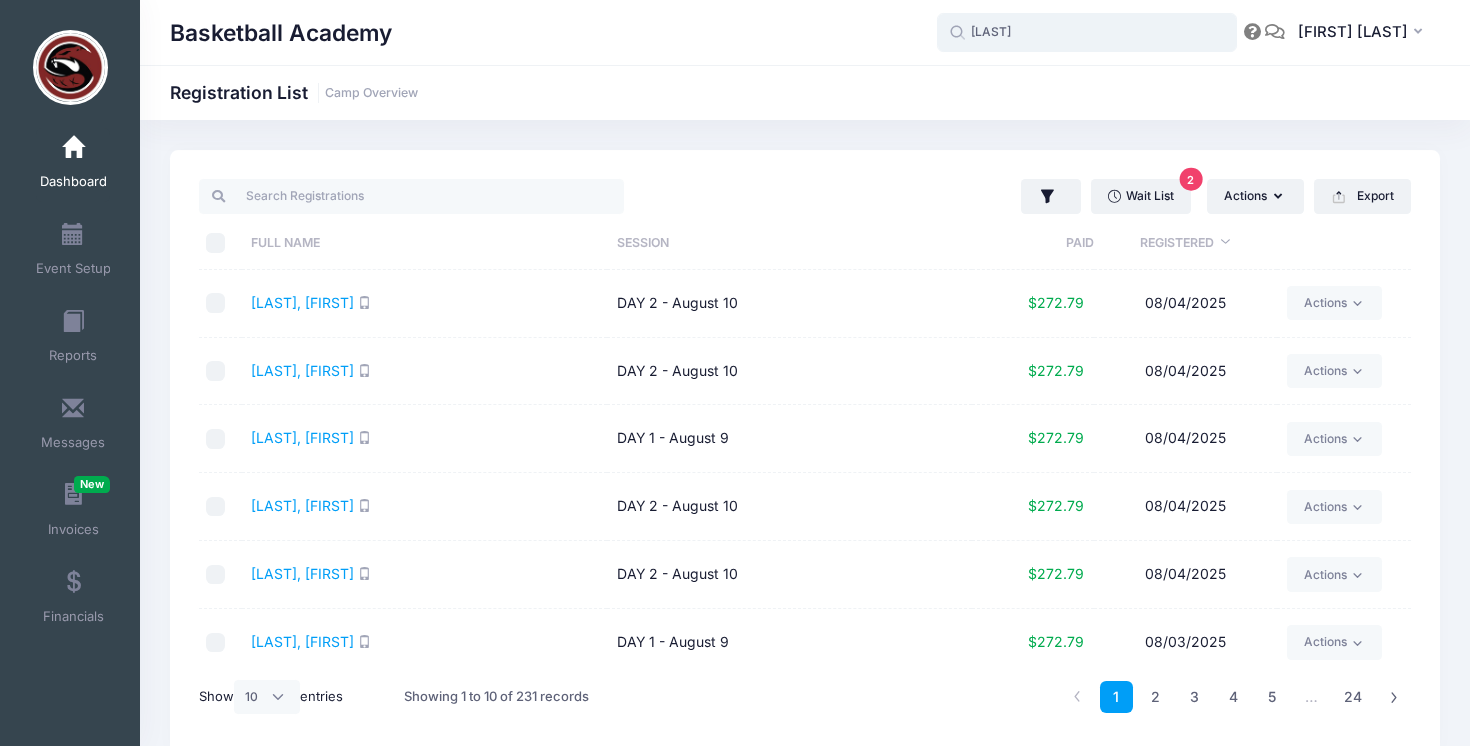 click on "keller" at bounding box center [1087, 33] 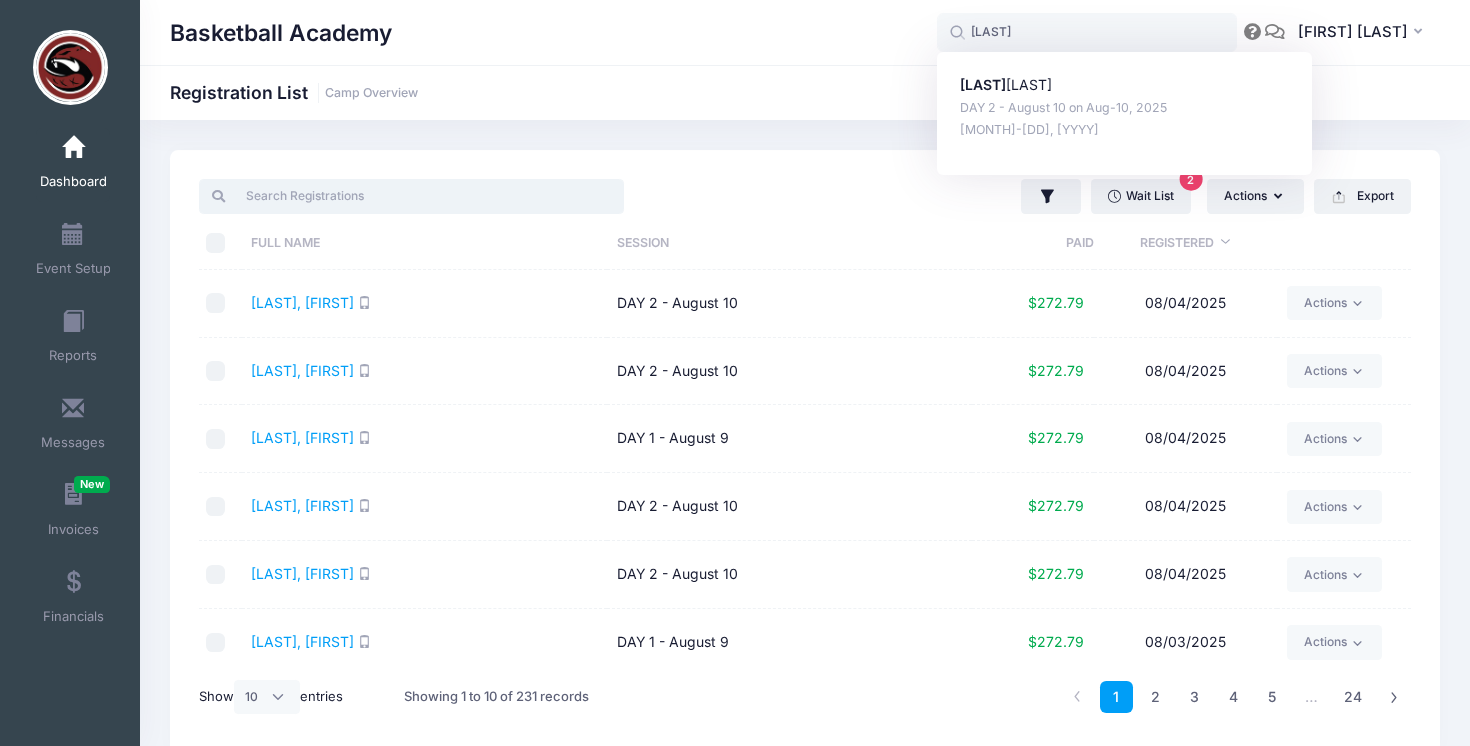 click at bounding box center [411, 196] 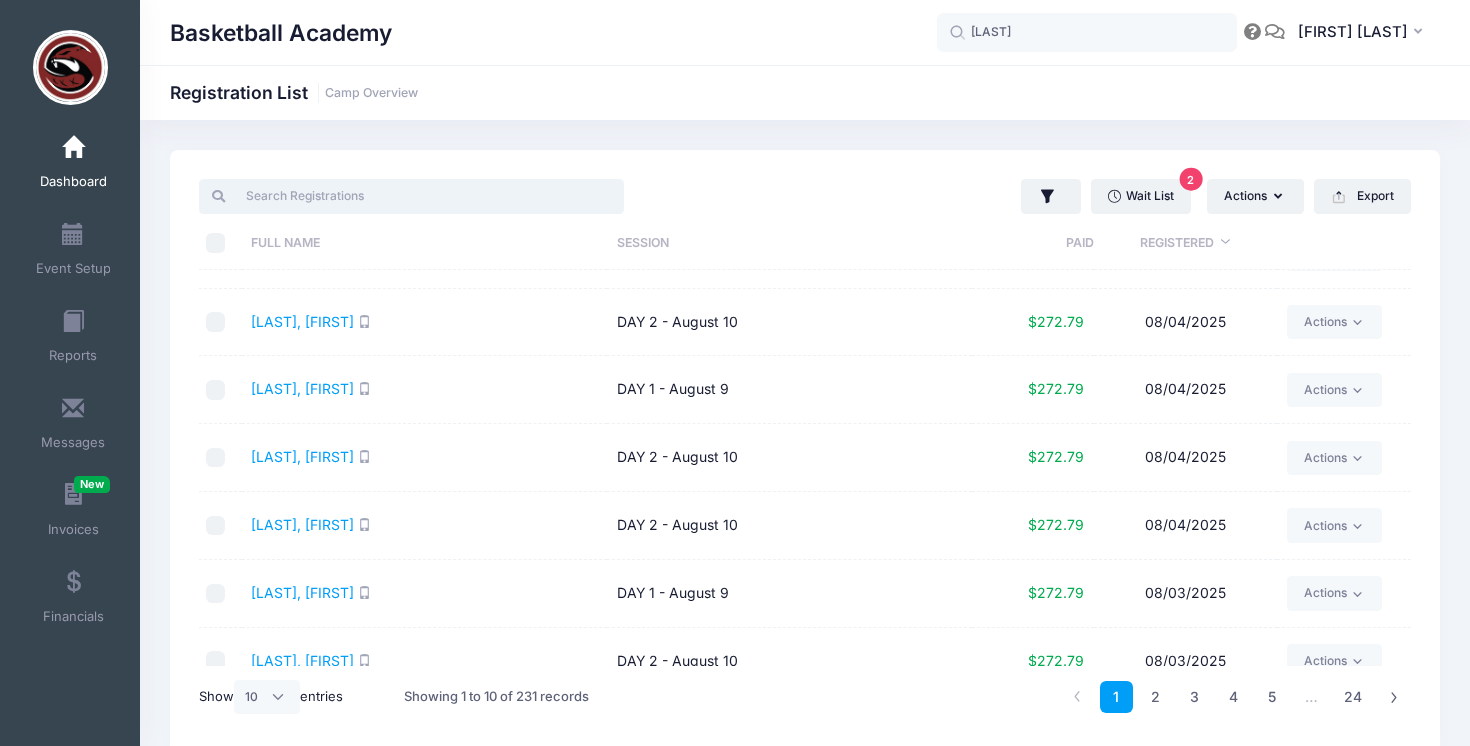 scroll, scrollTop: 59, scrollLeft: 0, axis: vertical 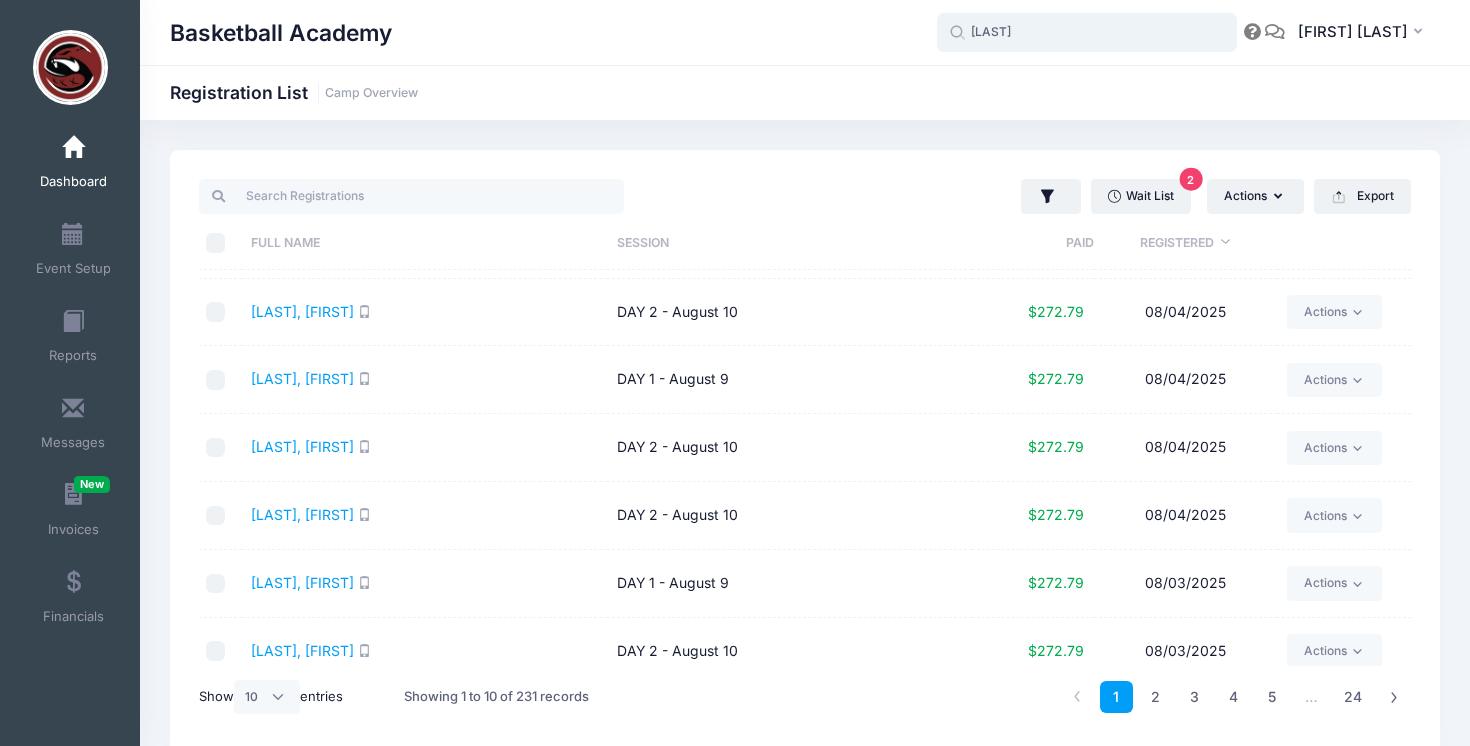 click on "keller" at bounding box center (1087, 33) 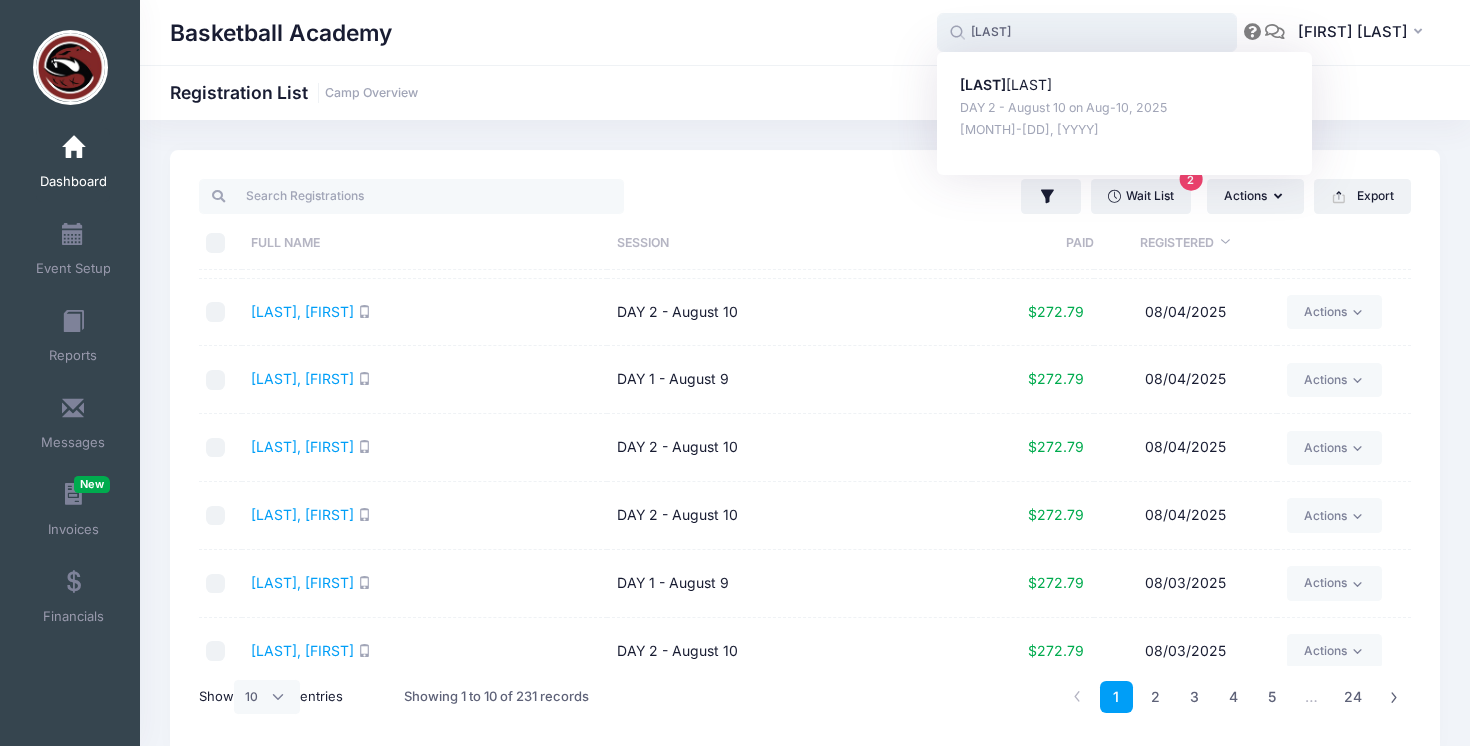 drag, startPoint x: 995, startPoint y: 39, endPoint x: 924, endPoint y: 33, distance: 71.25307 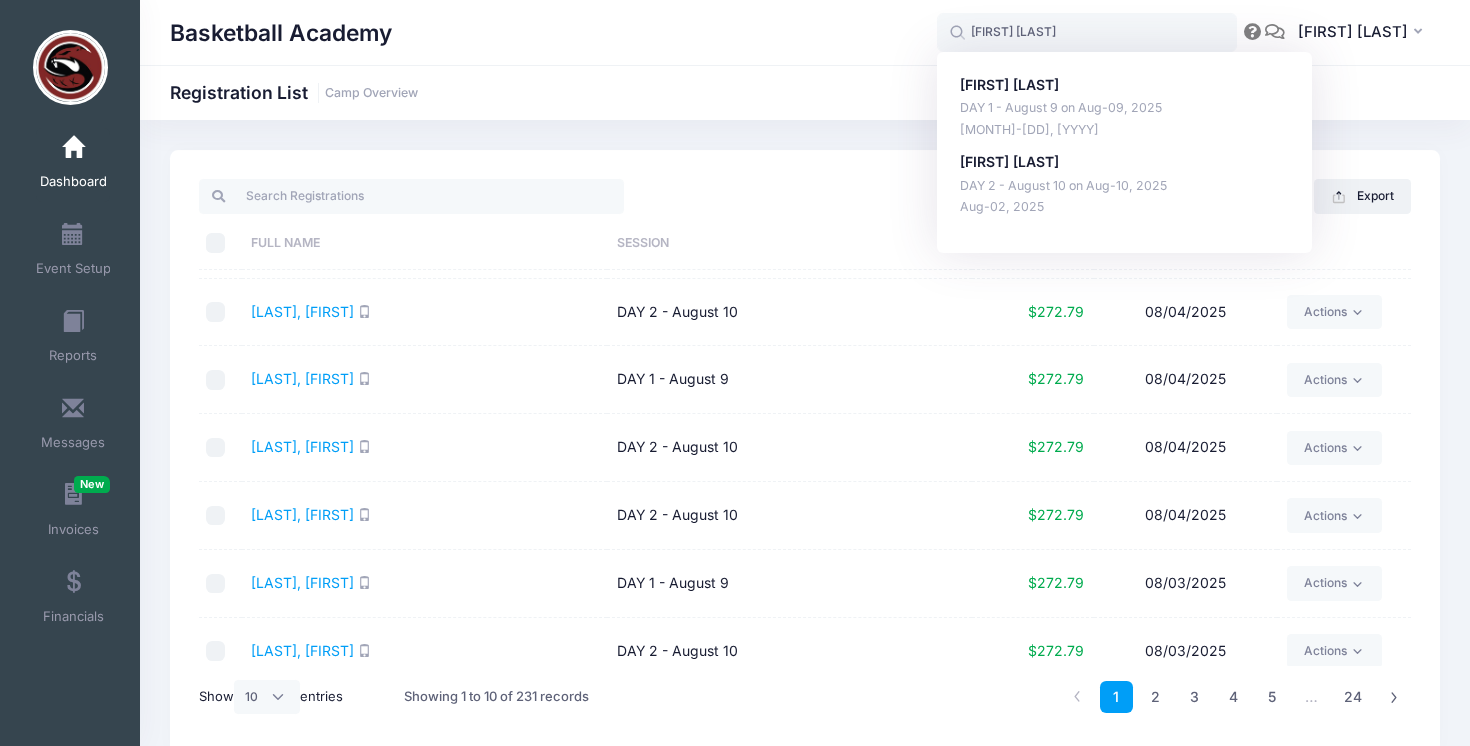 click on "Basketball Academy
Registration List
Camp Overview" at bounding box center (805, 452) 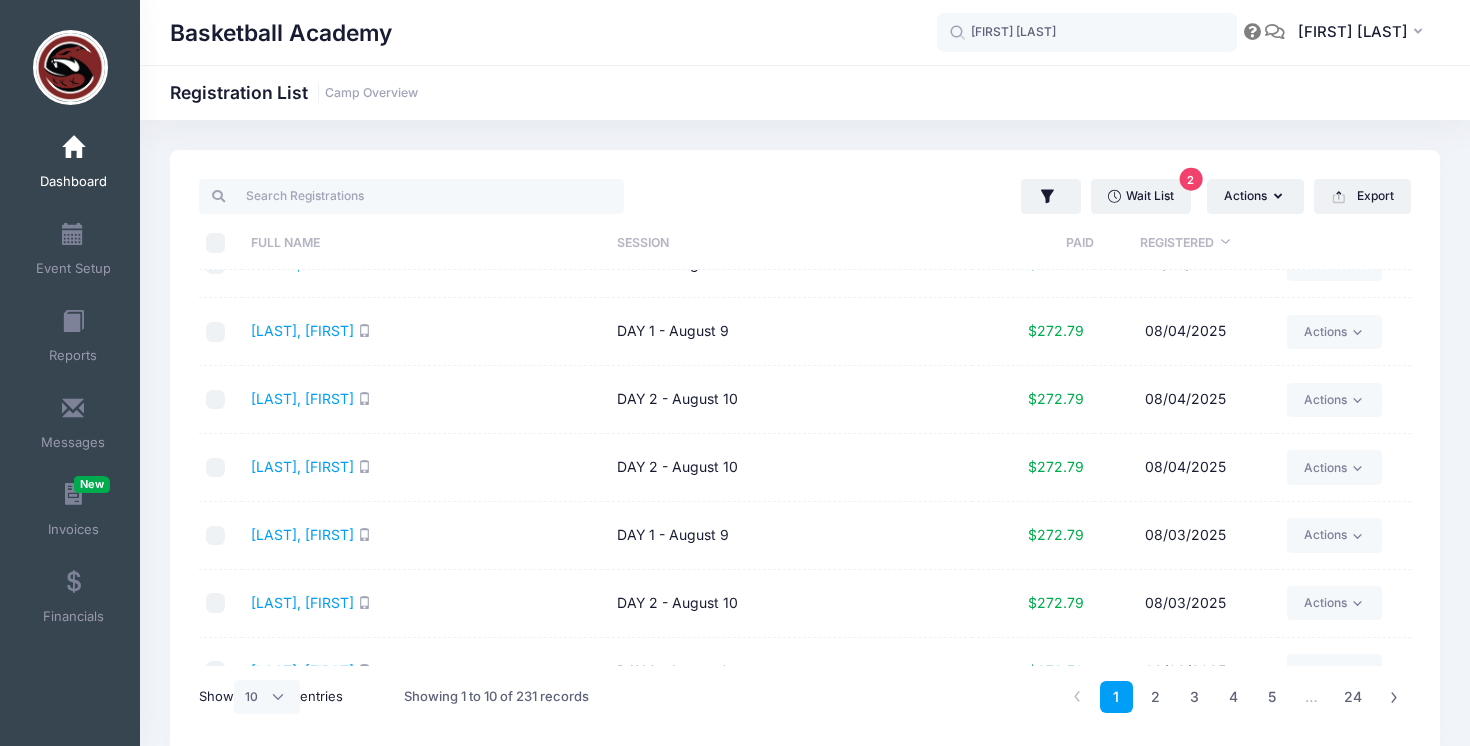 scroll, scrollTop: 120, scrollLeft: 0, axis: vertical 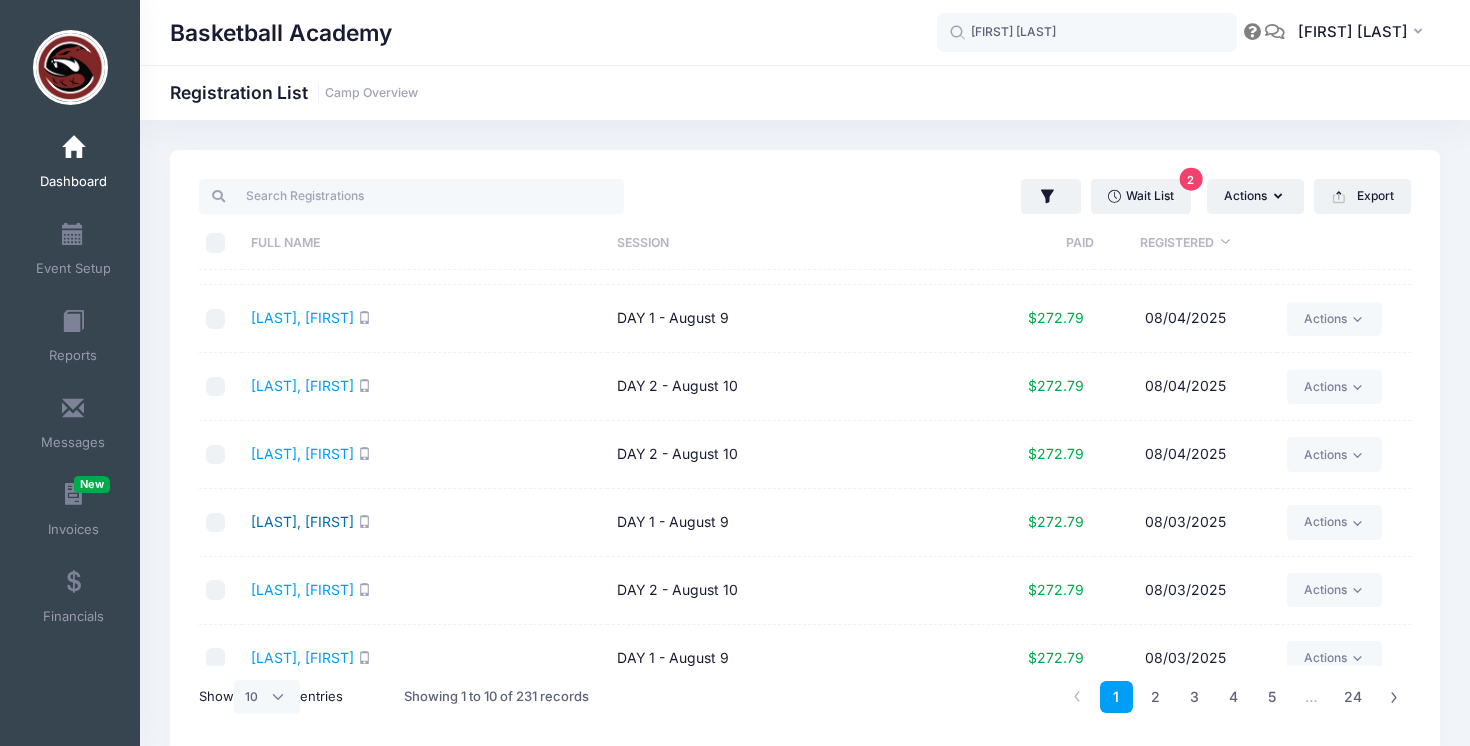 click on "Henry, Rodney" at bounding box center [302, 521] 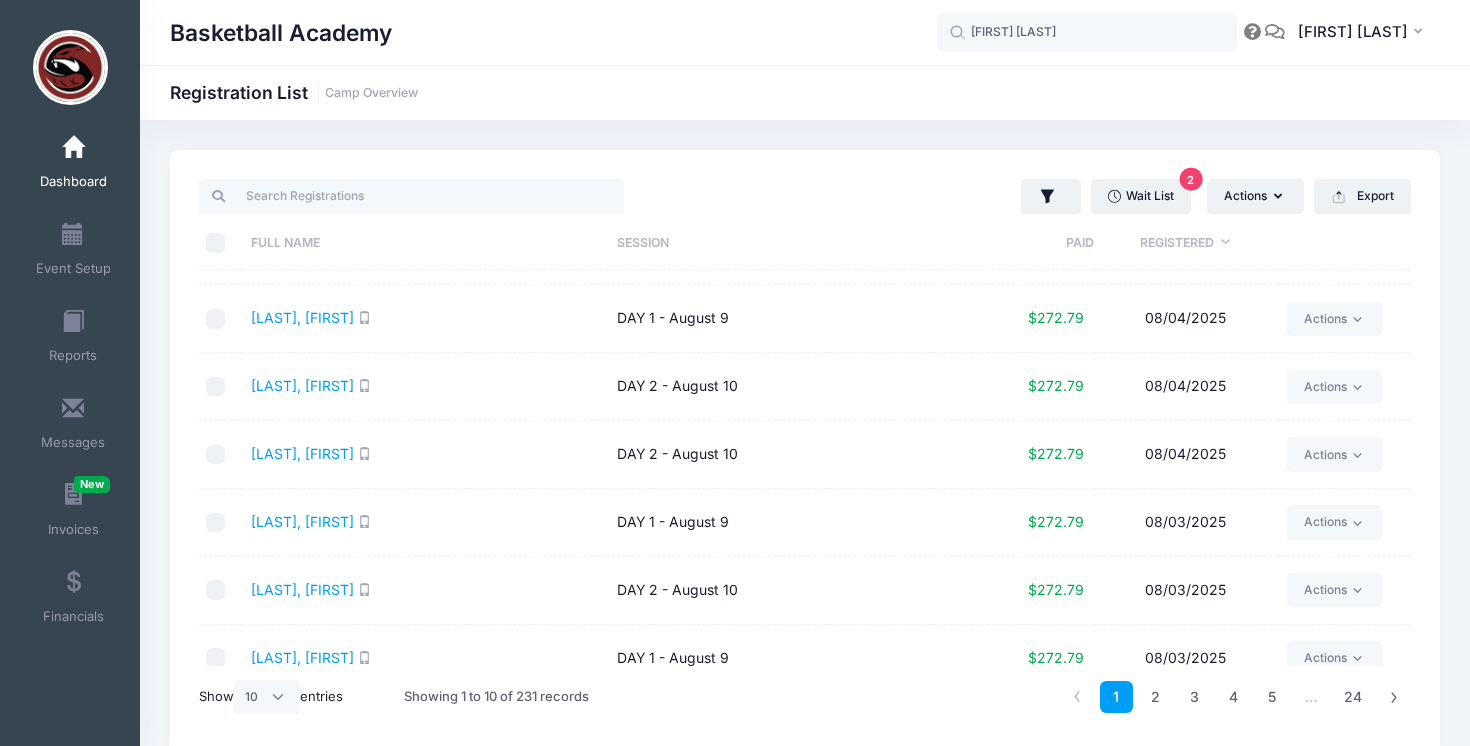 copy on "[LAST], [FIRST]" 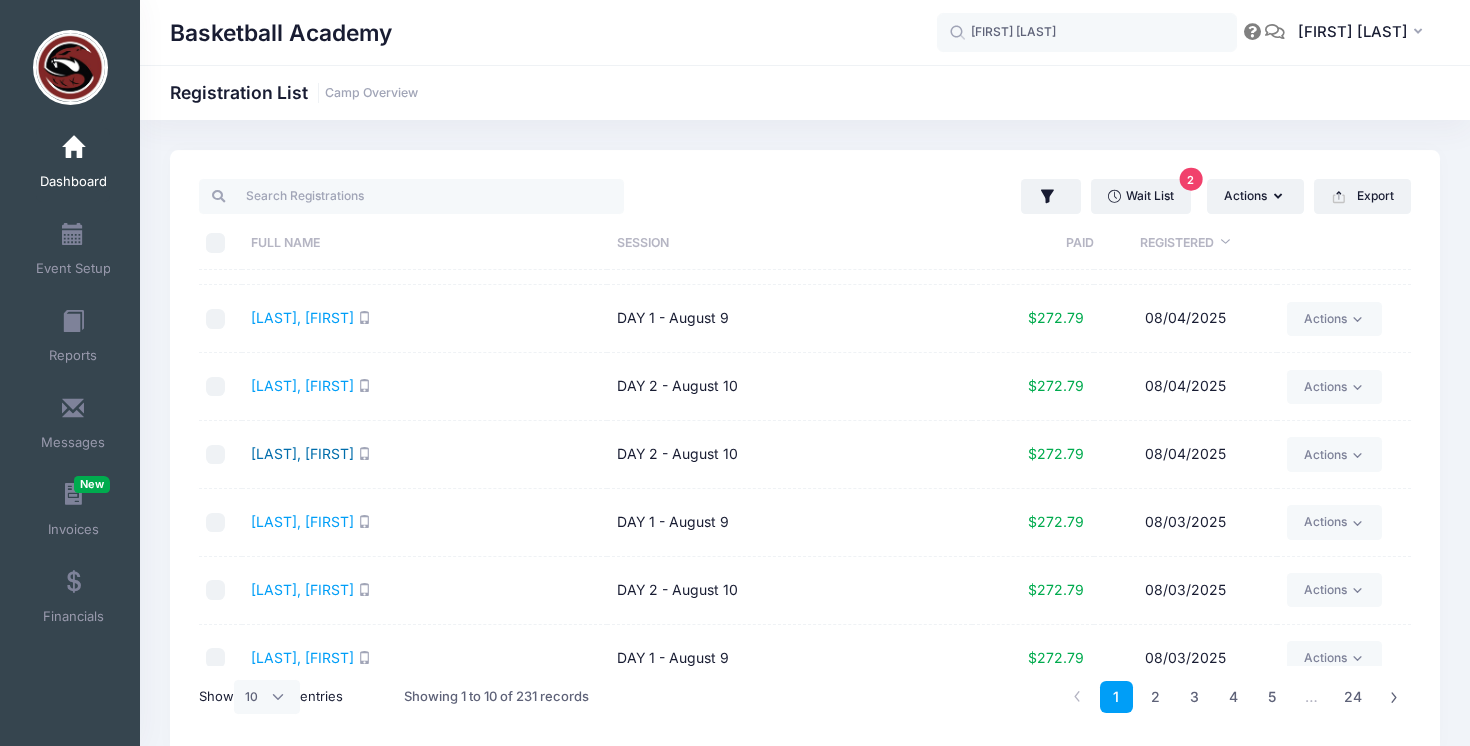 click on "[LAST], [FIRST]" at bounding box center [302, 453] 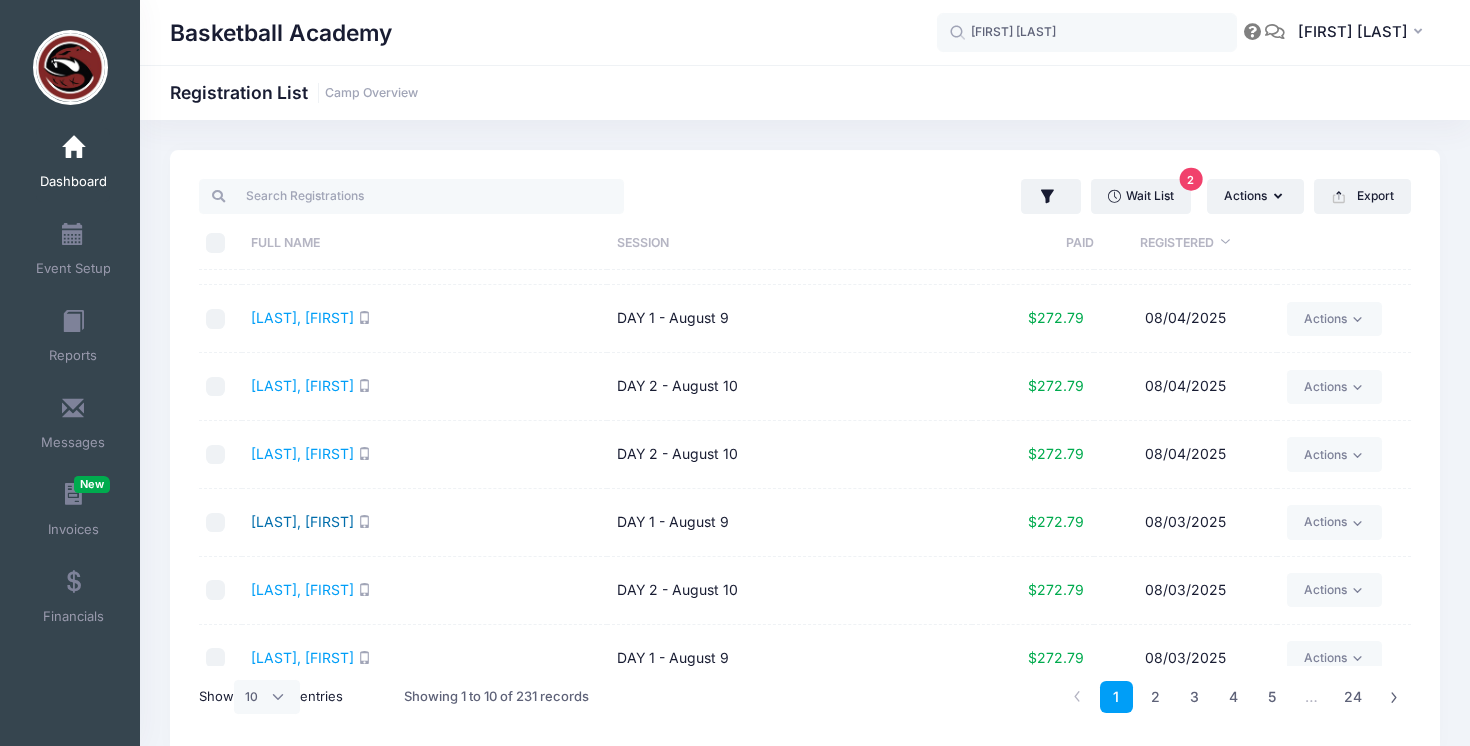 click on "Henry, Rodney" at bounding box center (302, 521) 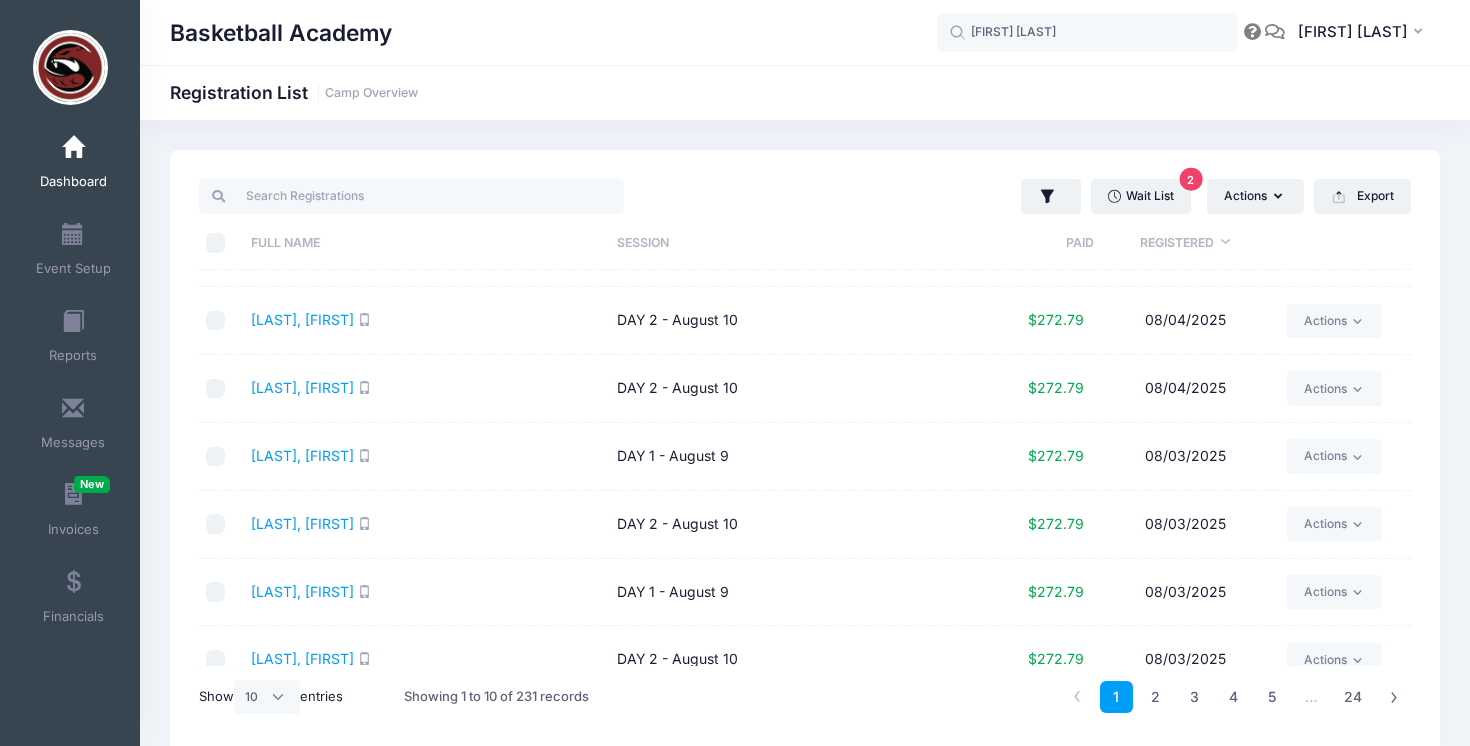 scroll, scrollTop: 210, scrollLeft: 0, axis: vertical 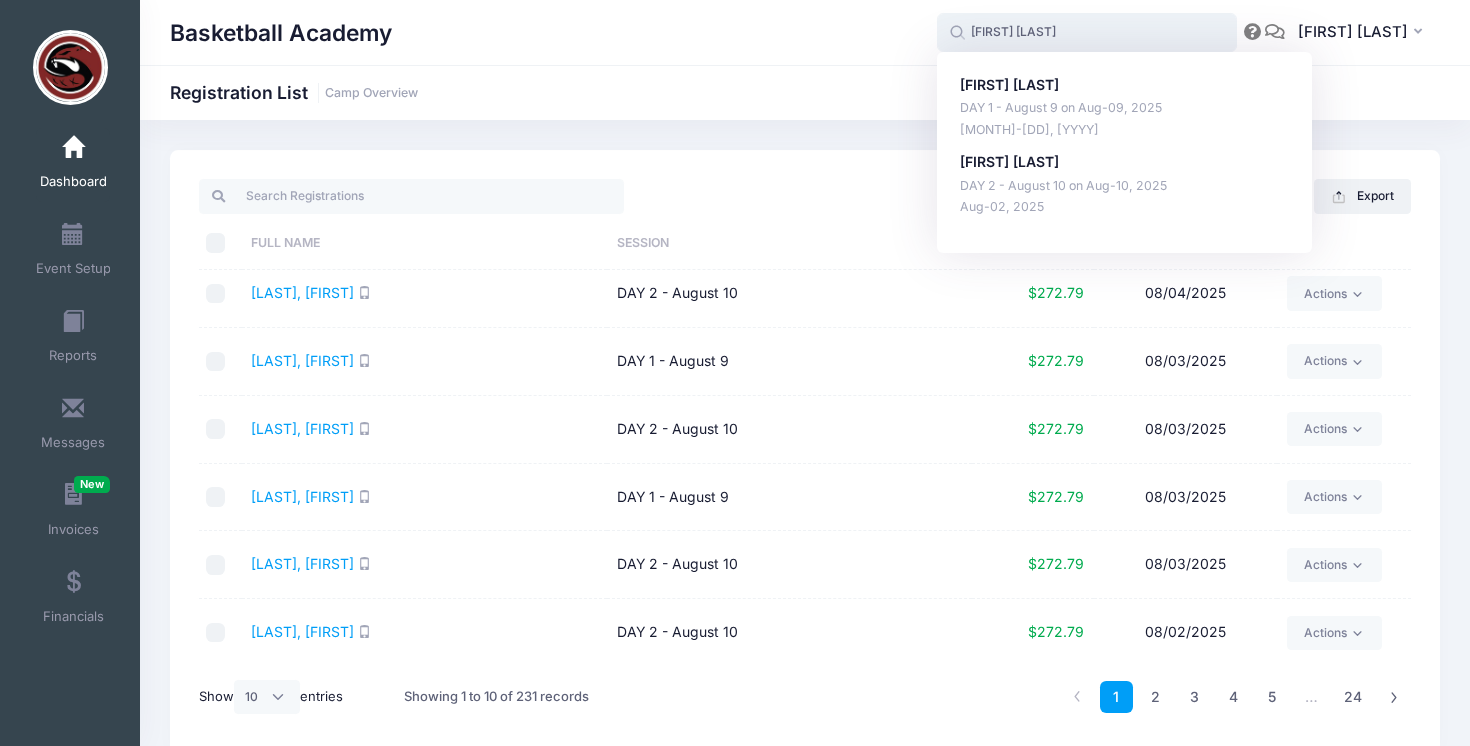 drag, startPoint x: 1055, startPoint y: 29, endPoint x: 903, endPoint y: 34, distance: 152.08221 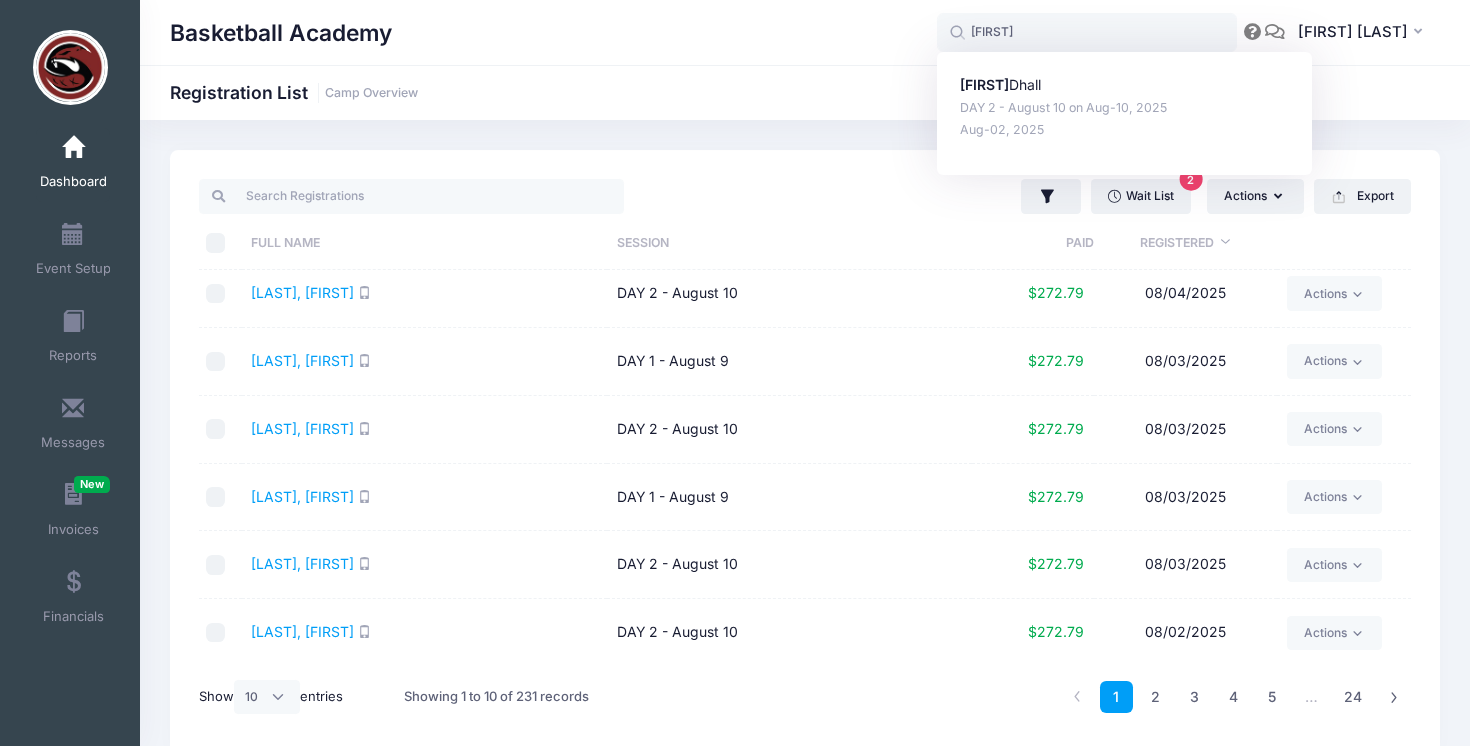 click on "Basketball Academy" at bounding box center (553, 33) 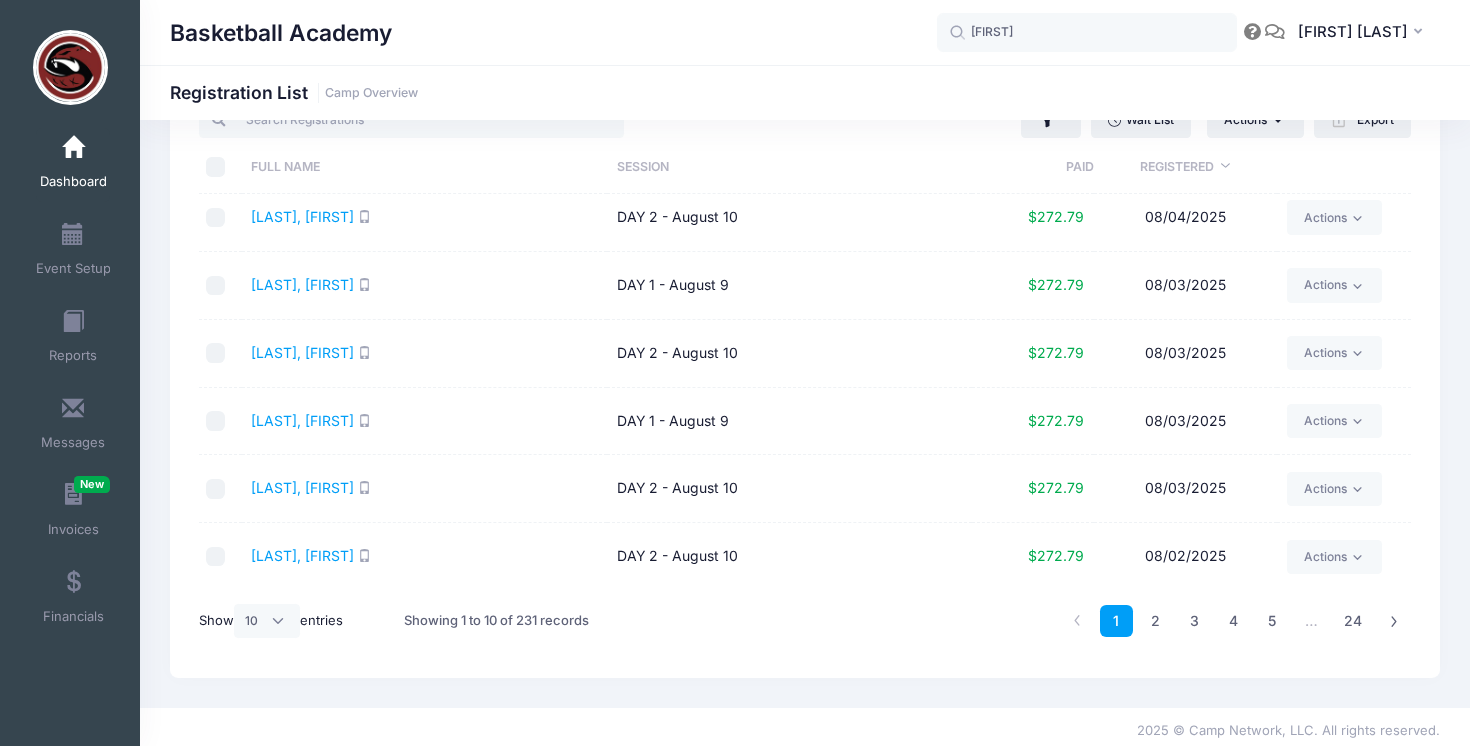 scroll, scrollTop: 84, scrollLeft: 0, axis: vertical 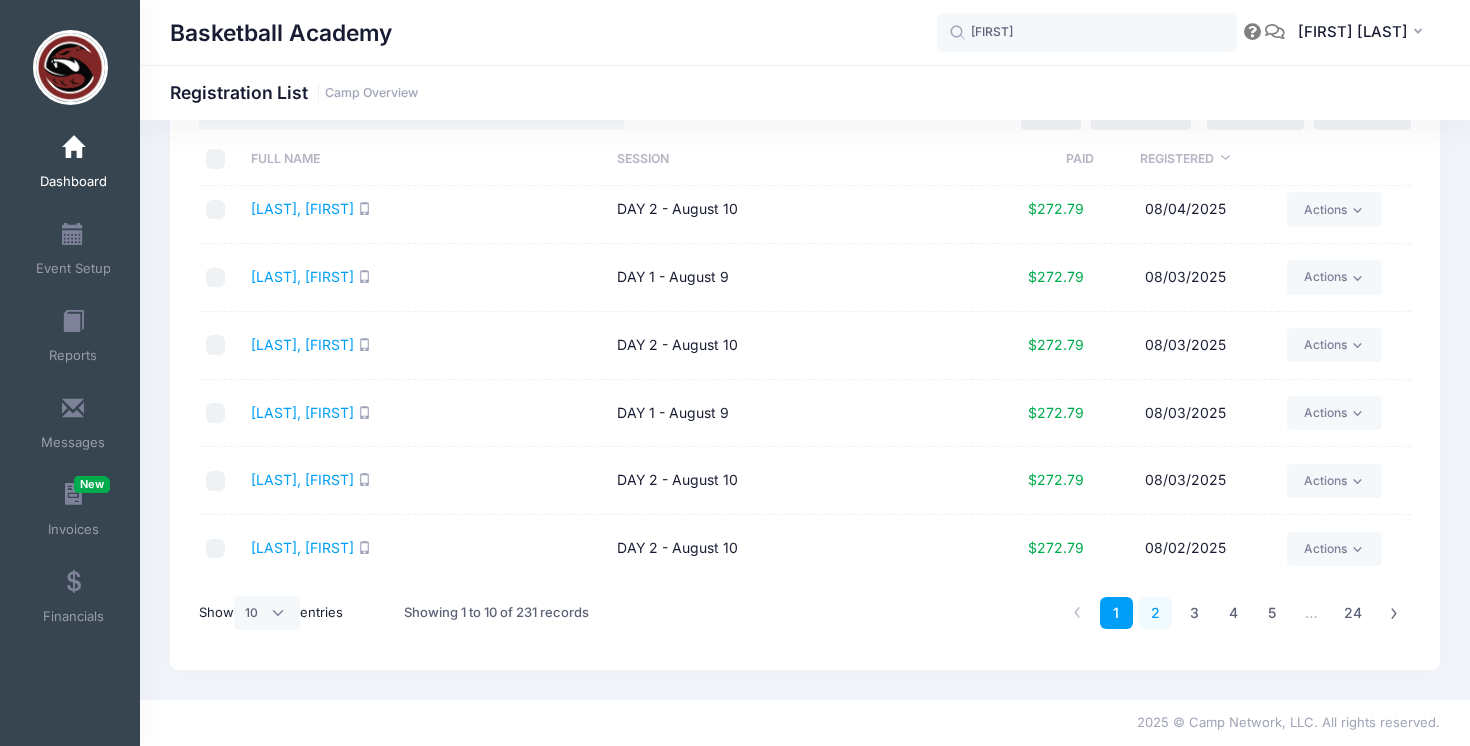 click on "2" at bounding box center (1155, 613) 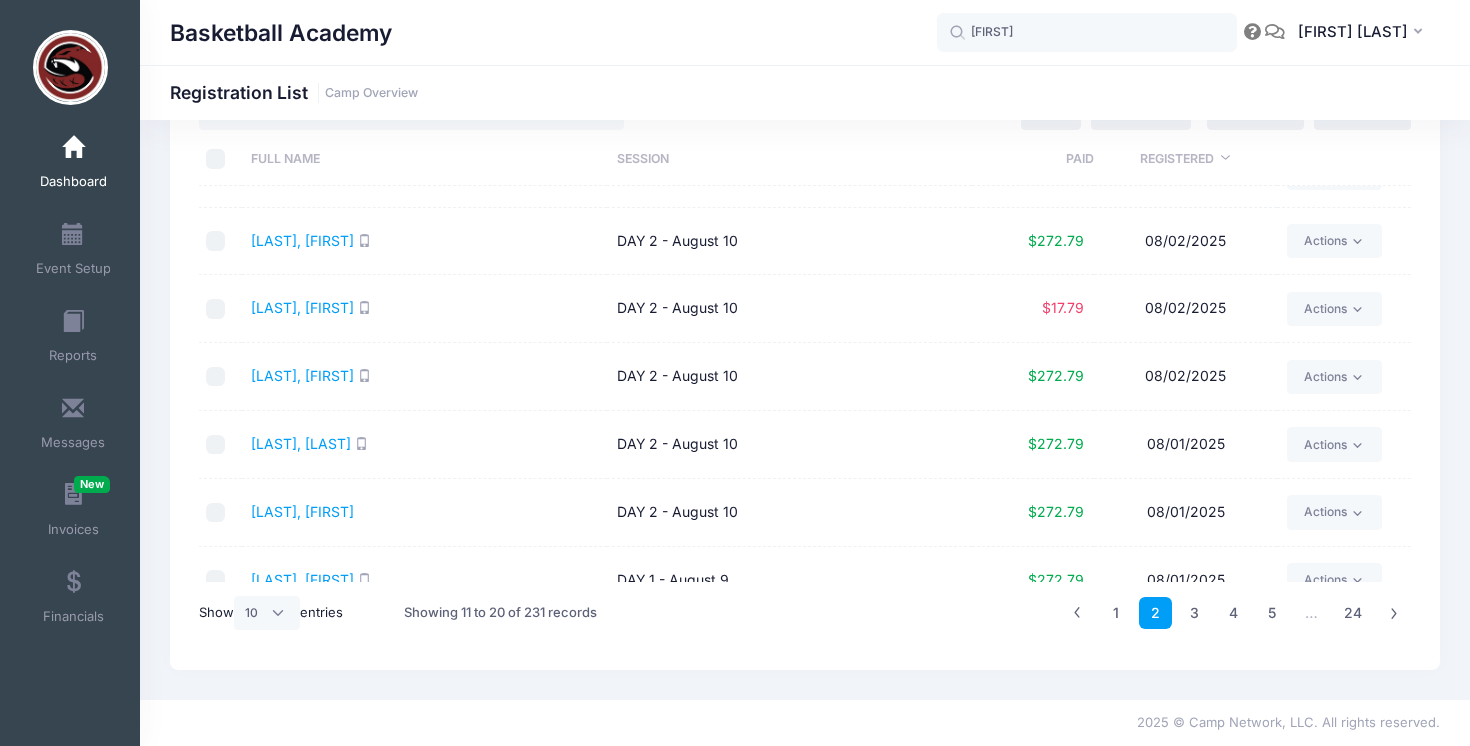 scroll, scrollTop: 47, scrollLeft: 0, axis: vertical 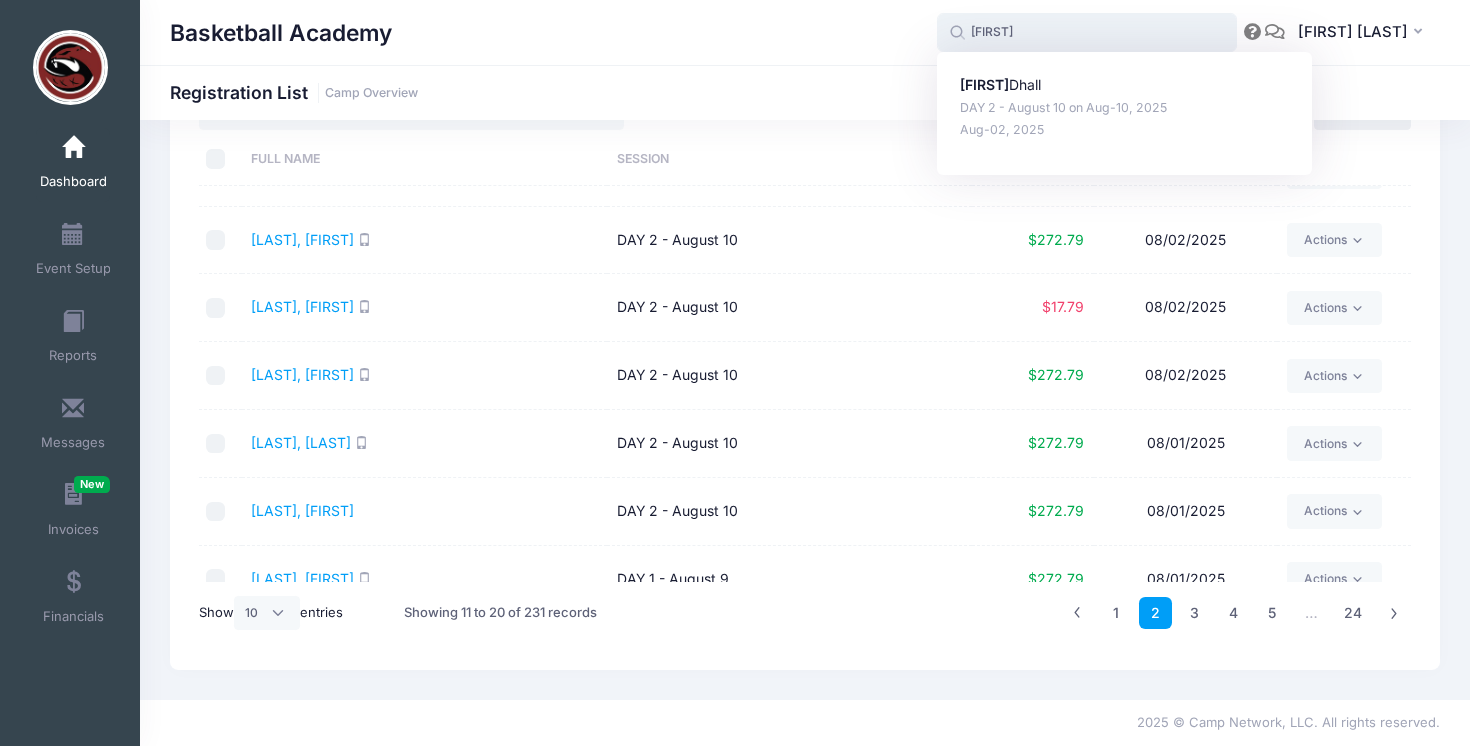 drag, startPoint x: 1063, startPoint y: 37, endPoint x: 917, endPoint y: 31, distance: 146.12323 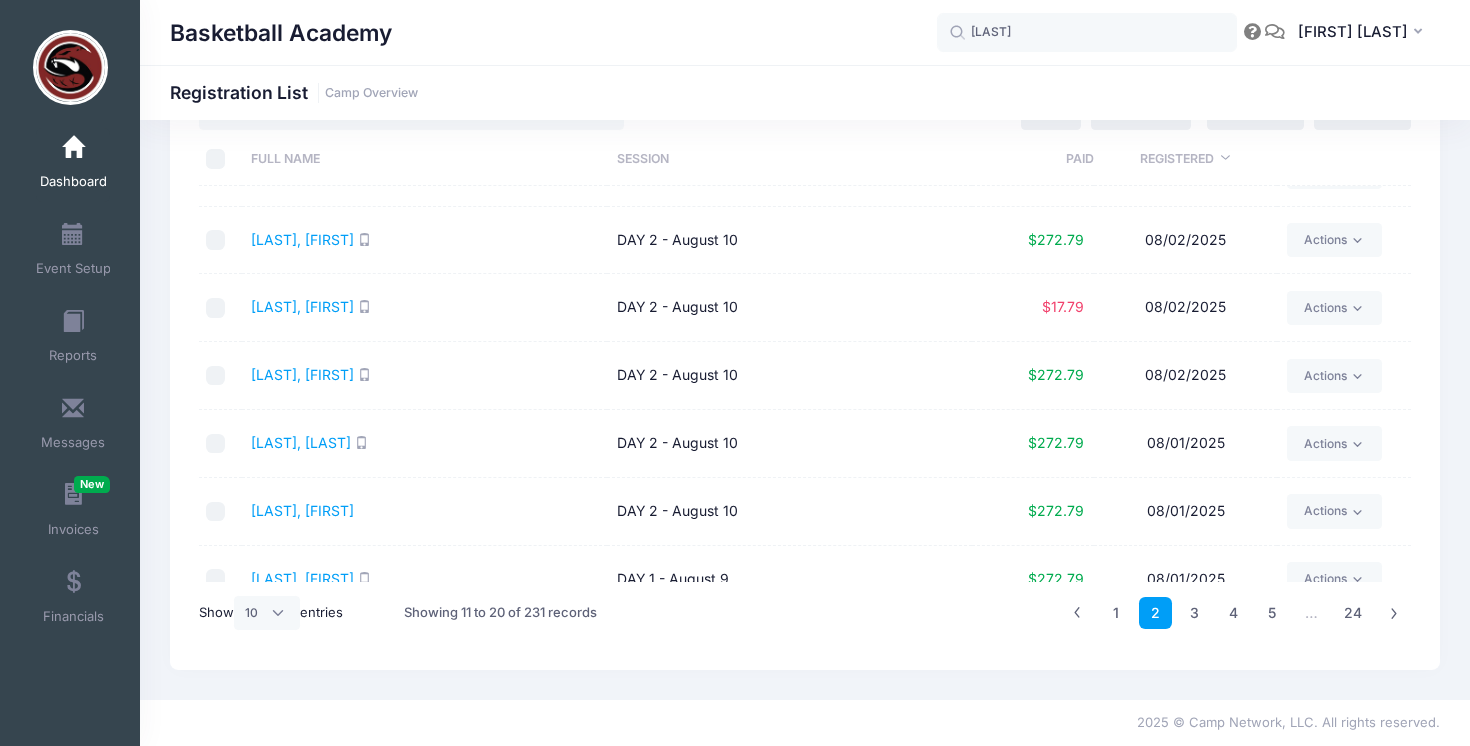 click on "Arthur, Cameron" at bounding box center [424, 376] 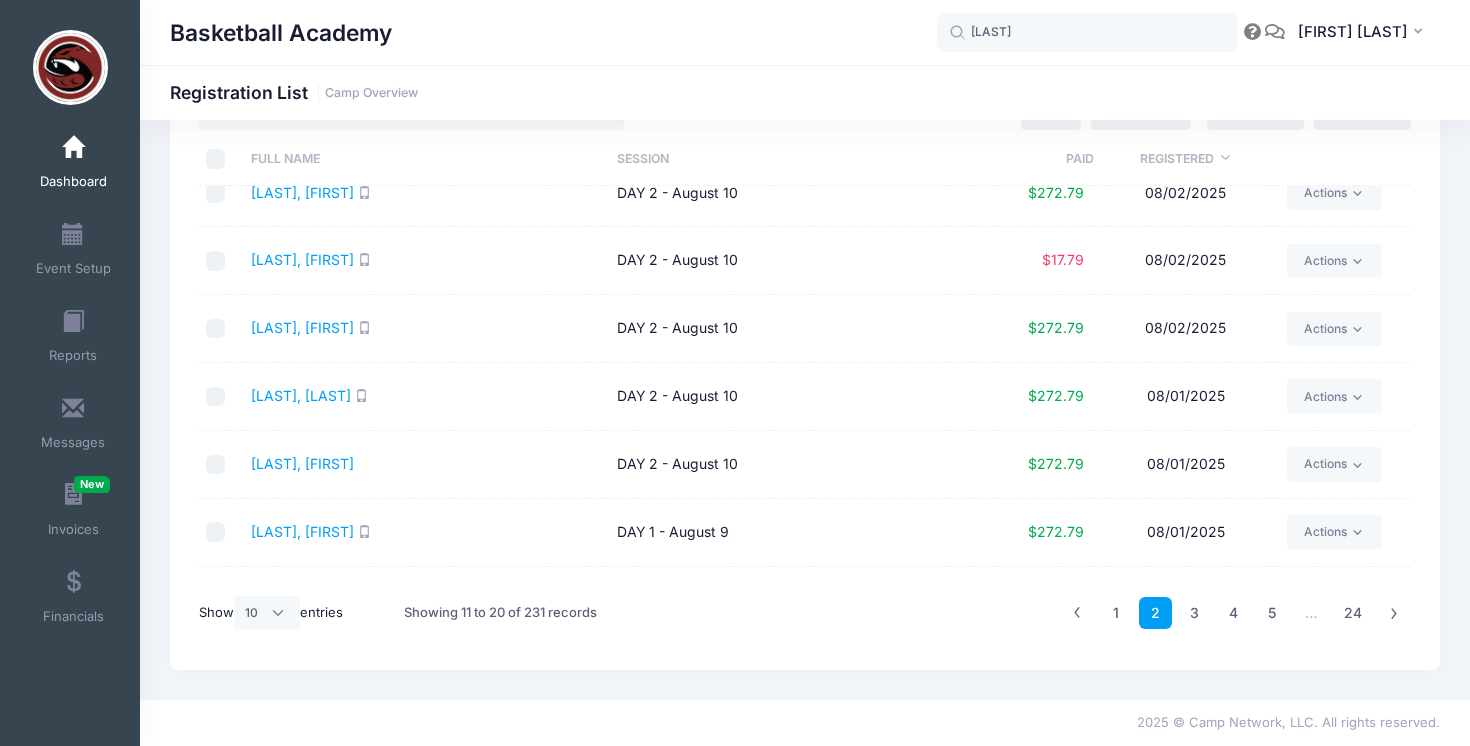 scroll, scrollTop: 130, scrollLeft: 0, axis: vertical 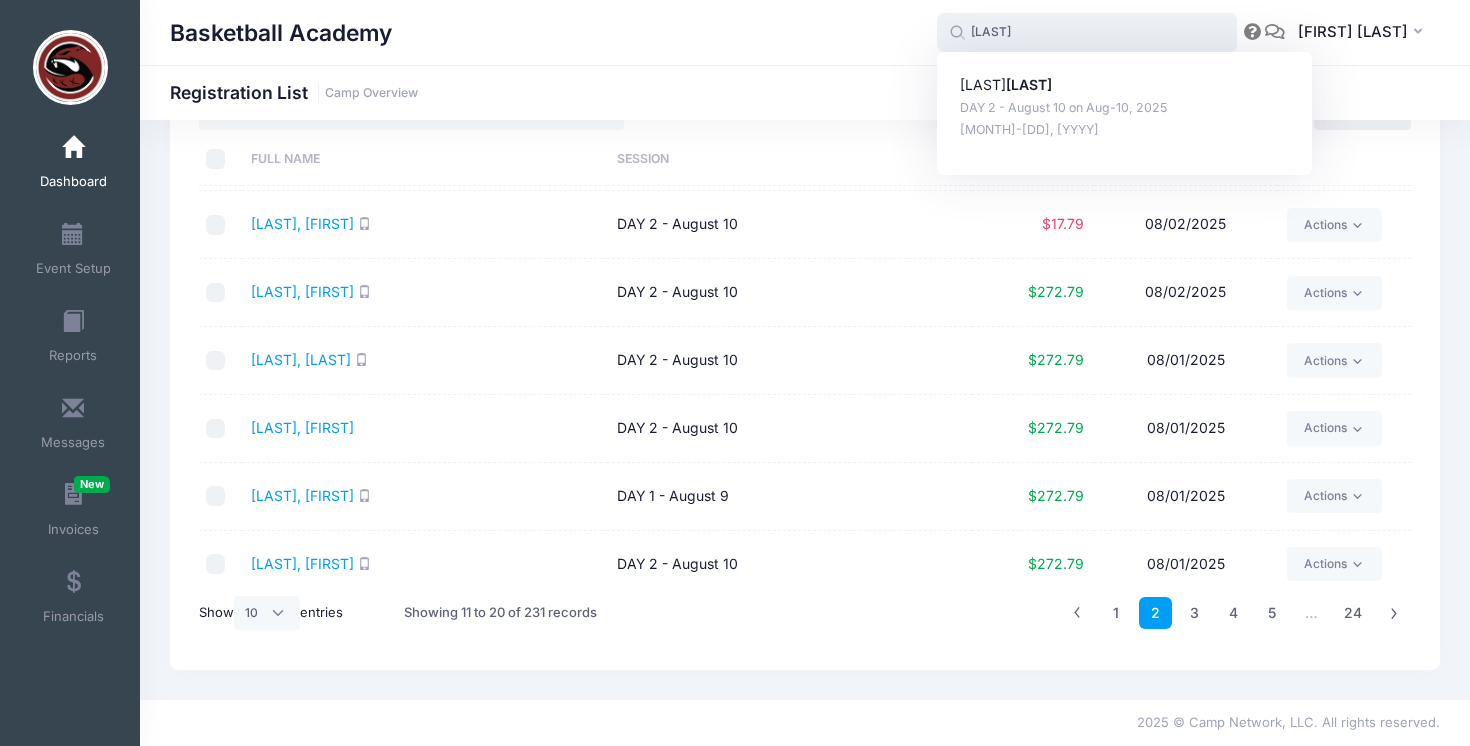 drag, startPoint x: 1009, startPoint y: 39, endPoint x: 943, endPoint y: 36, distance: 66.068146 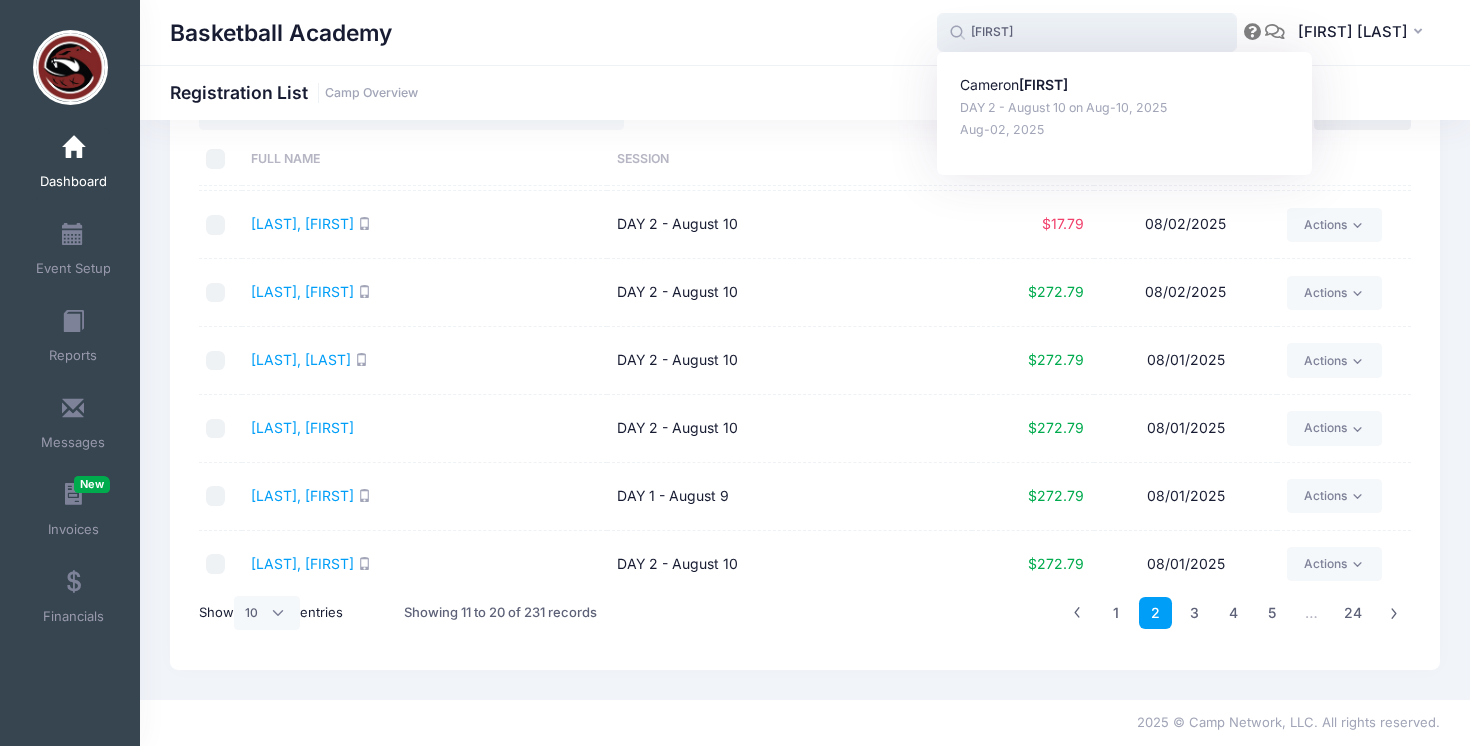 scroll, scrollTop: 0, scrollLeft: 0, axis: both 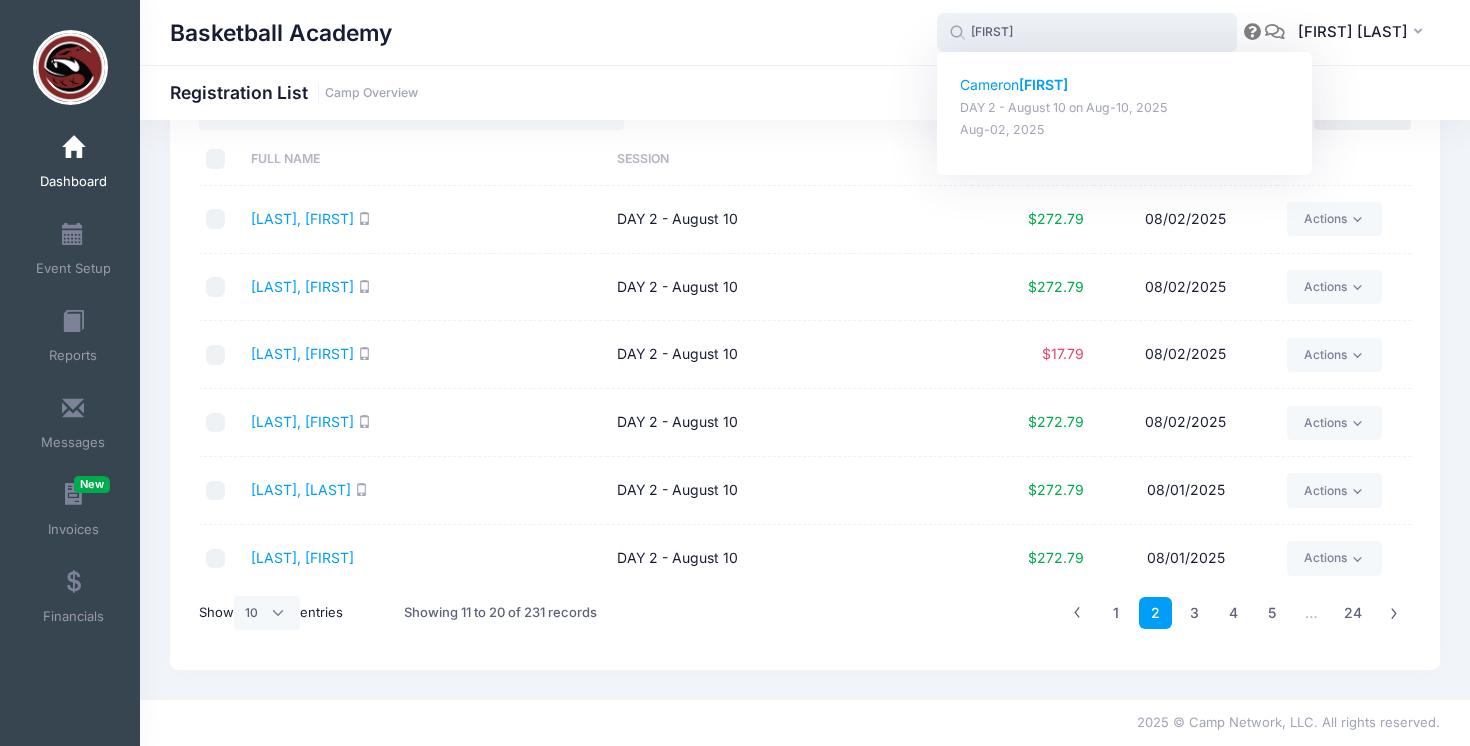 click on "Cameron  Arthur" at bounding box center [1125, 85] 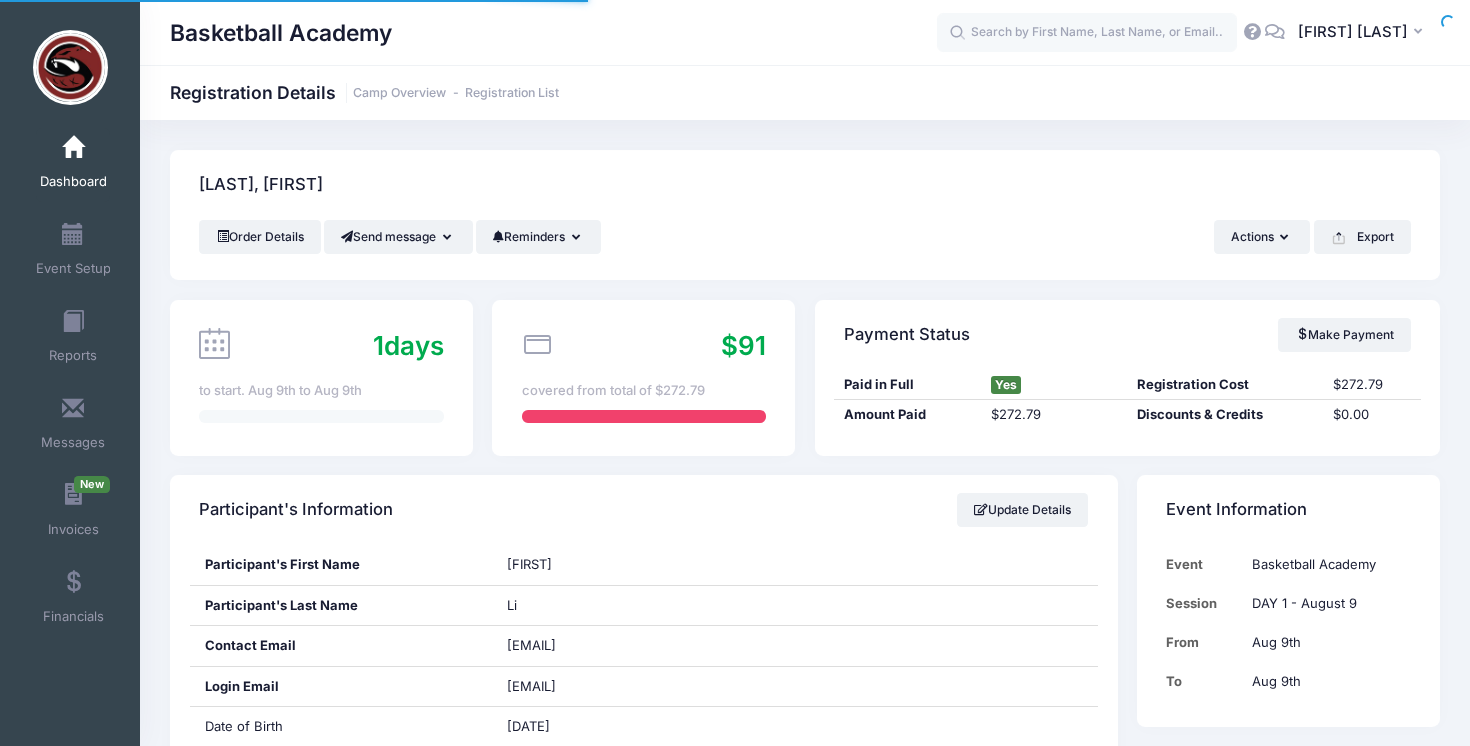 scroll, scrollTop: 0, scrollLeft: 0, axis: both 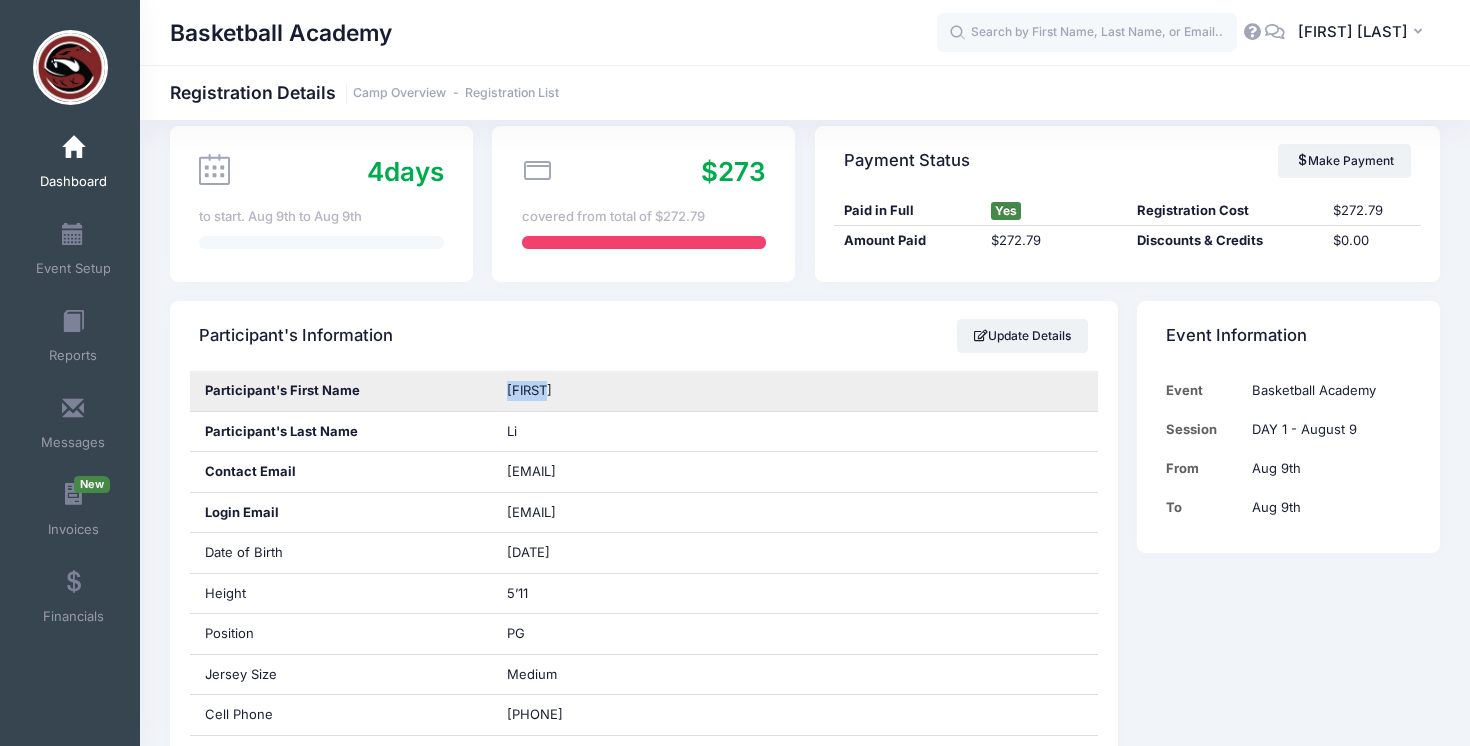 drag, startPoint x: 557, startPoint y: 393, endPoint x: 487, endPoint y: 393, distance: 70 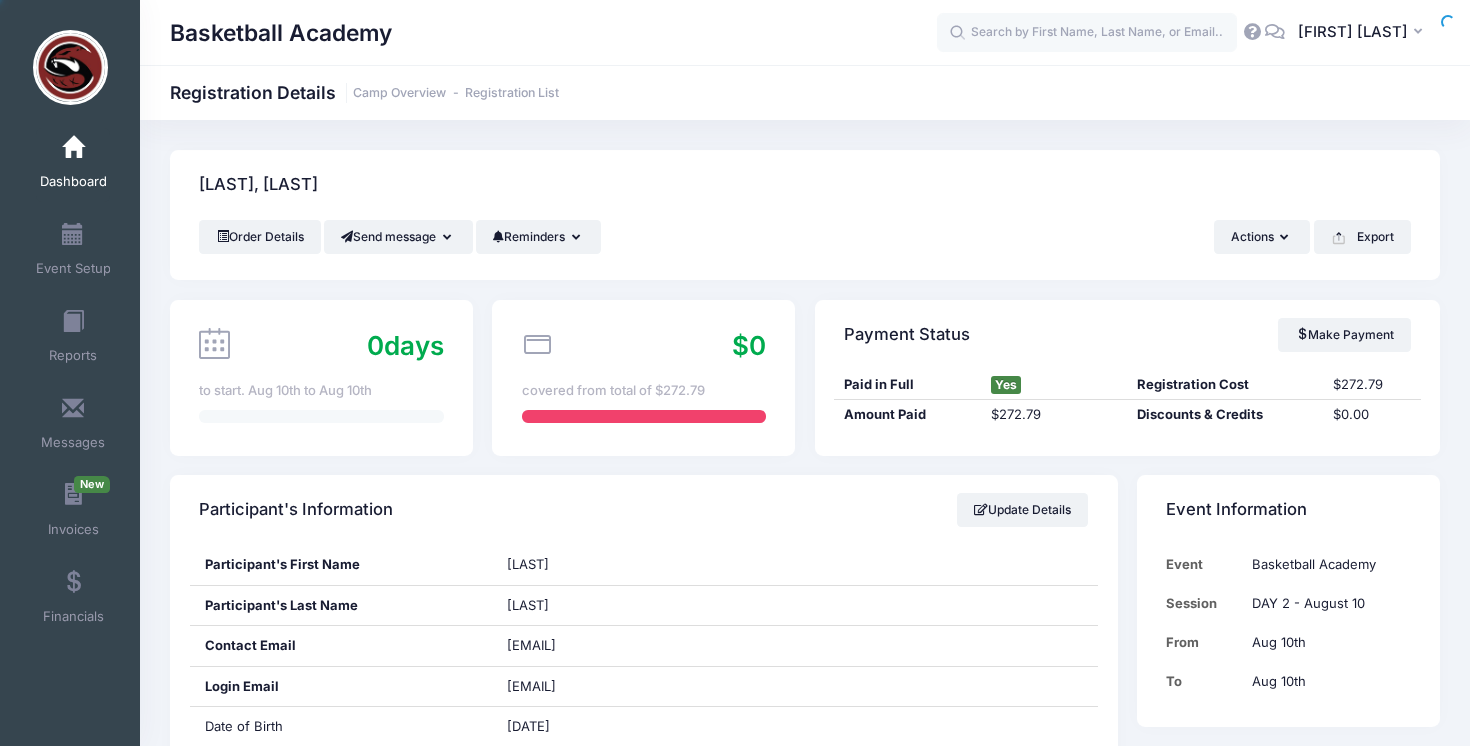 scroll, scrollTop: 0, scrollLeft: 0, axis: both 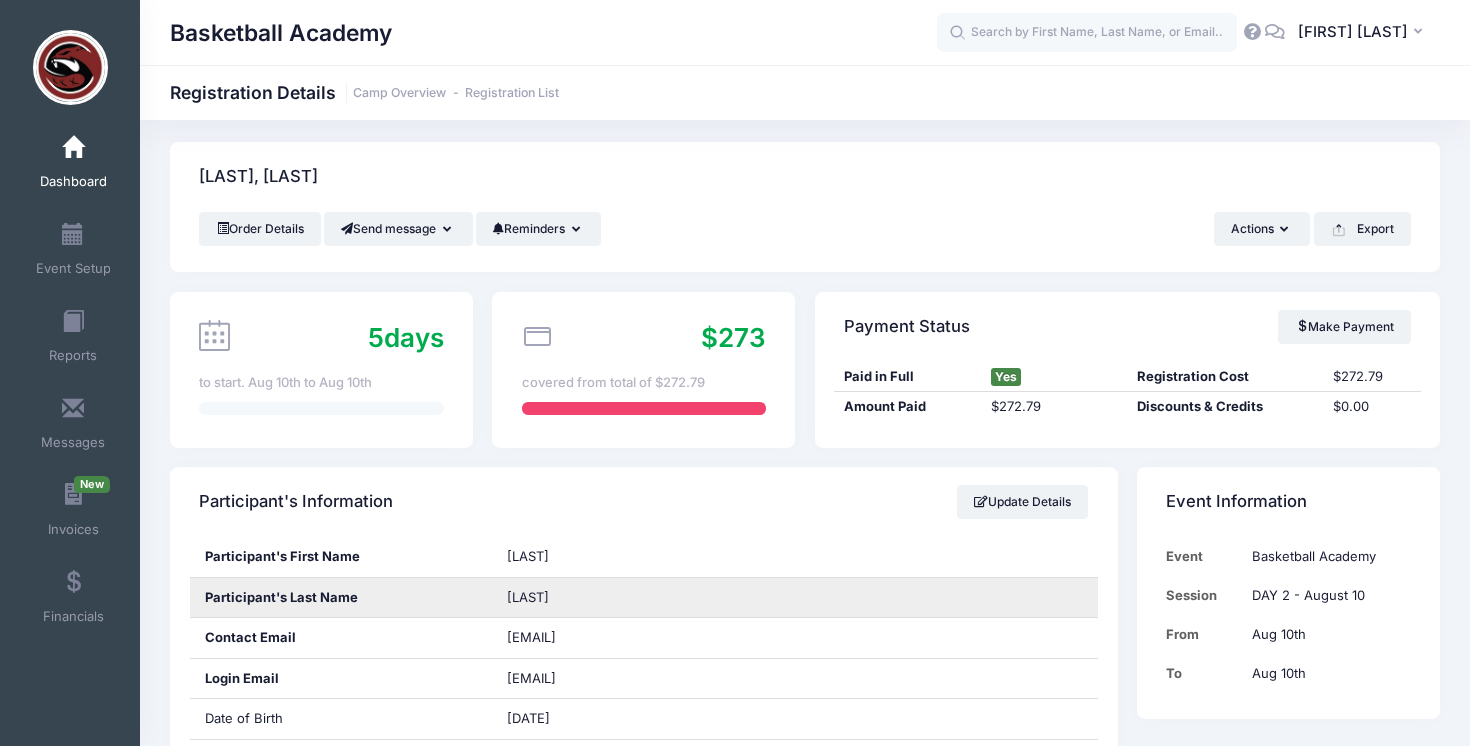 drag, startPoint x: 592, startPoint y: 601, endPoint x: 511, endPoint y: 601, distance: 81 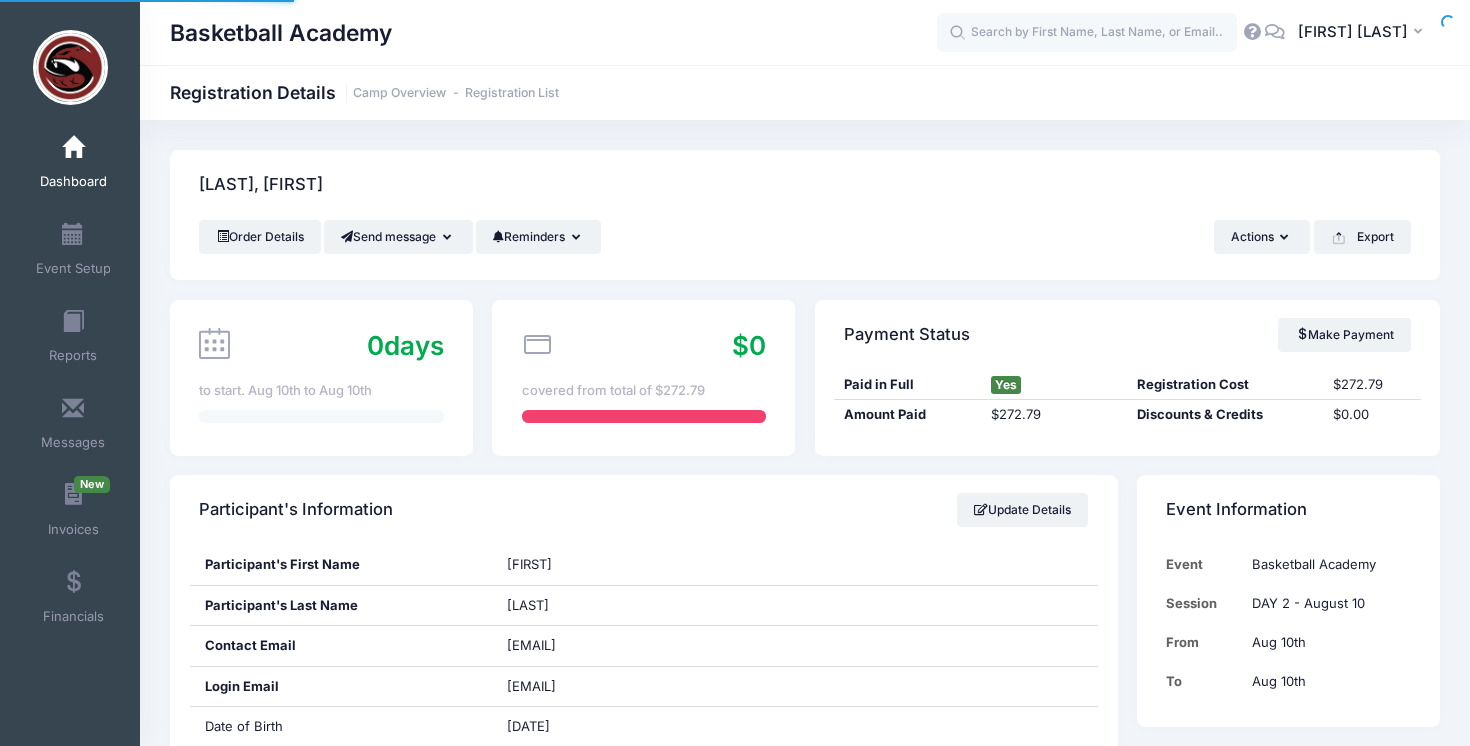 scroll, scrollTop: 0, scrollLeft: 0, axis: both 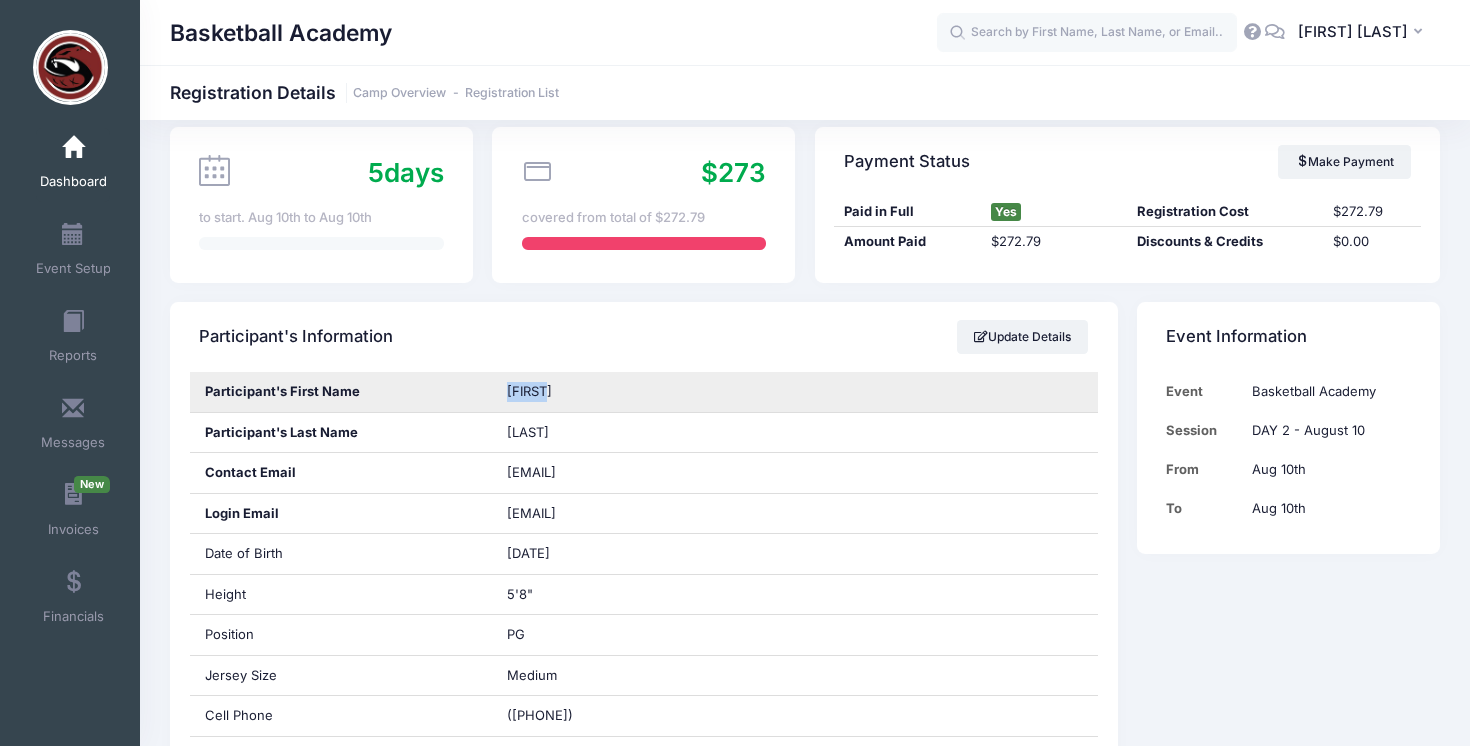 drag, startPoint x: 551, startPoint y: 388, endPoint x: 504, endPoint y: 388, distance: 47 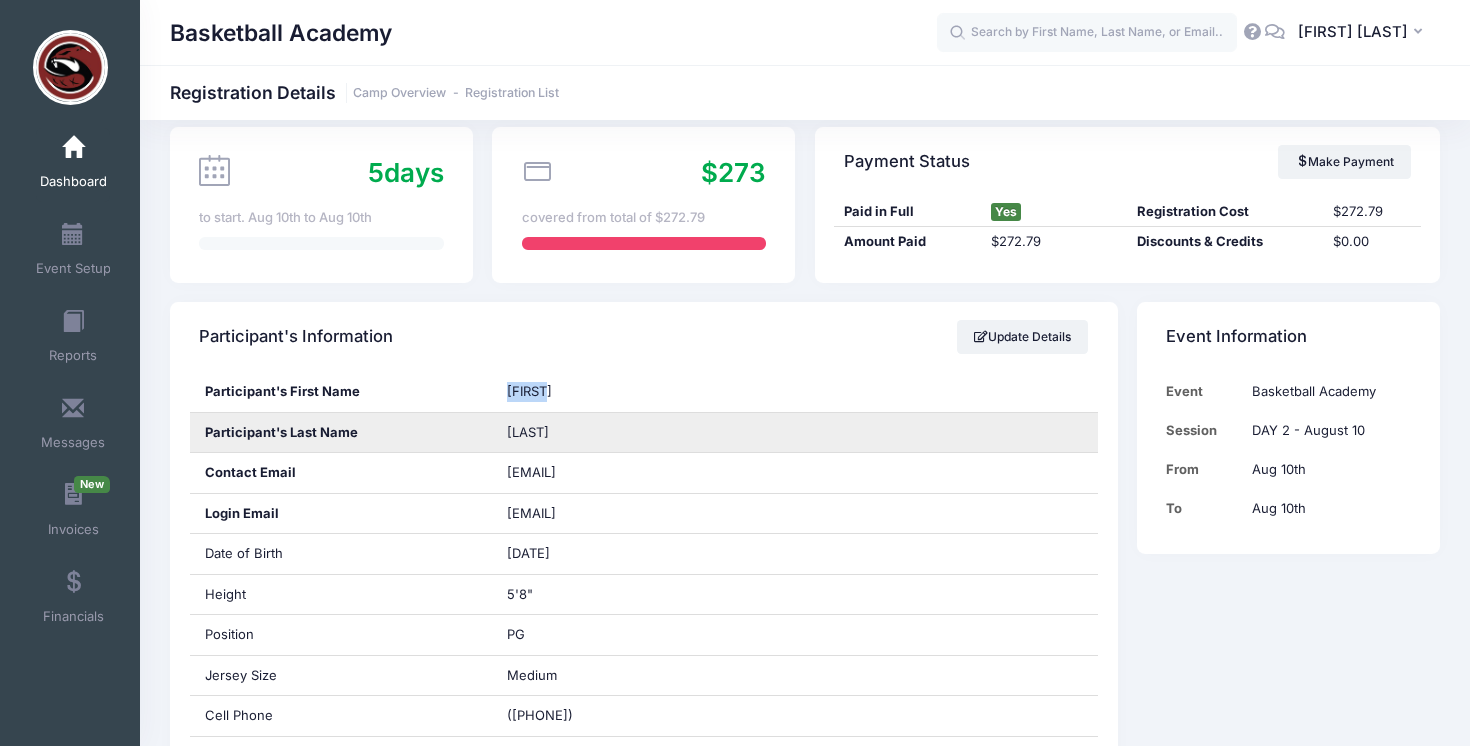 drag, startPoint x: 584, startPoint y: 433, endPoint x: 507, endPoint y: 434, distance: 77.00649 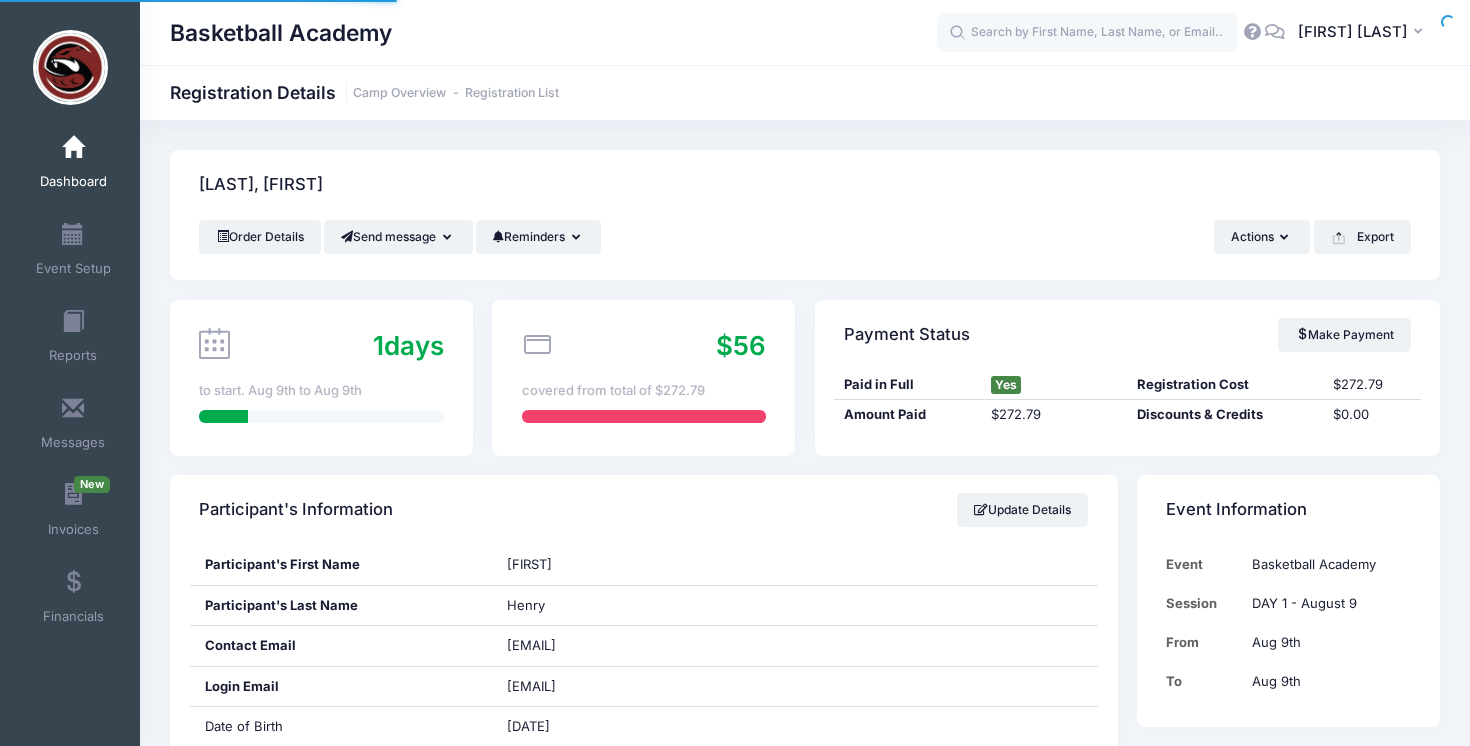 scroll, scrollTop: 0, scrollLeft: 0, axis: both 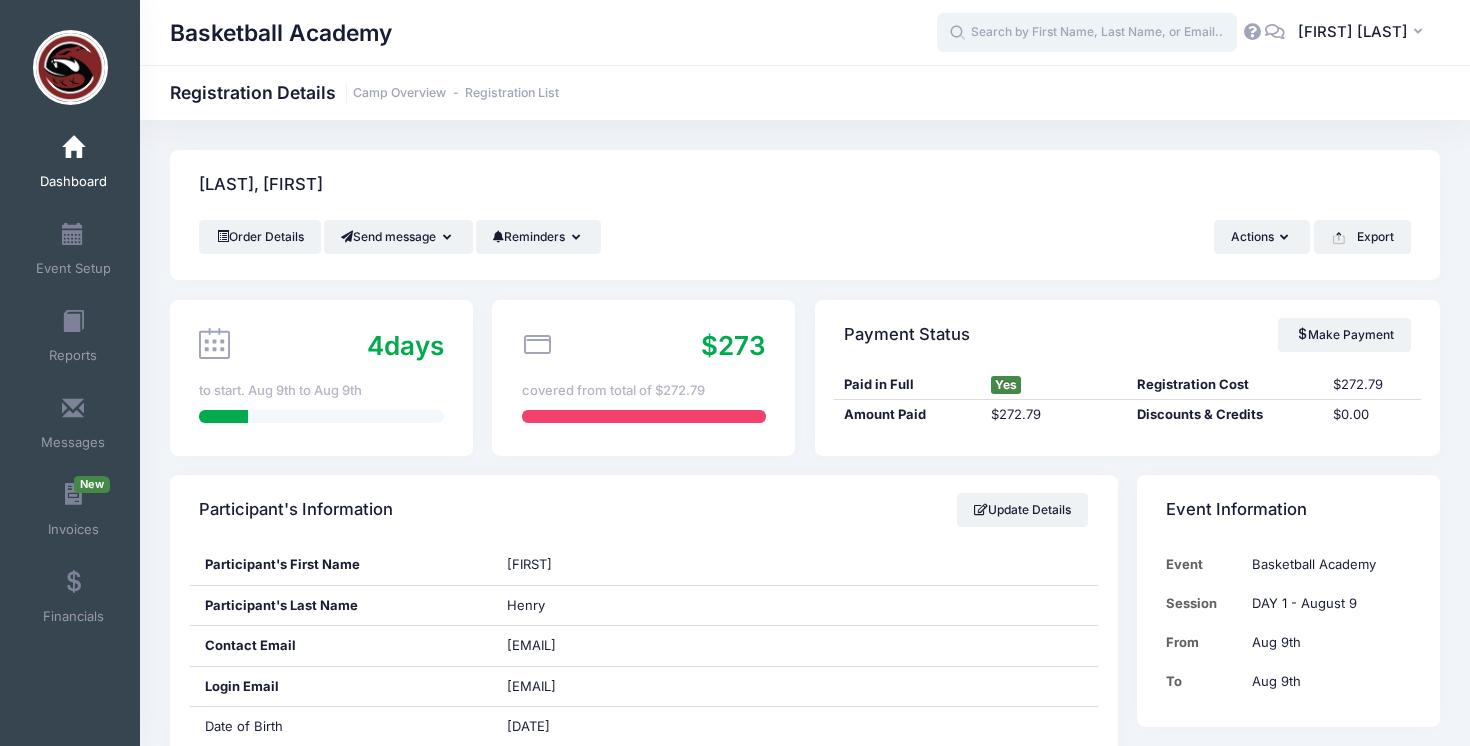 click at bounding box center [1087, 33] 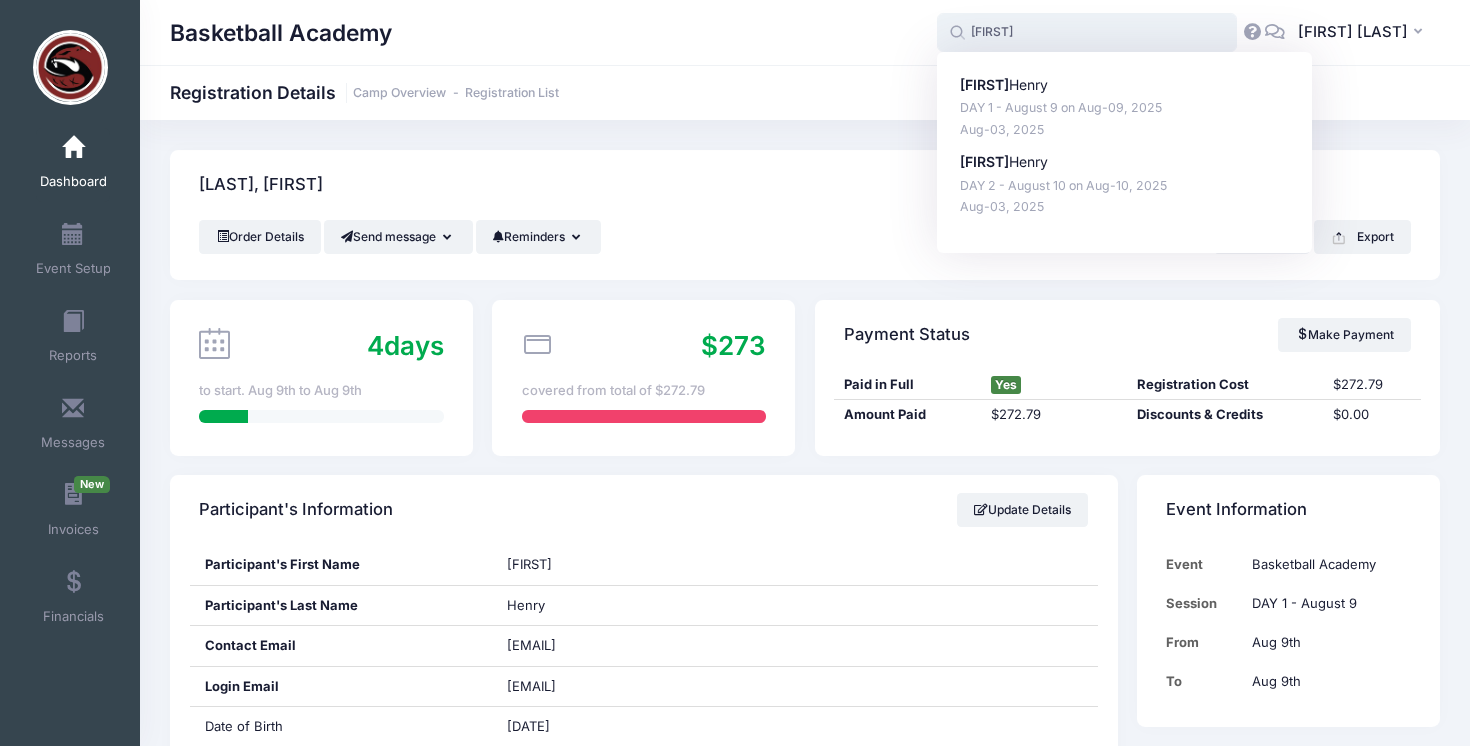 type on "rodney" 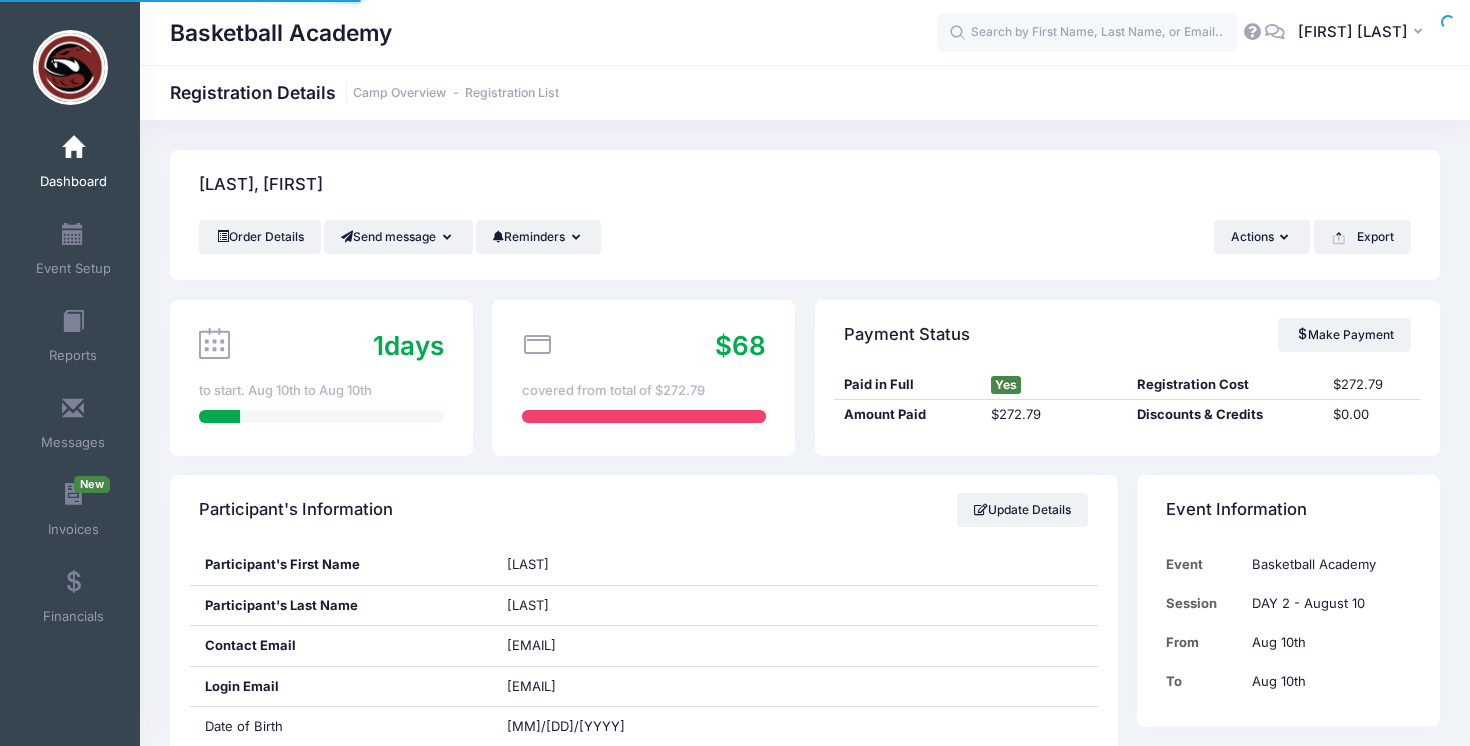 scroll, scrollTop: 0, scrollLeft: 0, axis: both 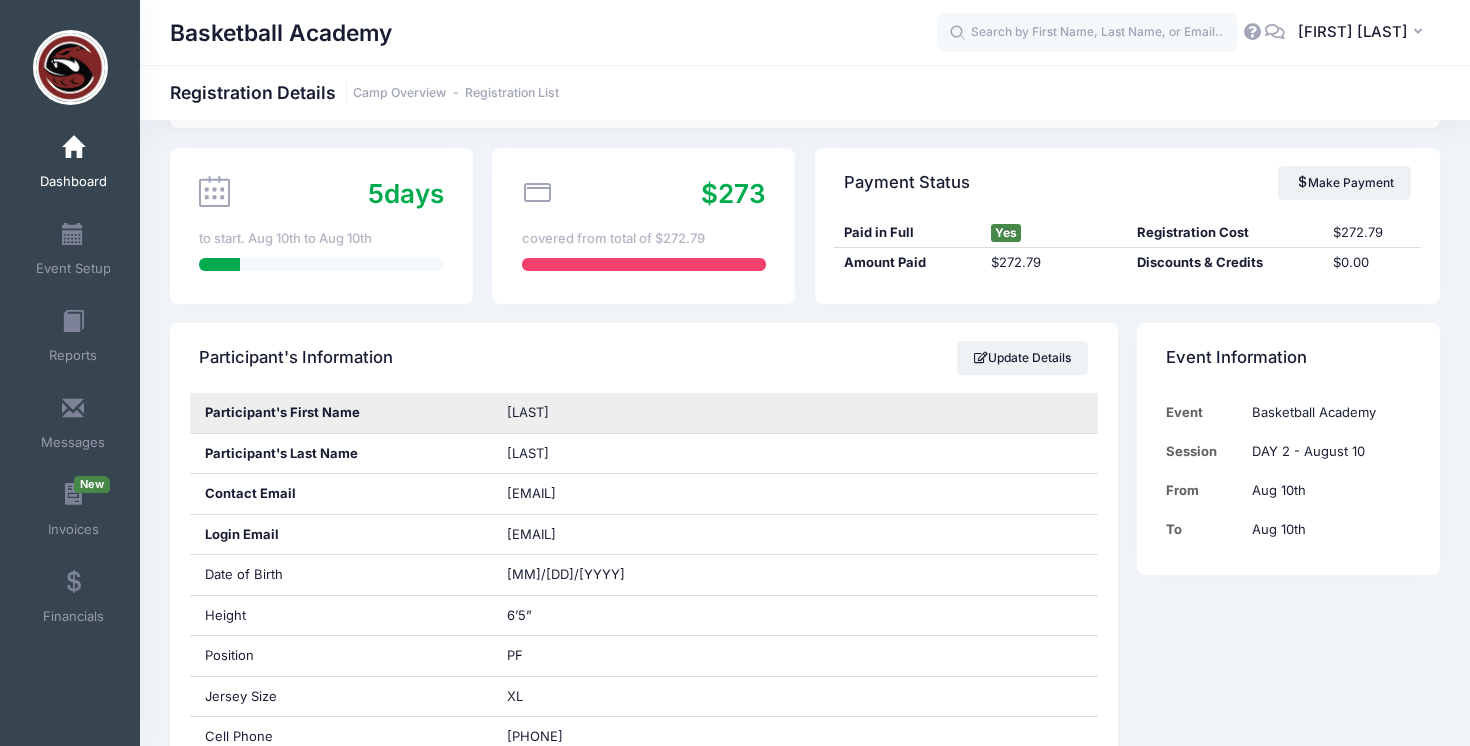 drag, startPoint x: 576, startPoint y: 411, endPoint x: 498, endPoint y: 413, distance: 78.025635 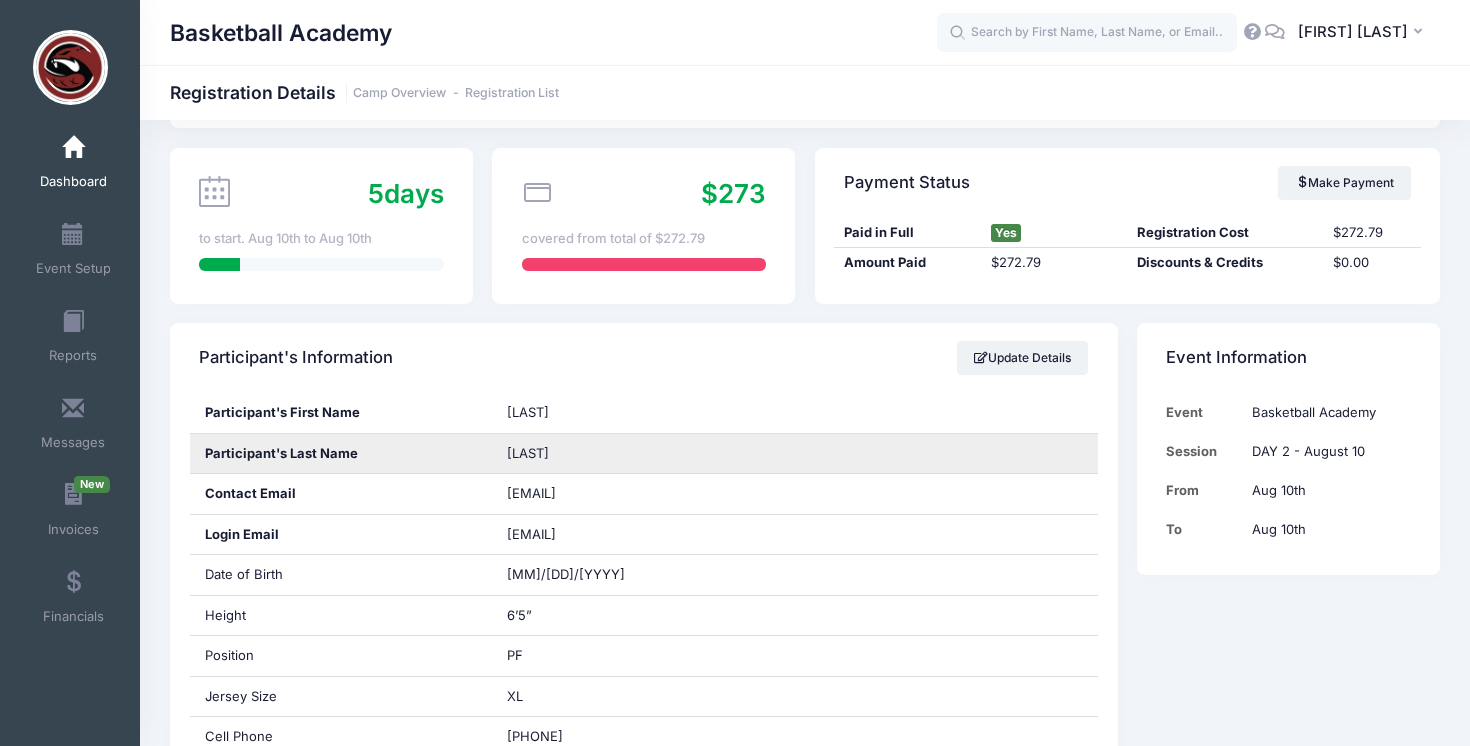 click on "Schmidt" at bounding box center [795, 454] 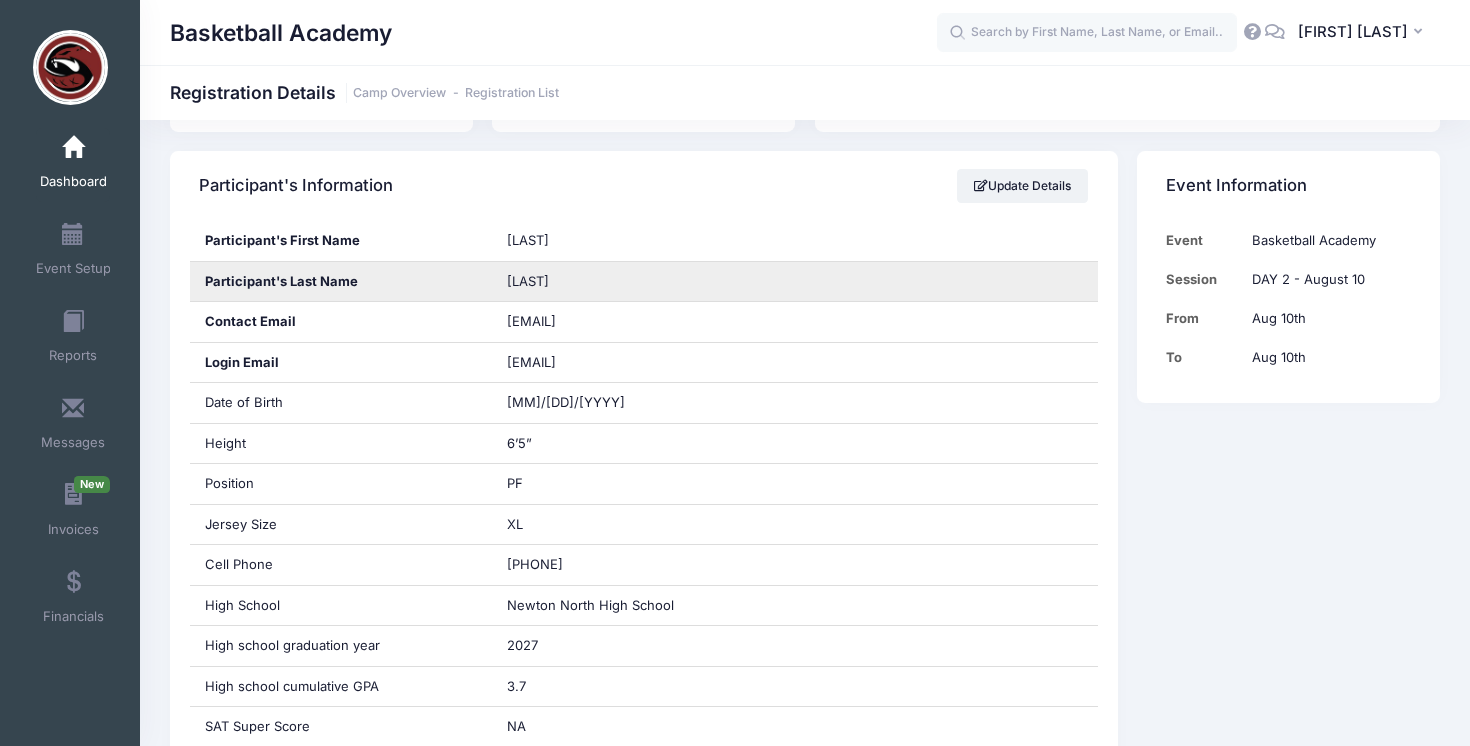 scroll, scrollTop: 328, scrollLeft: 0, axis: vertical 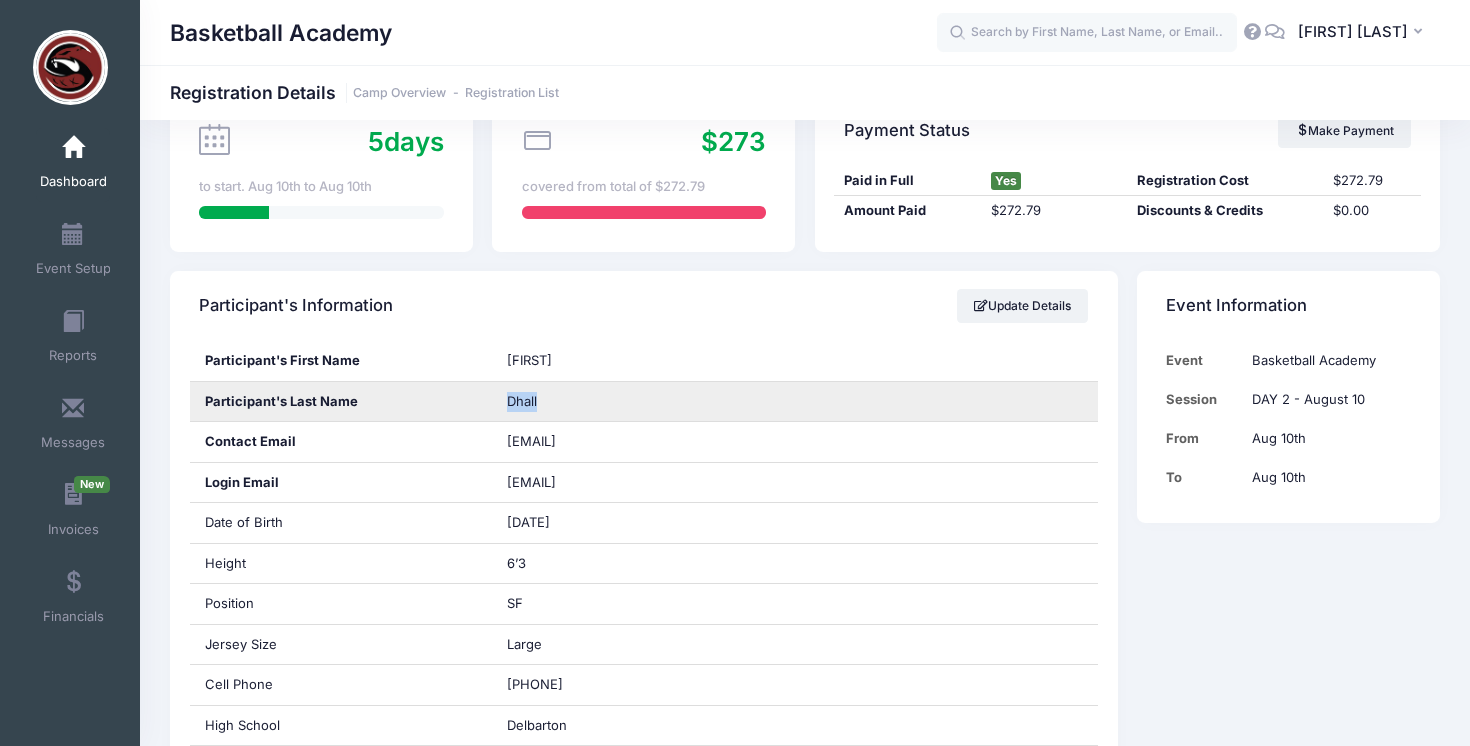 drag, startPoint x: 565, startPoint y: 402, endPoint x: 498, endPoint y: 401, distance: 67.00746 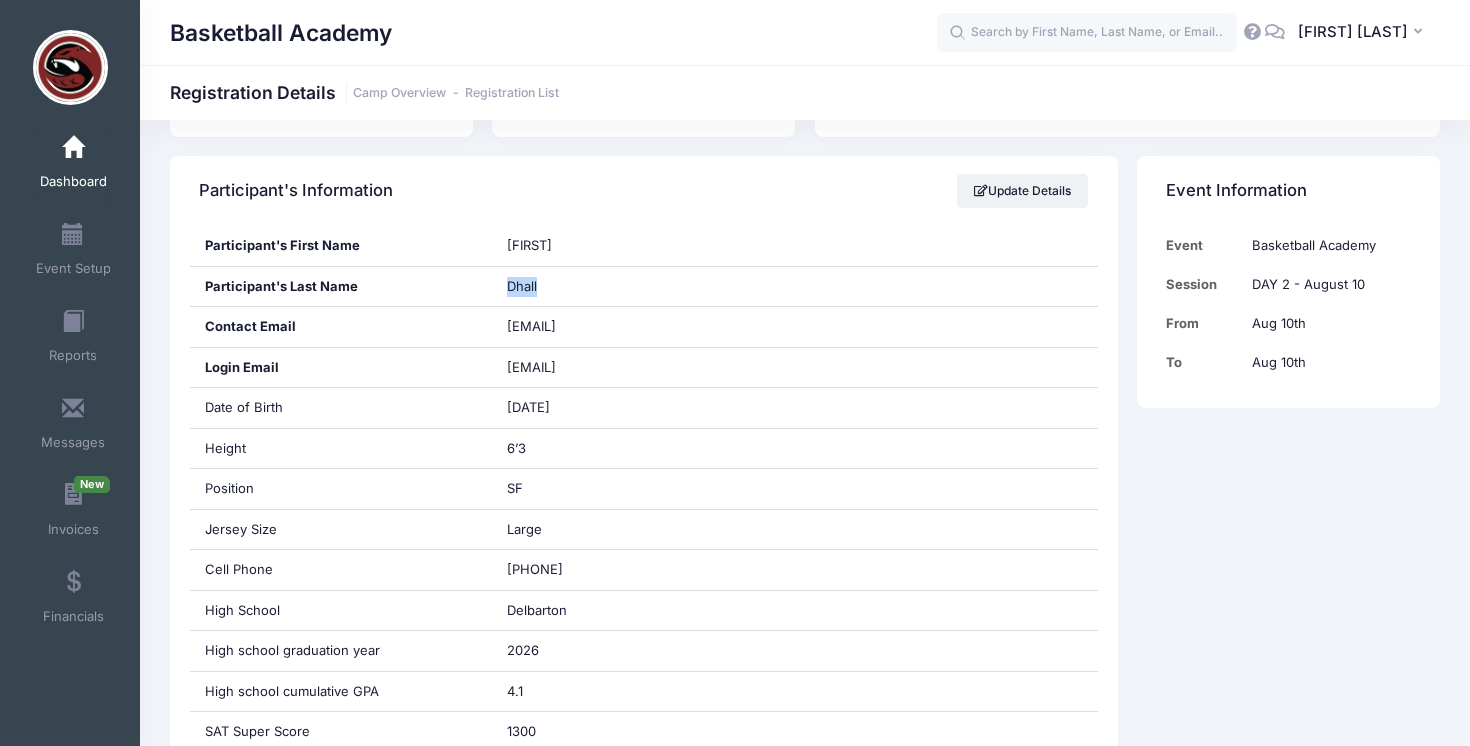 scroll, scrollTop: 0, scrollLeft: 0, axis: both 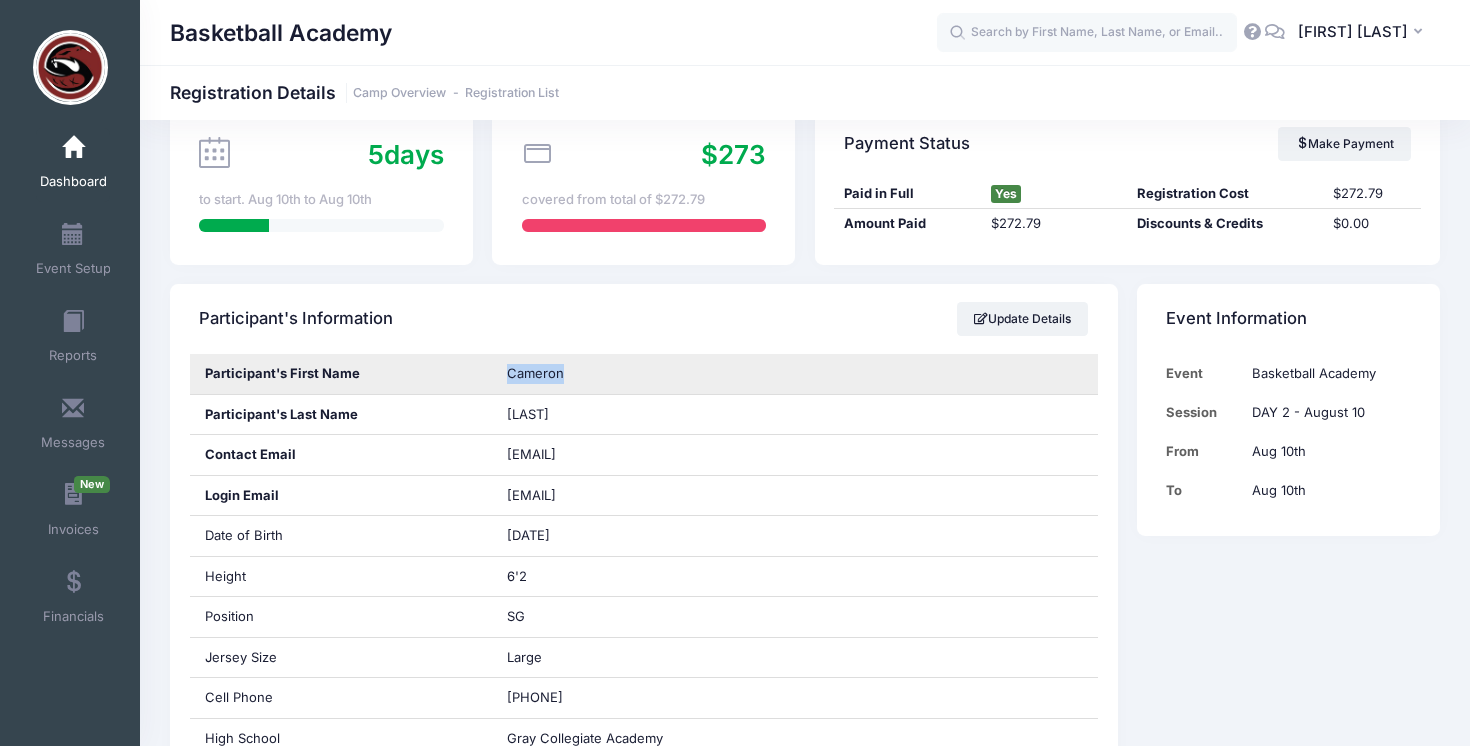 drag, startPoint x: 568, startPoint y: 375, endPoint x: 501, endPoint y: 375, distance: 67 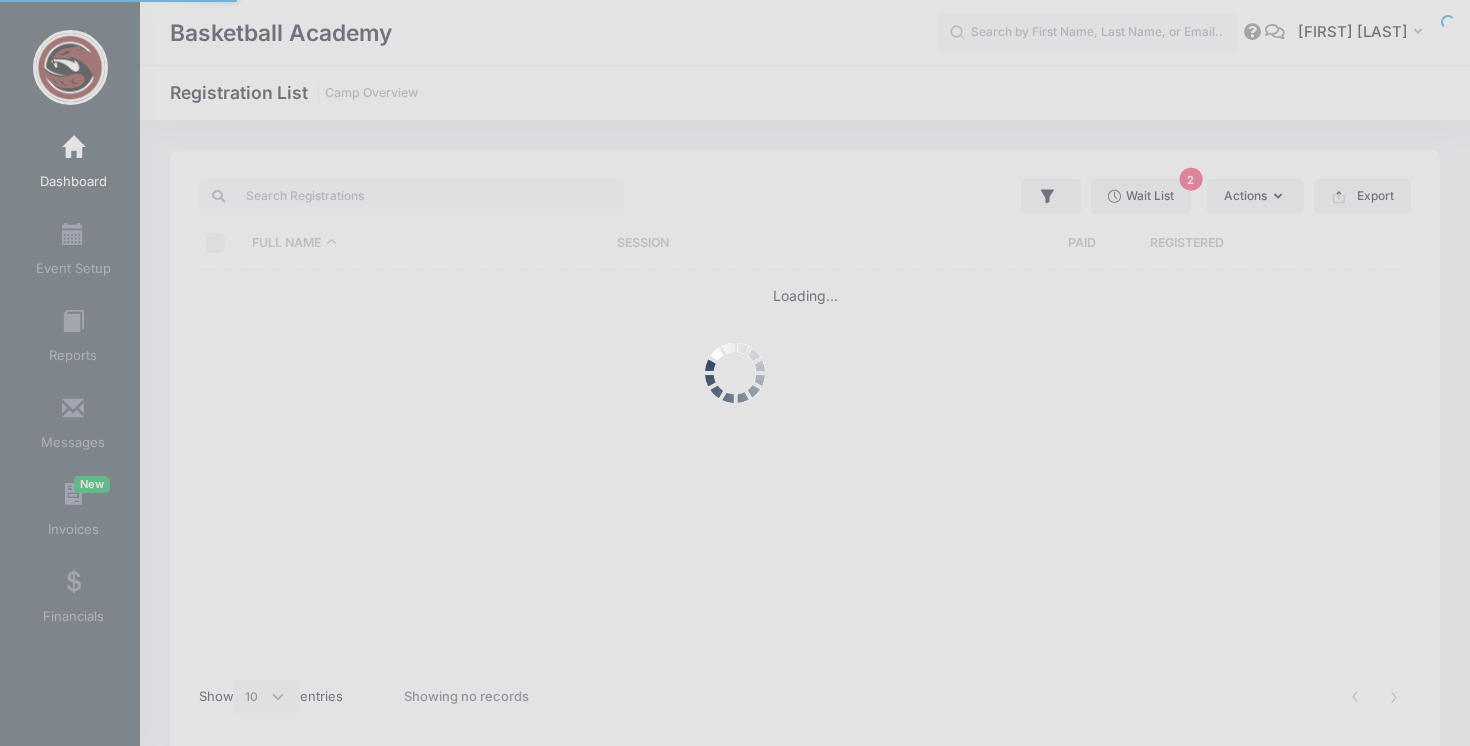 select on "10" 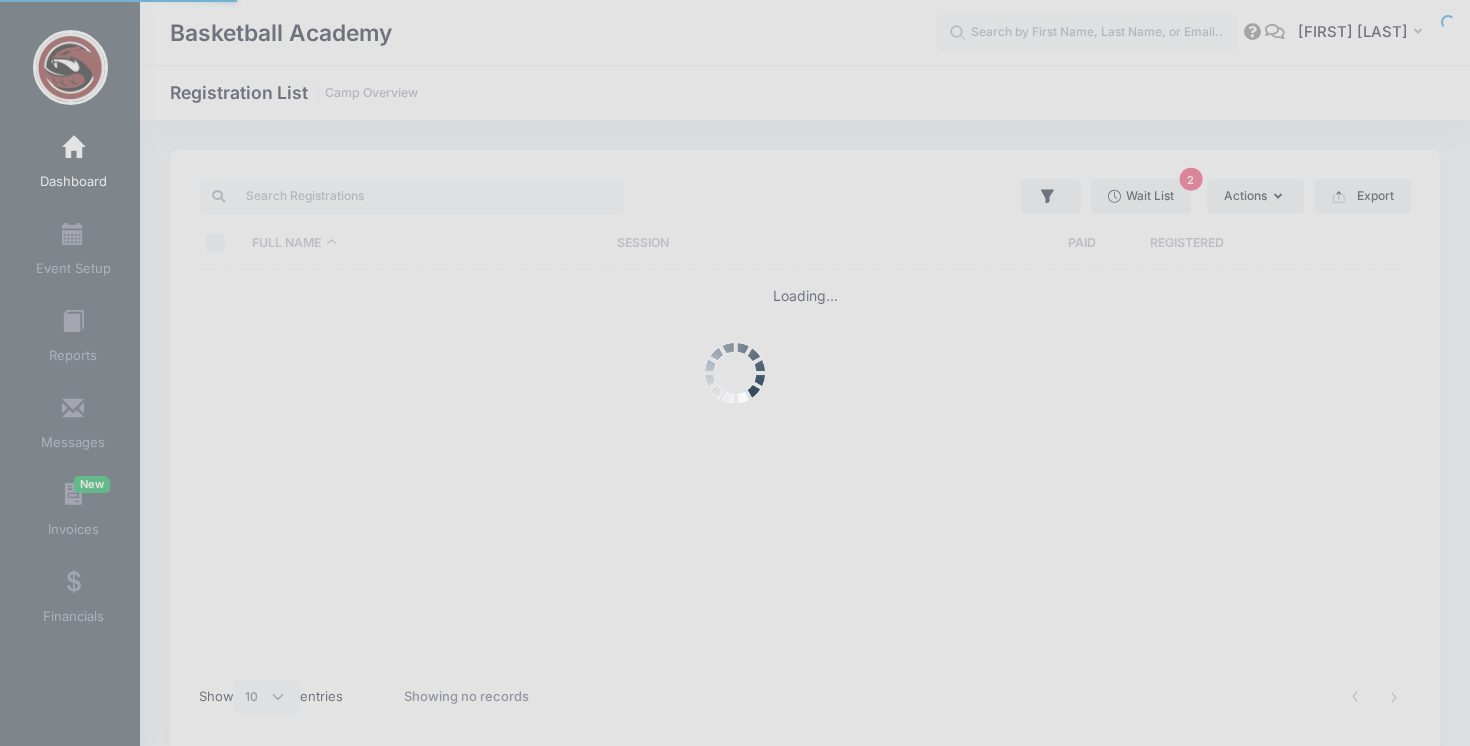 scroll, scrollTop: 84, scrollLeft: 0, axis: vertical 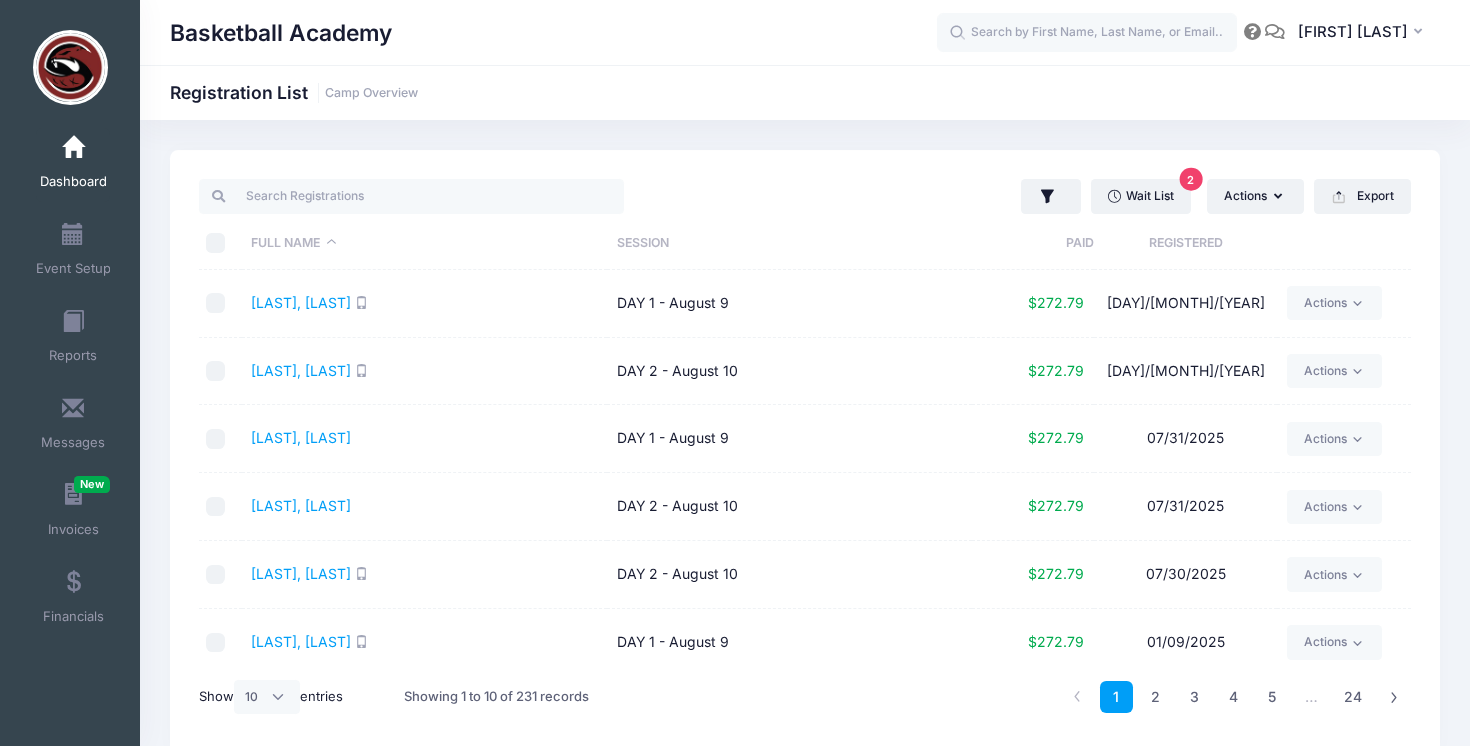 click on "Registered" at bounding box center (1185, 243) 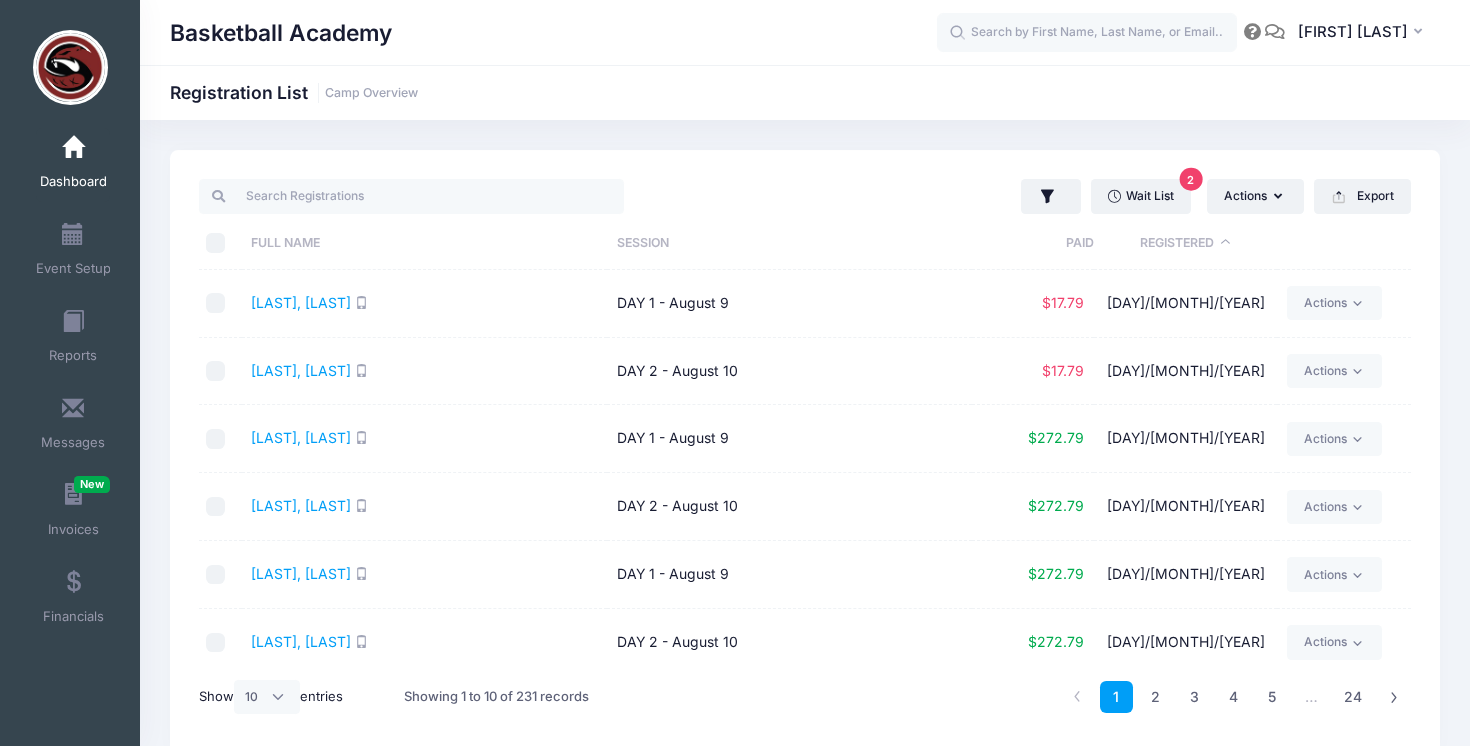click on "Registered" at bounding box center [1185, 243] 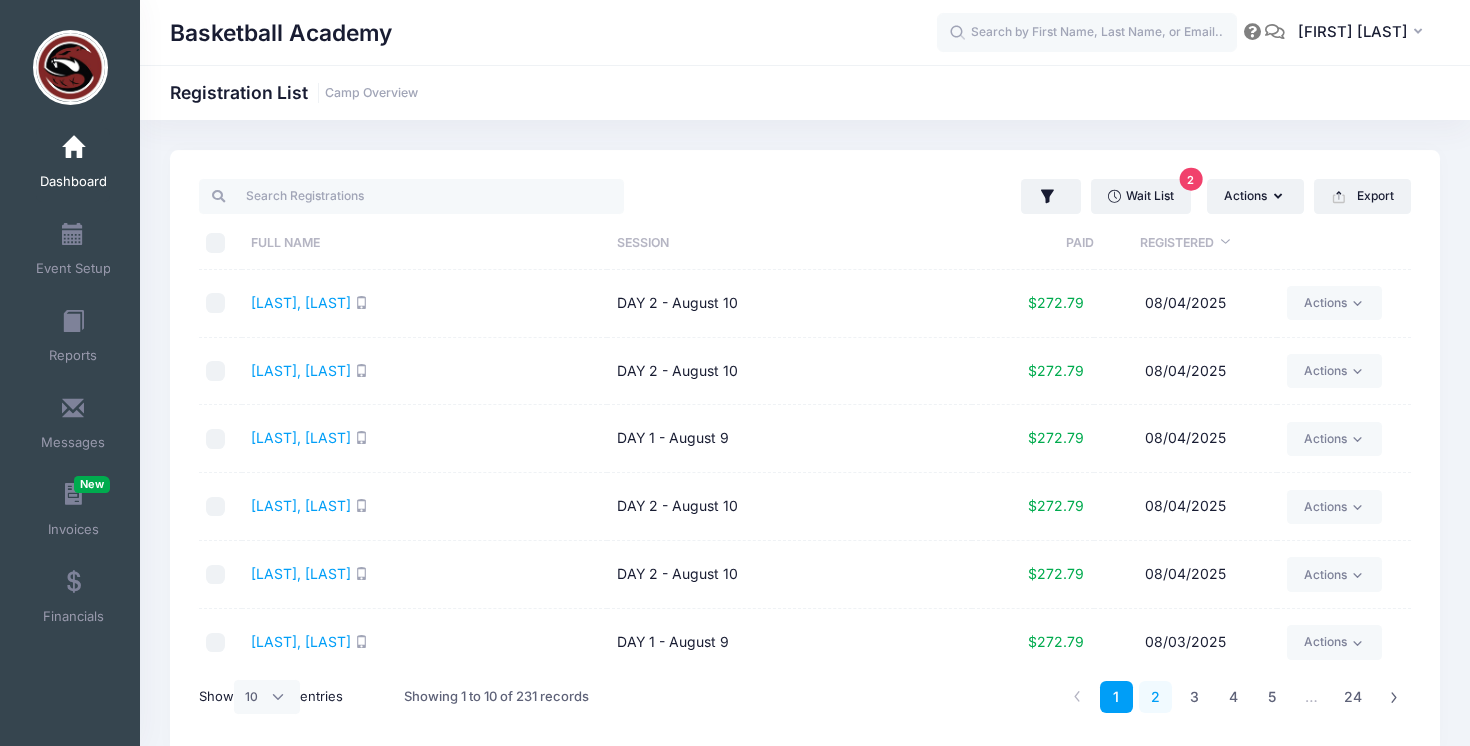 click on "2" at bounding box center [1155, 697] 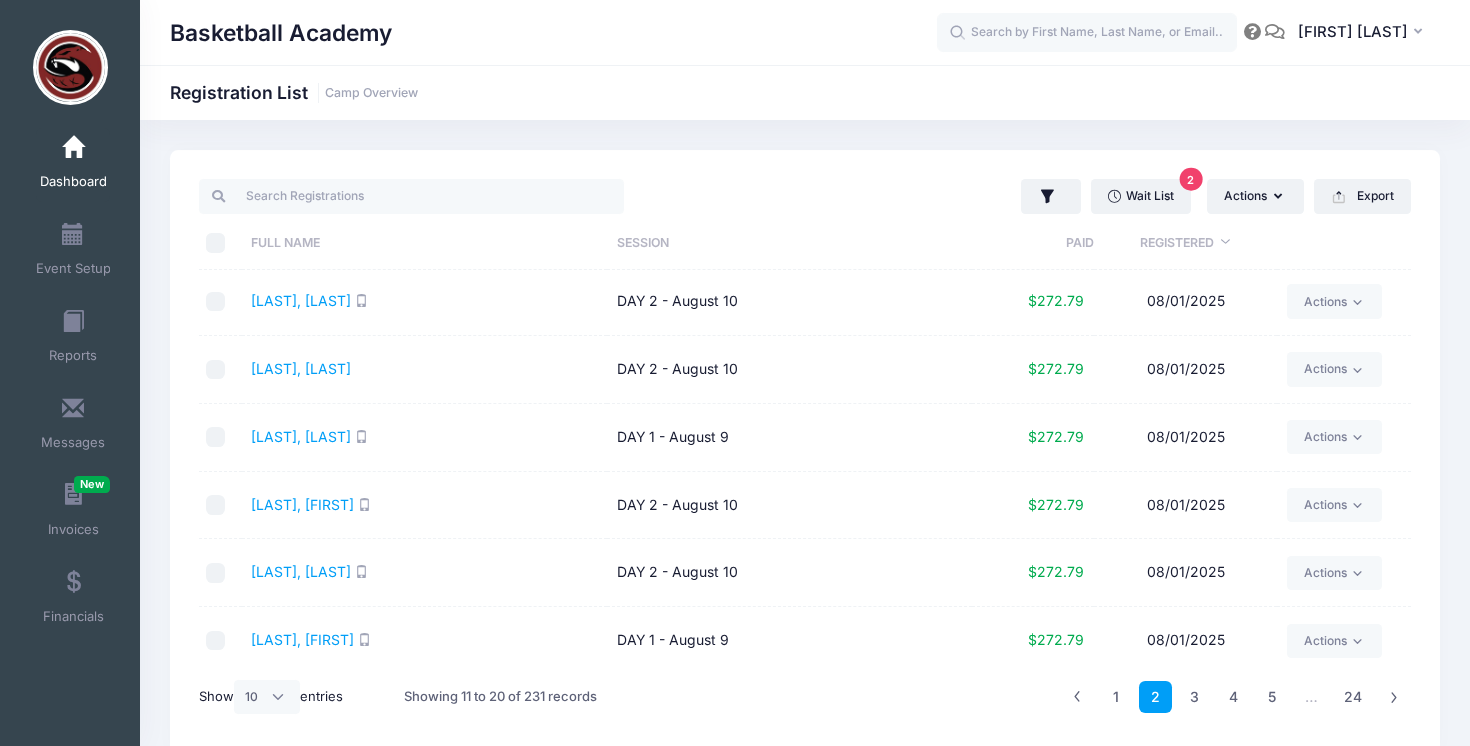 scroll, scrollTop: 281, scrollLeft: 0, axis: vertical 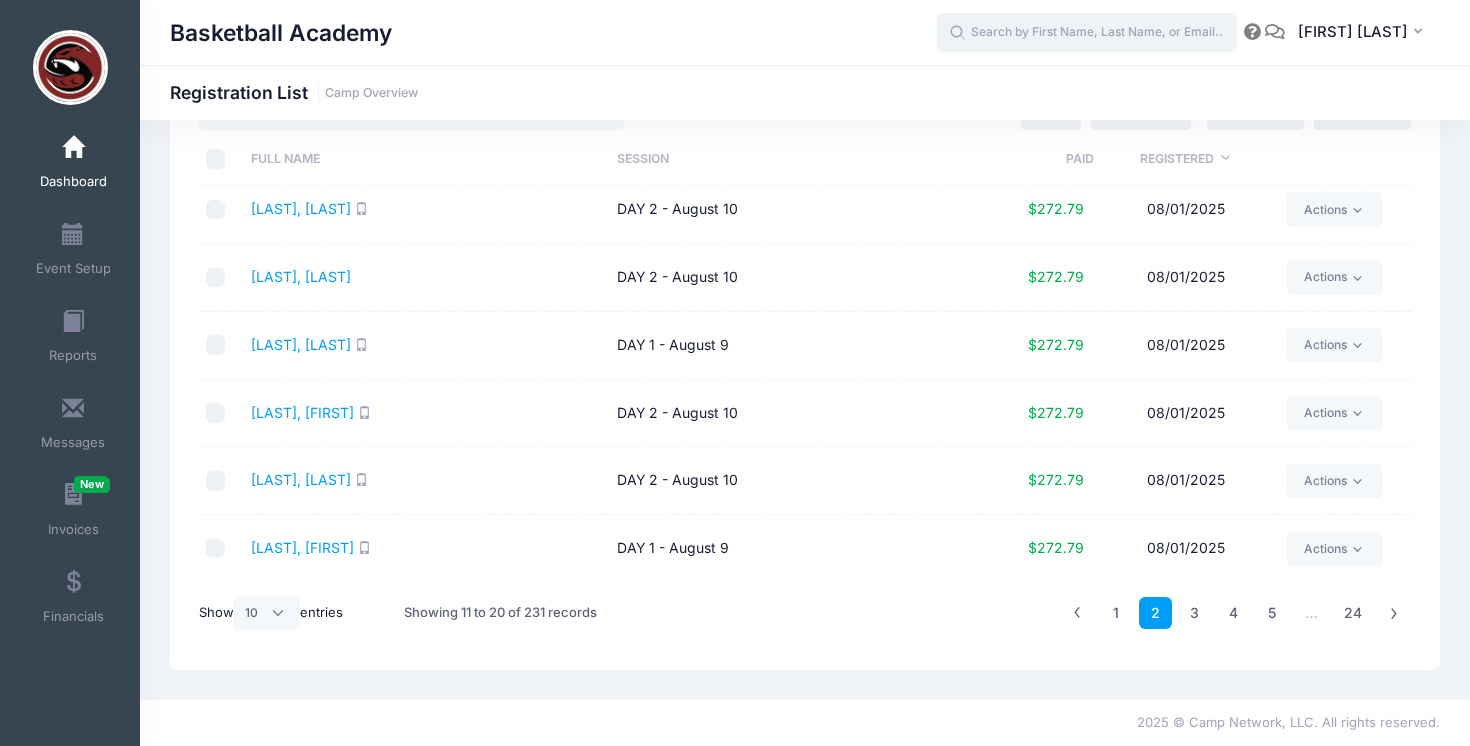 click at bounding box center [1087, 33] 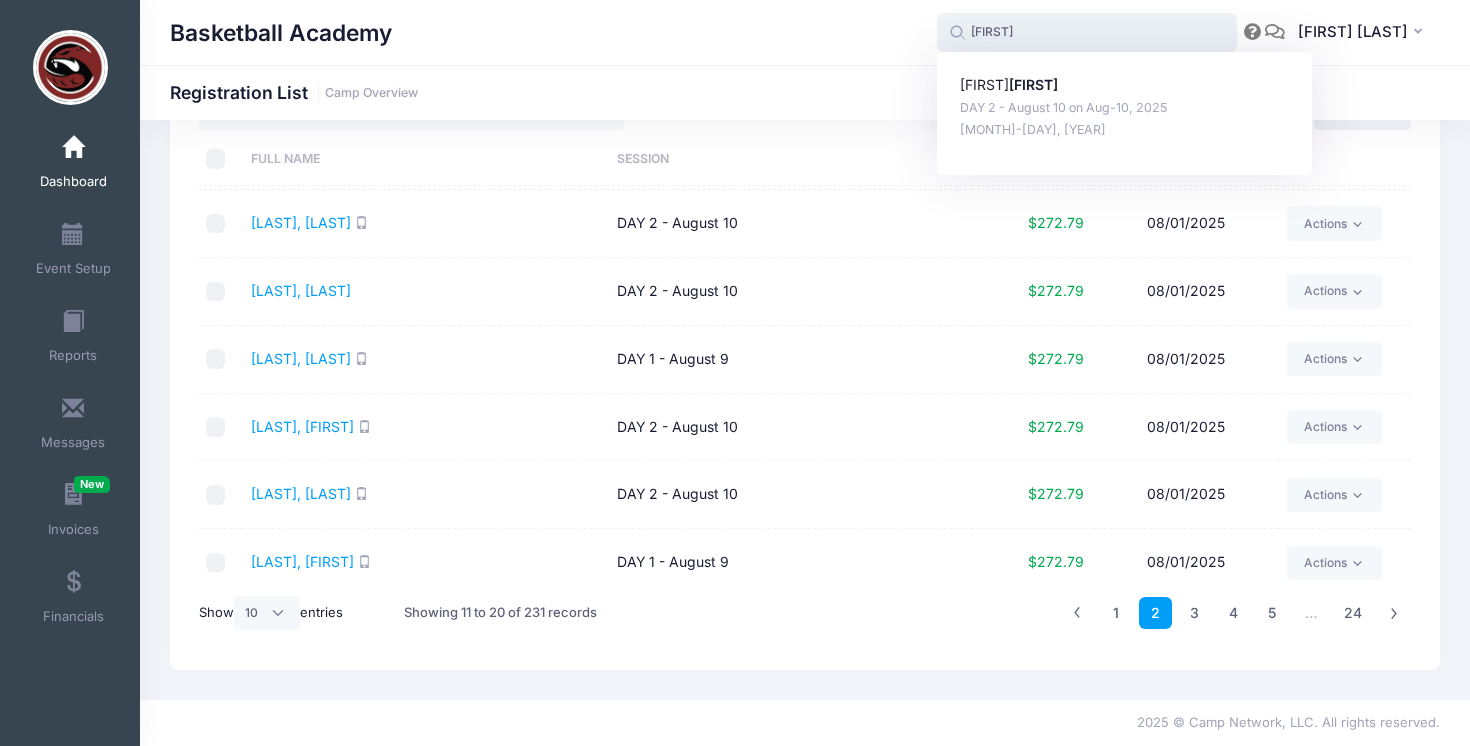 scroll, scrollTop: 281, scrollLeft: 0, axis: vertical 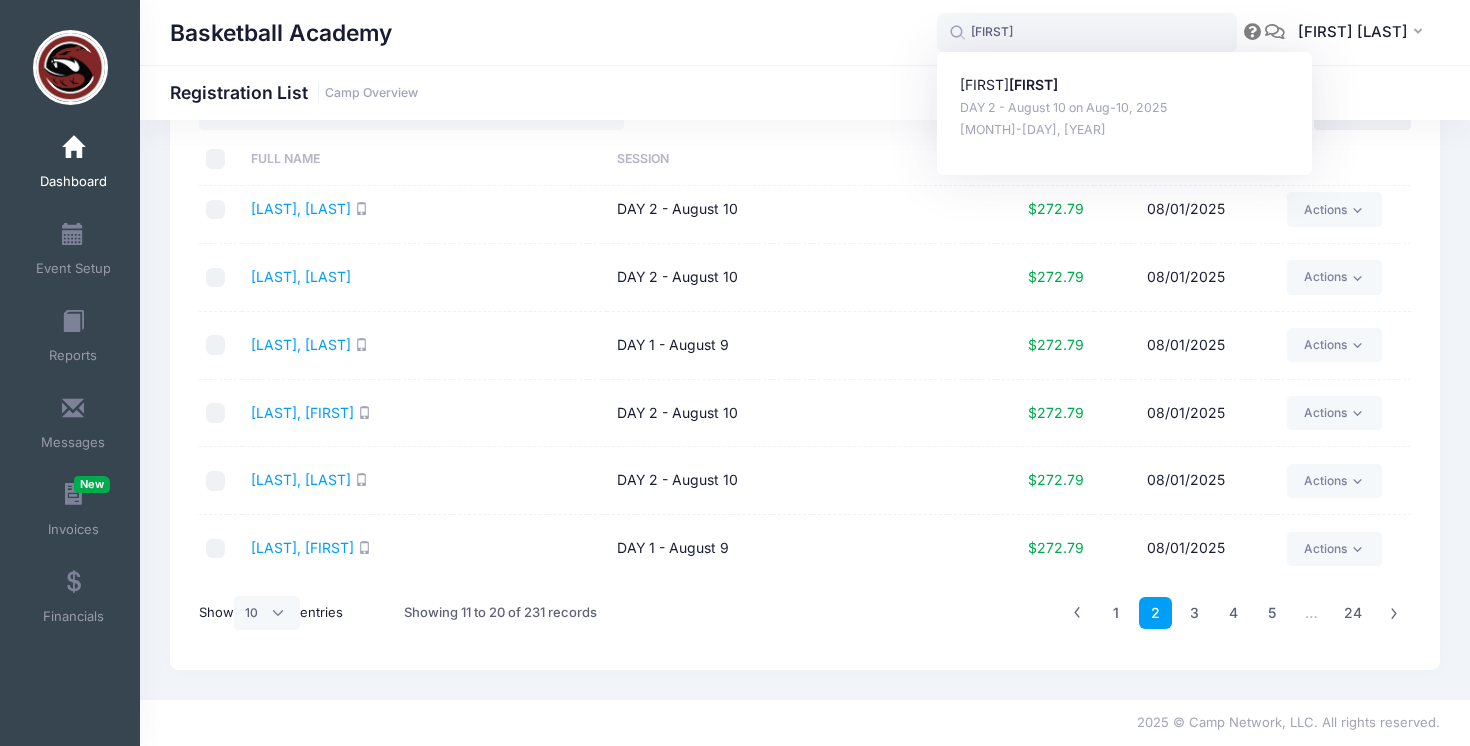 click on "Lineberger, Devin" at bounding box center (424, 414) 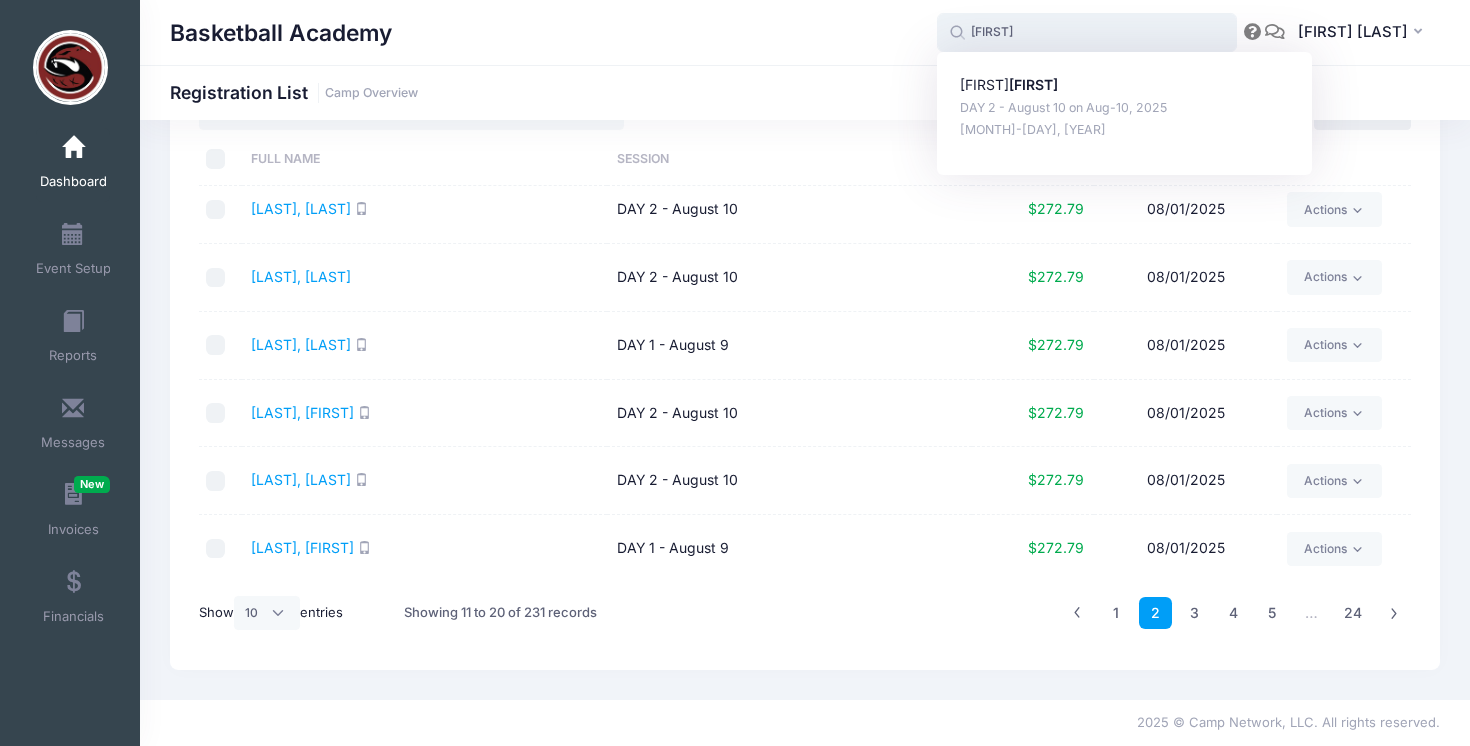 drag, startPoint x: 1001, startPoint y: 35, endPoint x: 924, endPoint y: 35, distance: 77 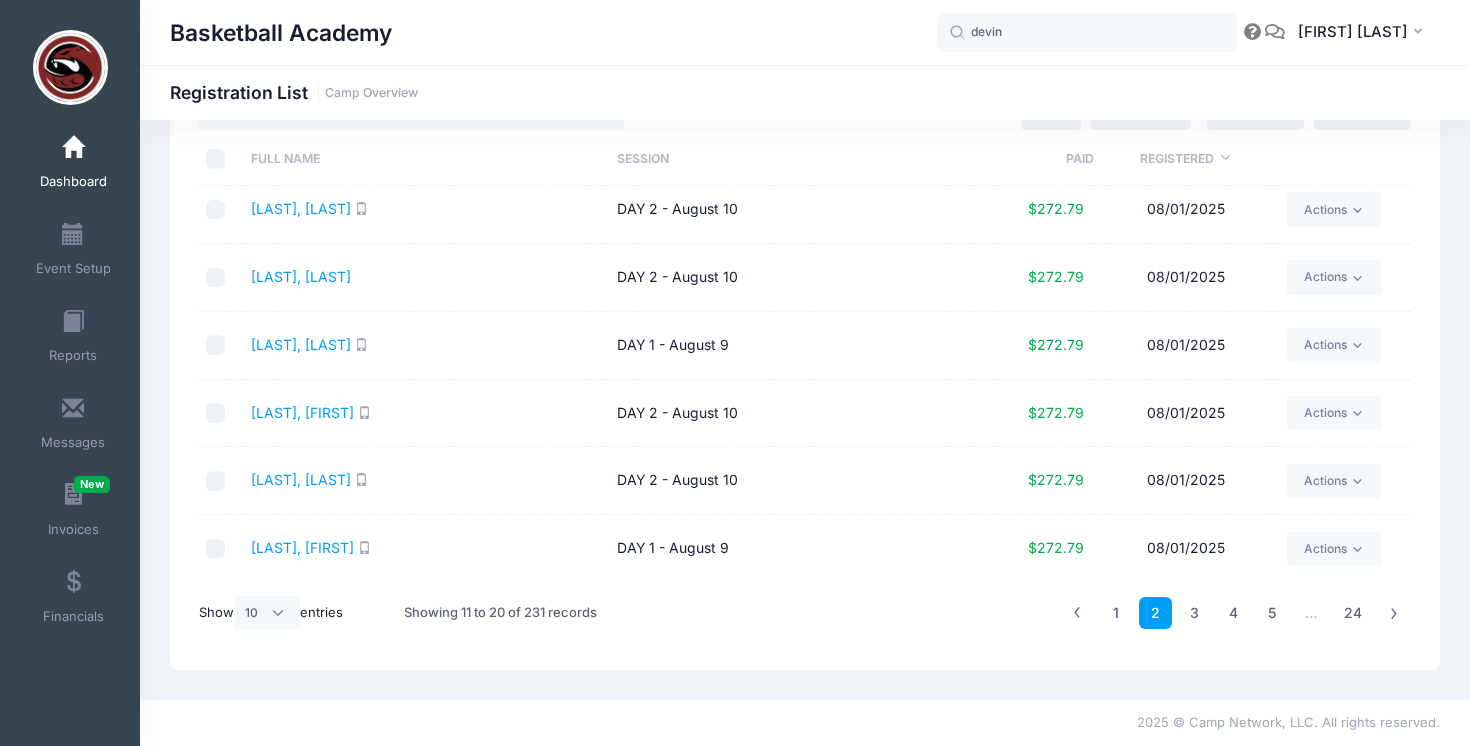 click on "[LAST], [FIRST]" at bounding box center (424, 481) 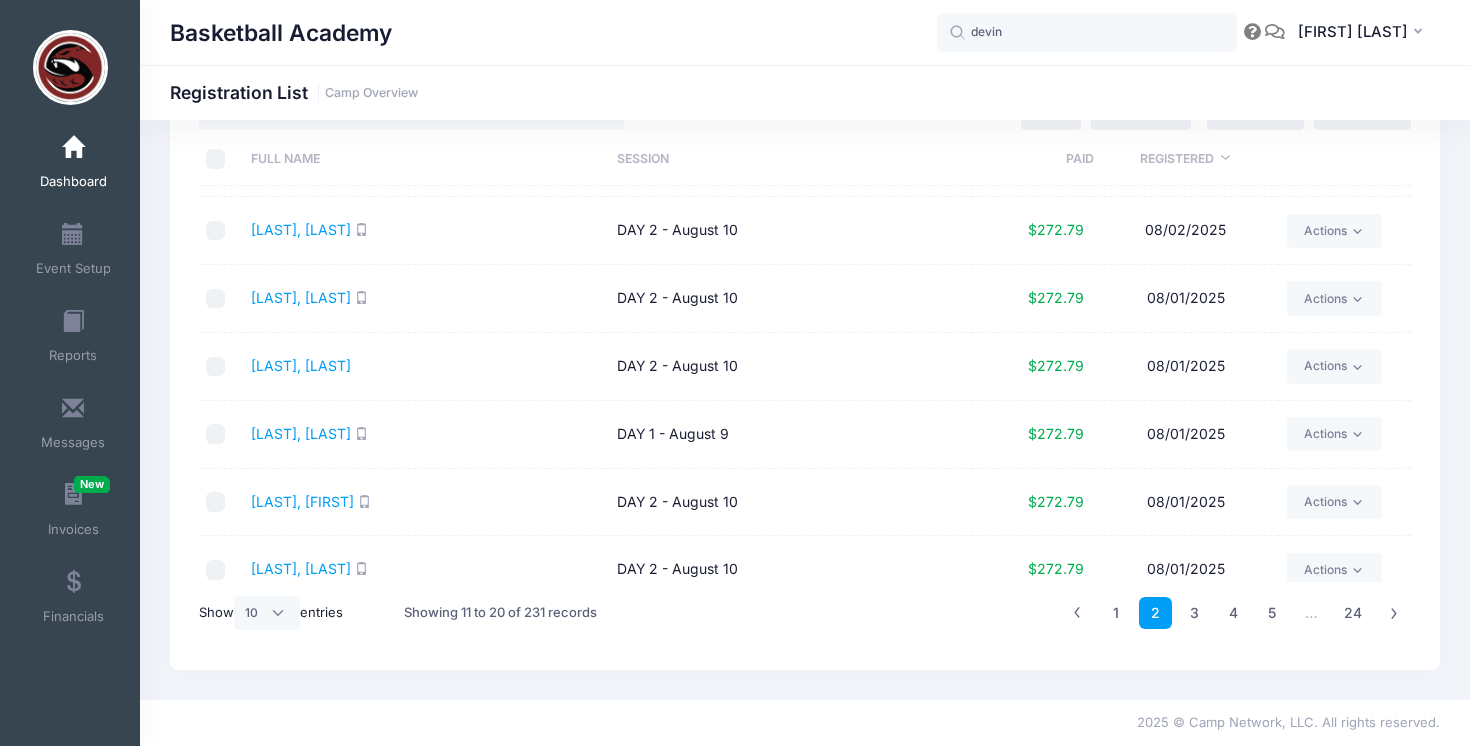 scroll, scrollTop: 64, scrollLeft: 0, axis: vertical 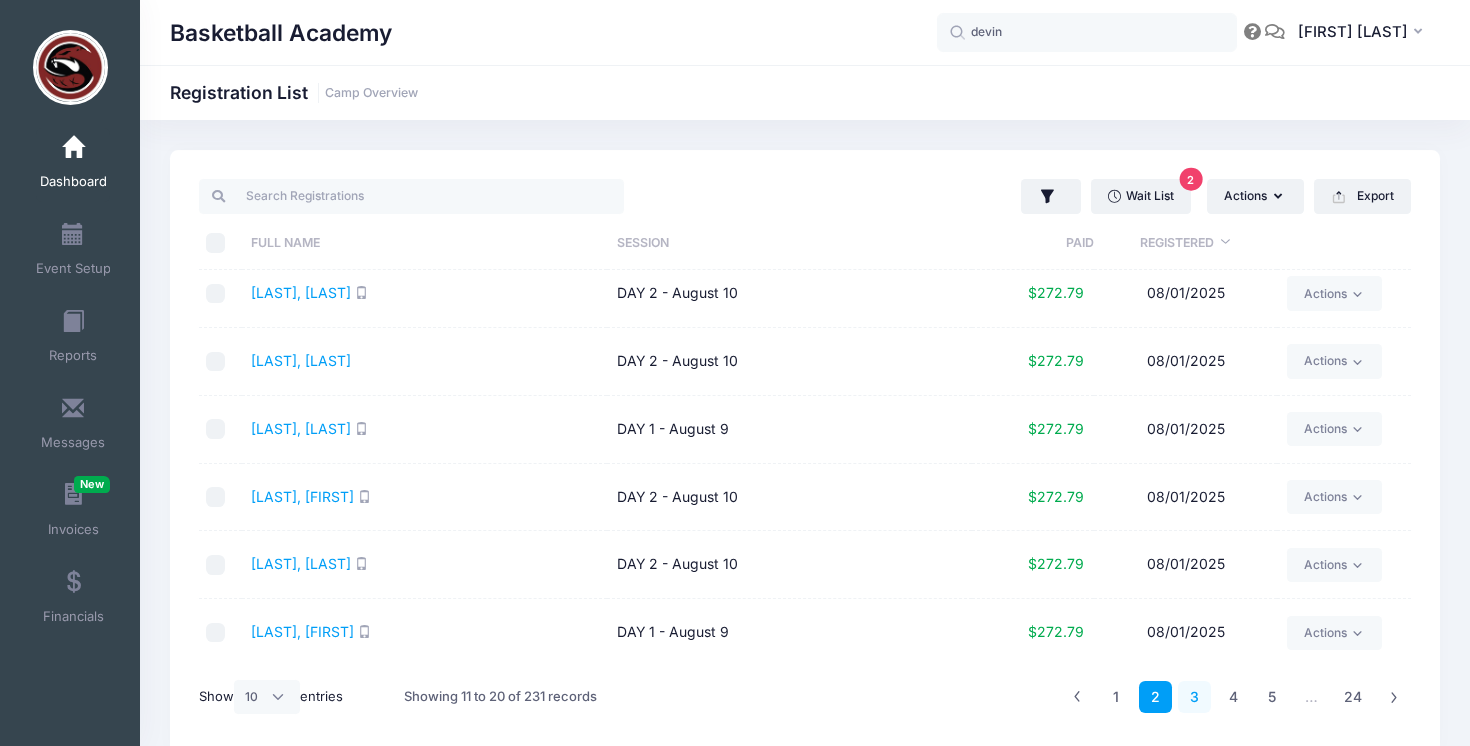 click on "3" at bounding box center (1194, 697) 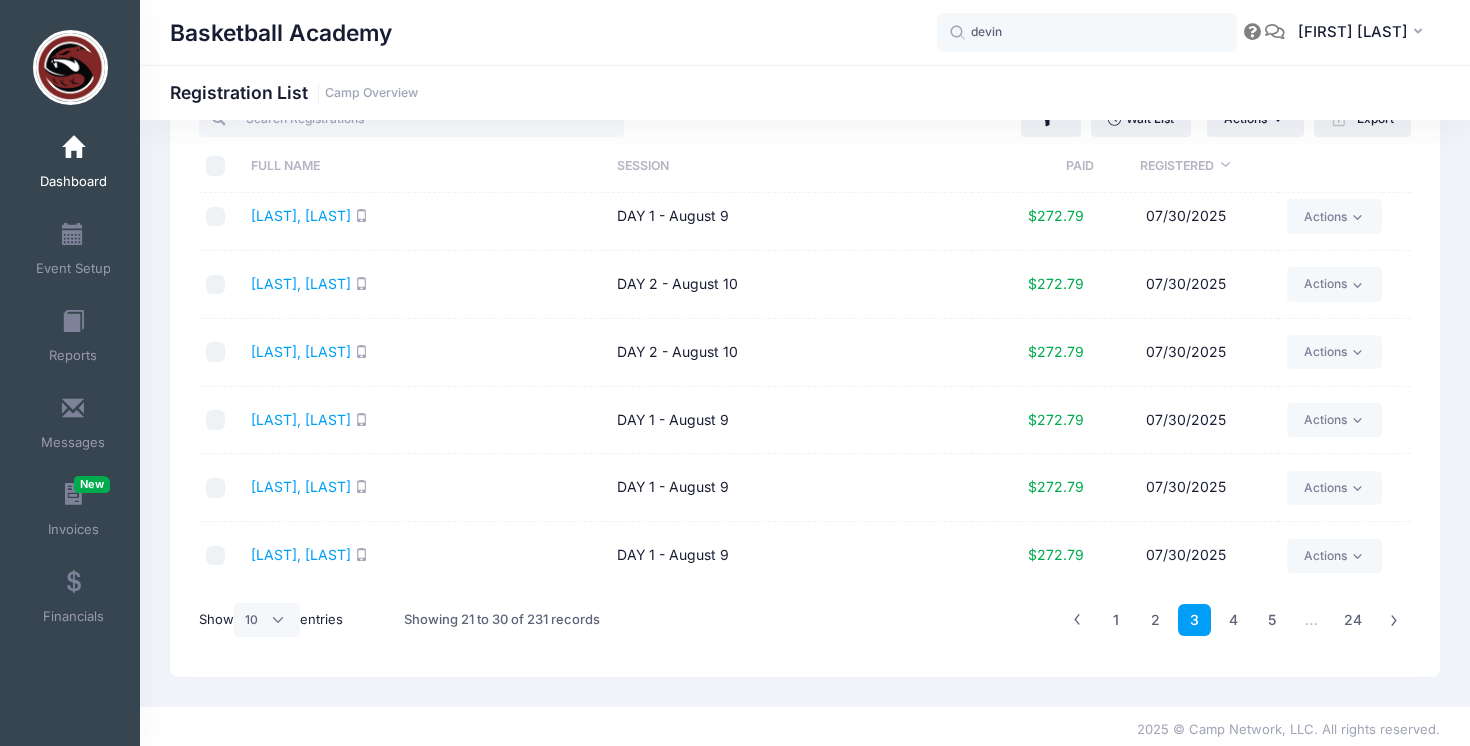 scroll, scrollTop: 84, scrollLeft: 0, axis: vertical 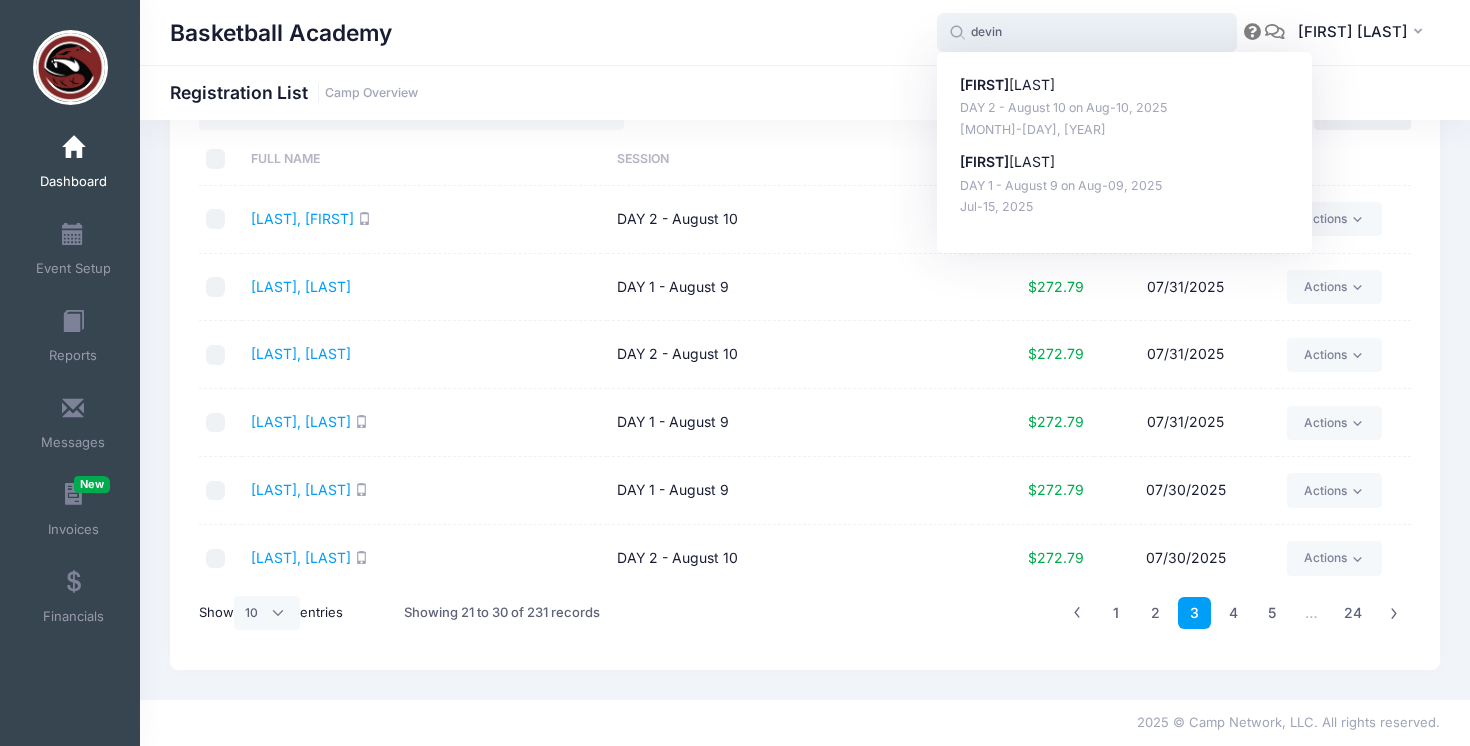 drag, startPoint x: 1018, startPoint y: 33, endPoint x: 950, endPoint y: 33, distance: 68 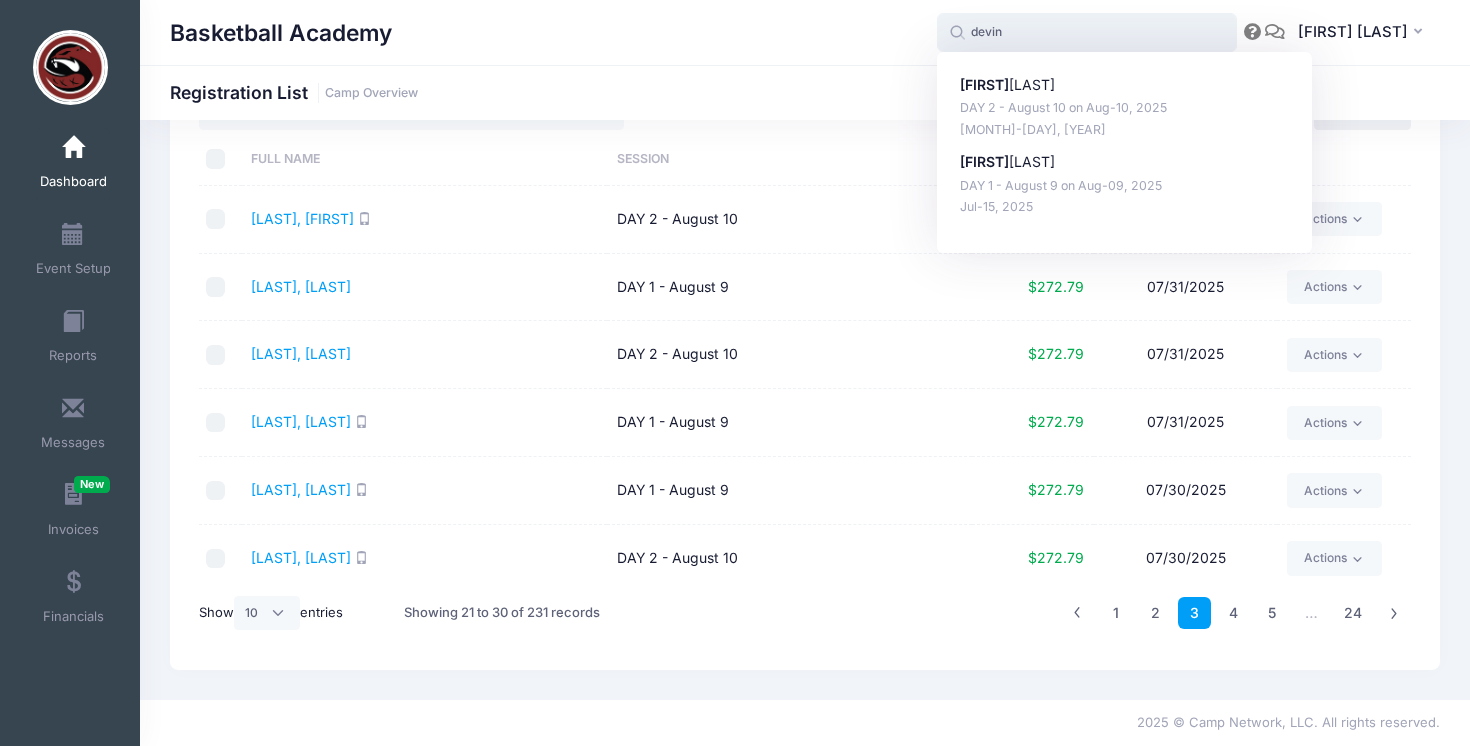 drag, startPoint x: 1020, startPoint y: 39, endPoint x: 961, endPoint y: 38, distance: 59.008472 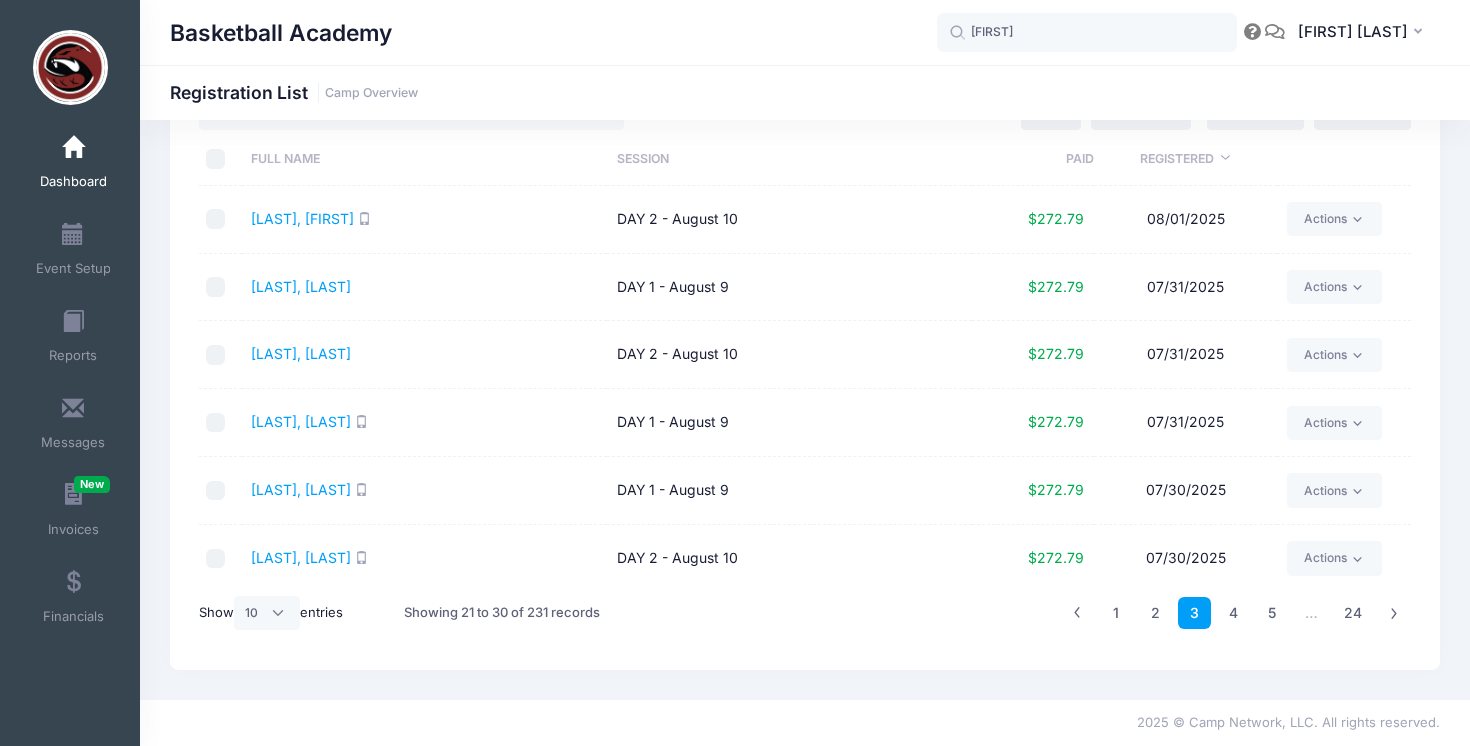 click on "Wellman, Shane" at bounding box center [424, 423] 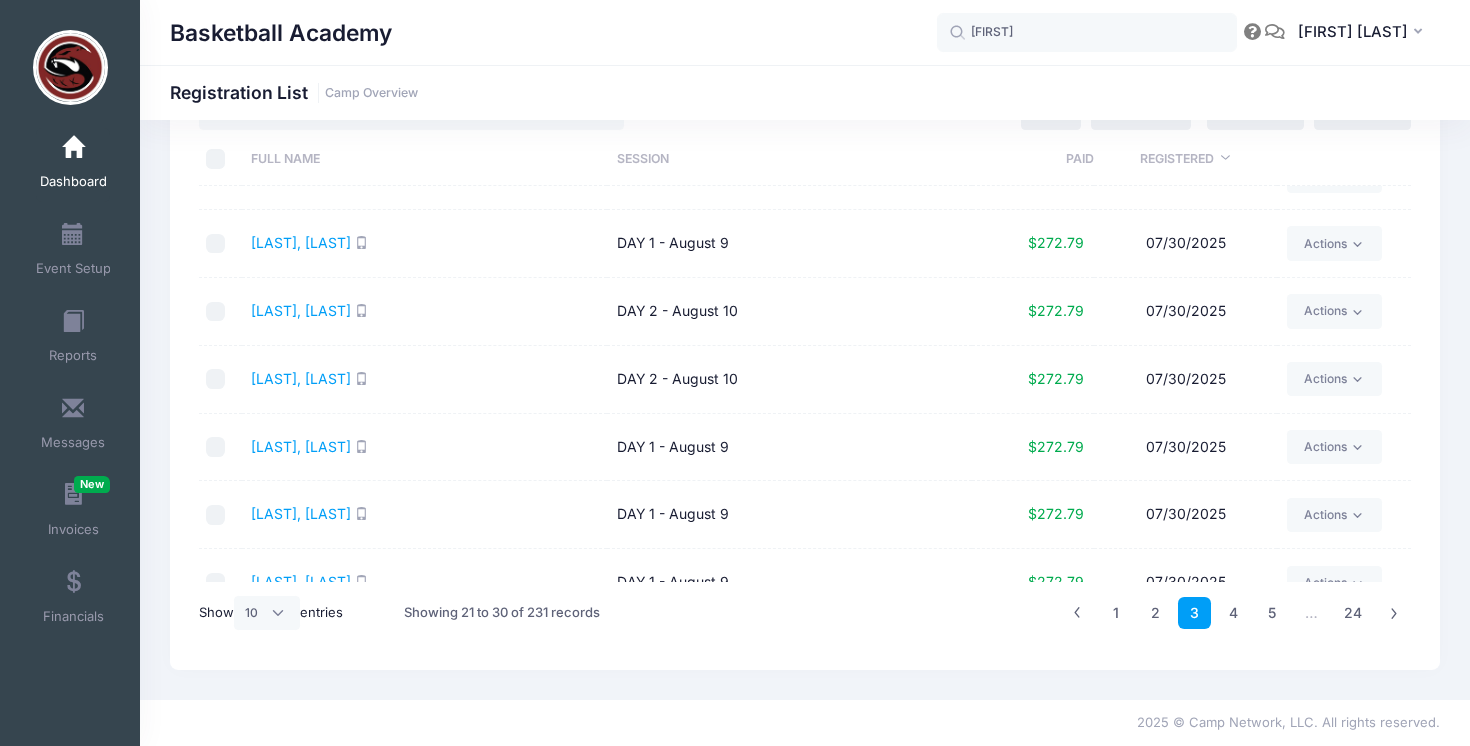 scroll, scrollTop: 281, scrollLeft: 0, axis: vertical 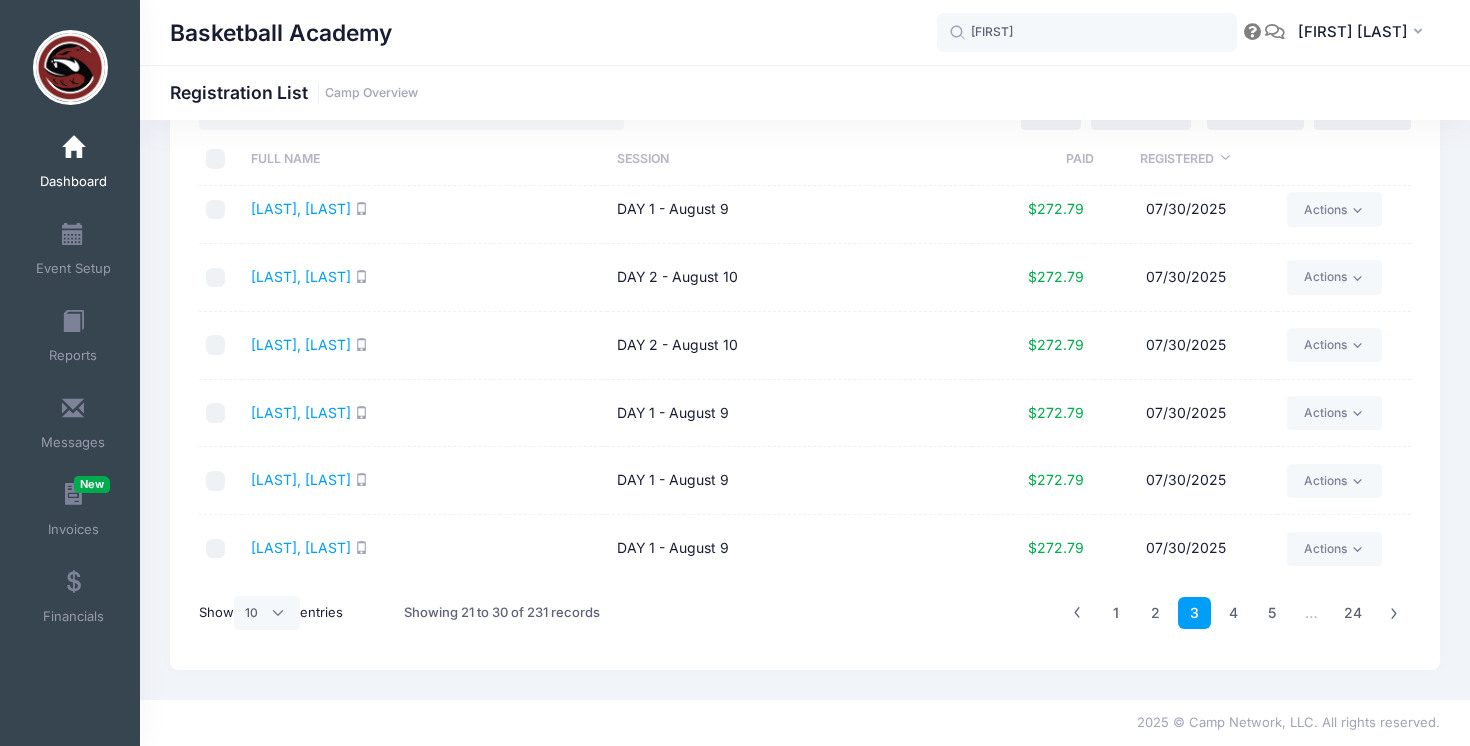 click on "Danda, Pranav" at bounding box center [424, 481] 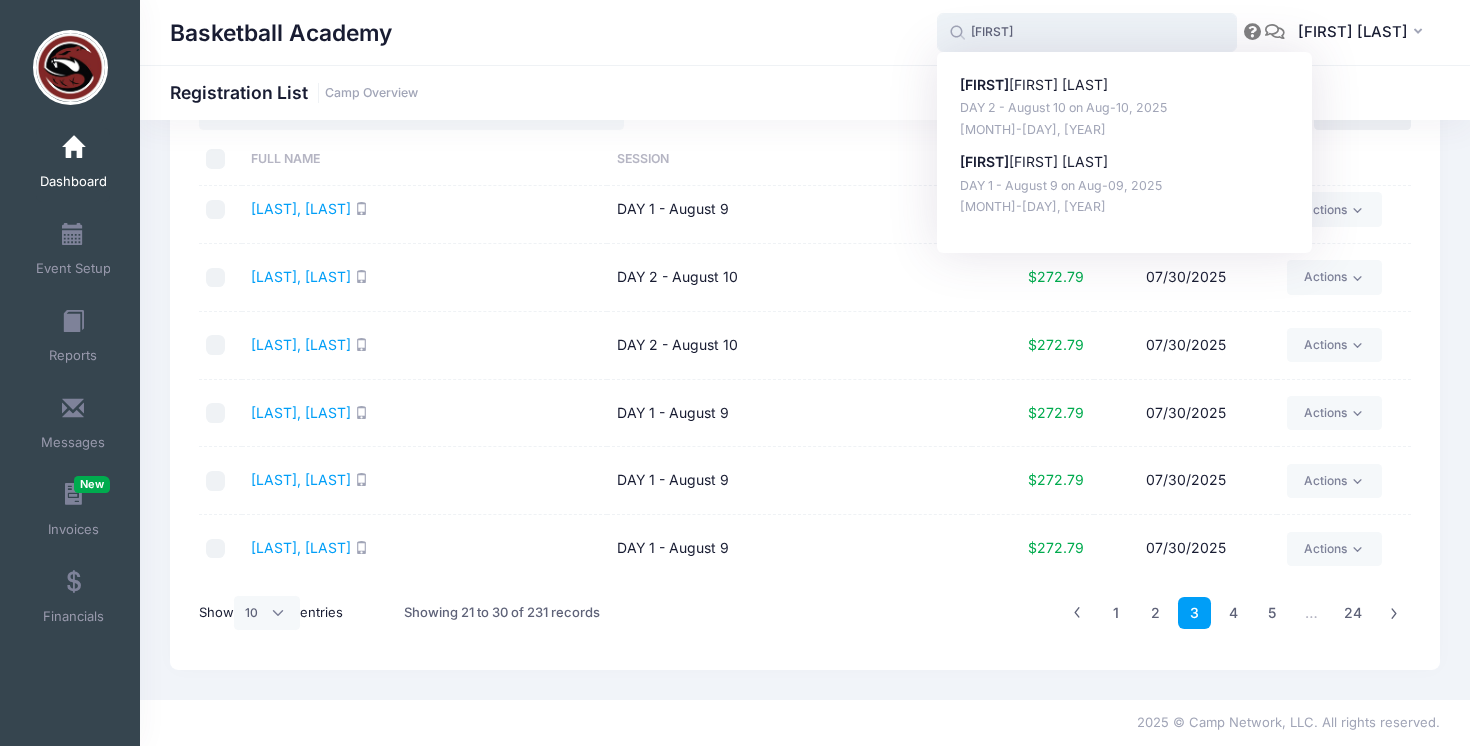 drag, startPoint x: 1003, startPoint y: 33, endPoint x: 948, endPoint y: 30, distance: 55.081757 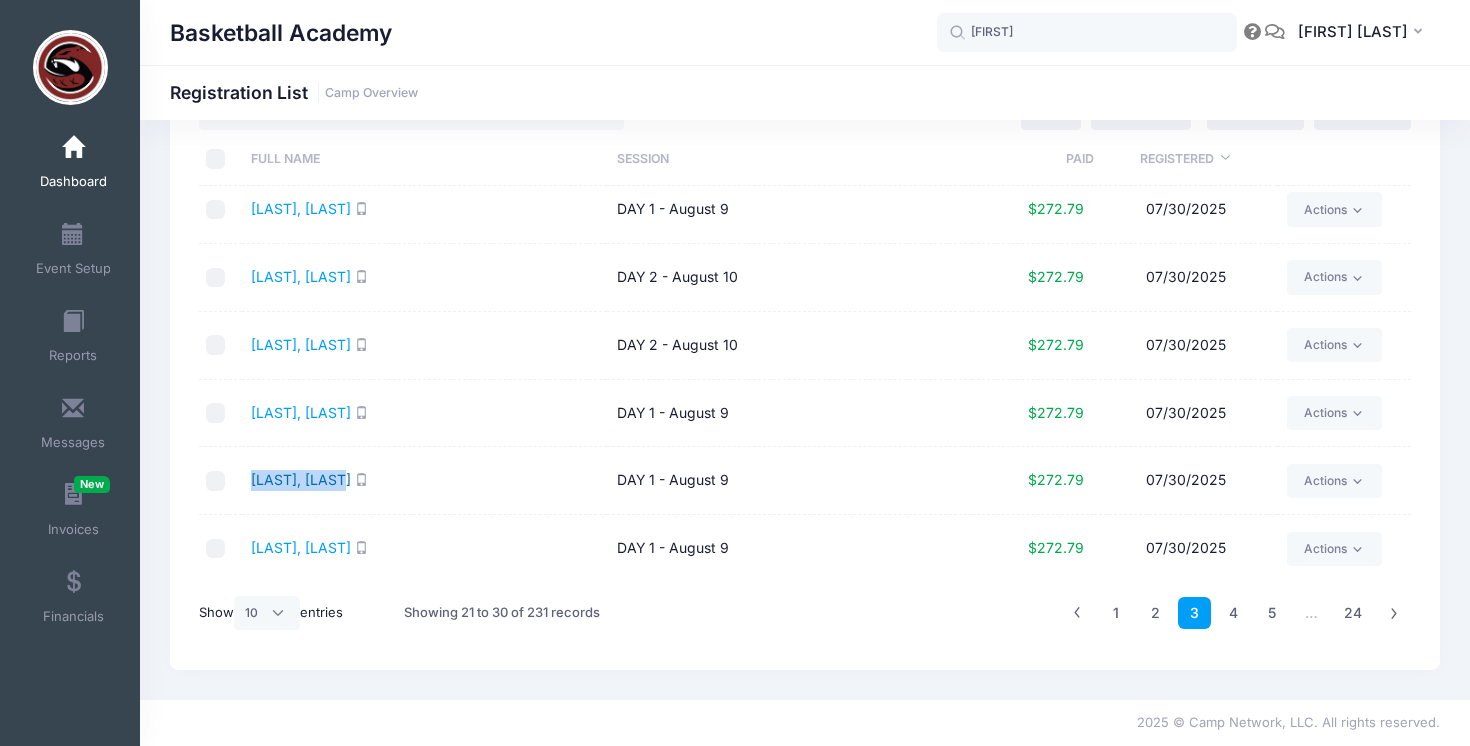 drag, startPoint x: 239, startPoint y: 485, endPoint x: 346, endPoint y: 487, distance: 107.01869 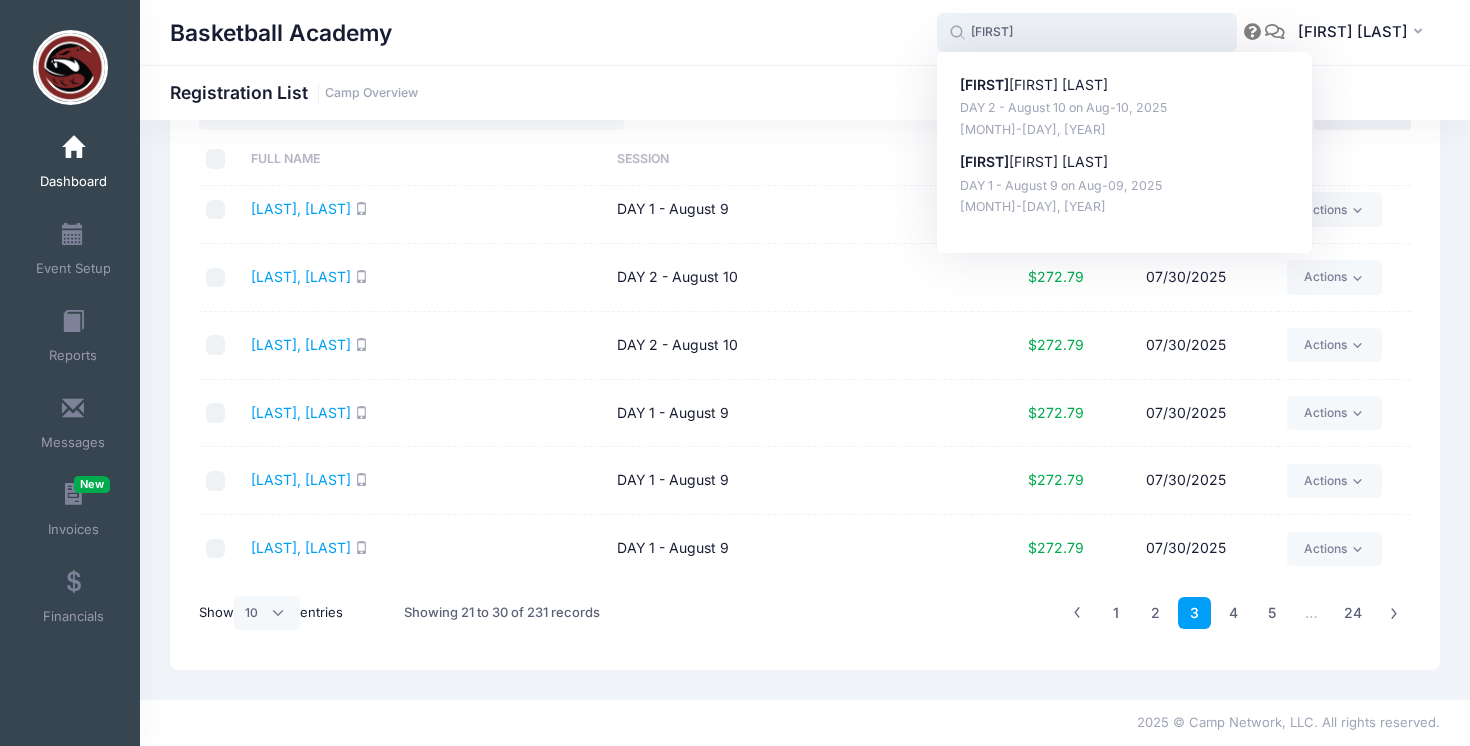 drag, startPoint x: 1011, startPoint y: 26, endPoint x: 955, endPoint y: 30, distance: 56.142673 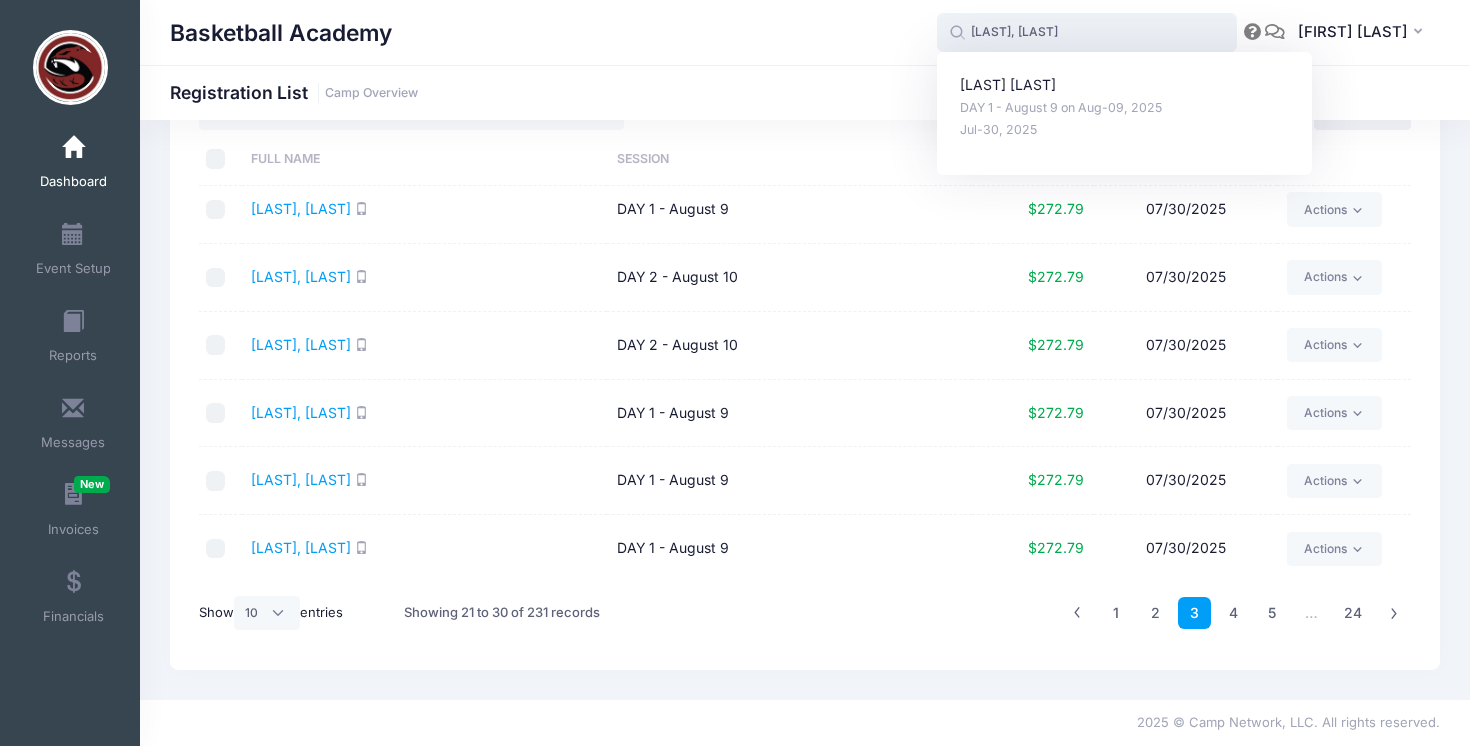 drag, startPoint x: 1039, startPoint y: 33, endPoint x: 957, endPoint y: 33, distance: 82 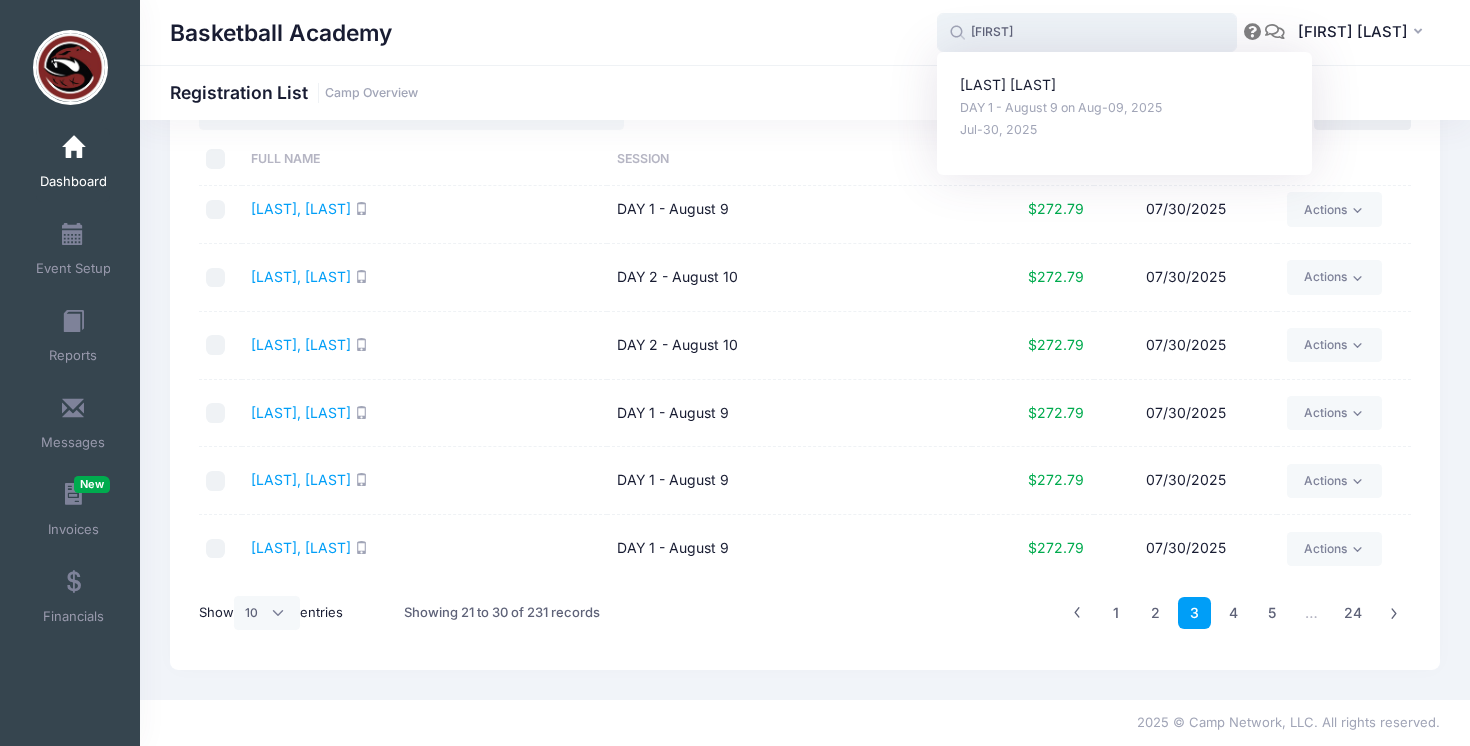 type on "Pranav" 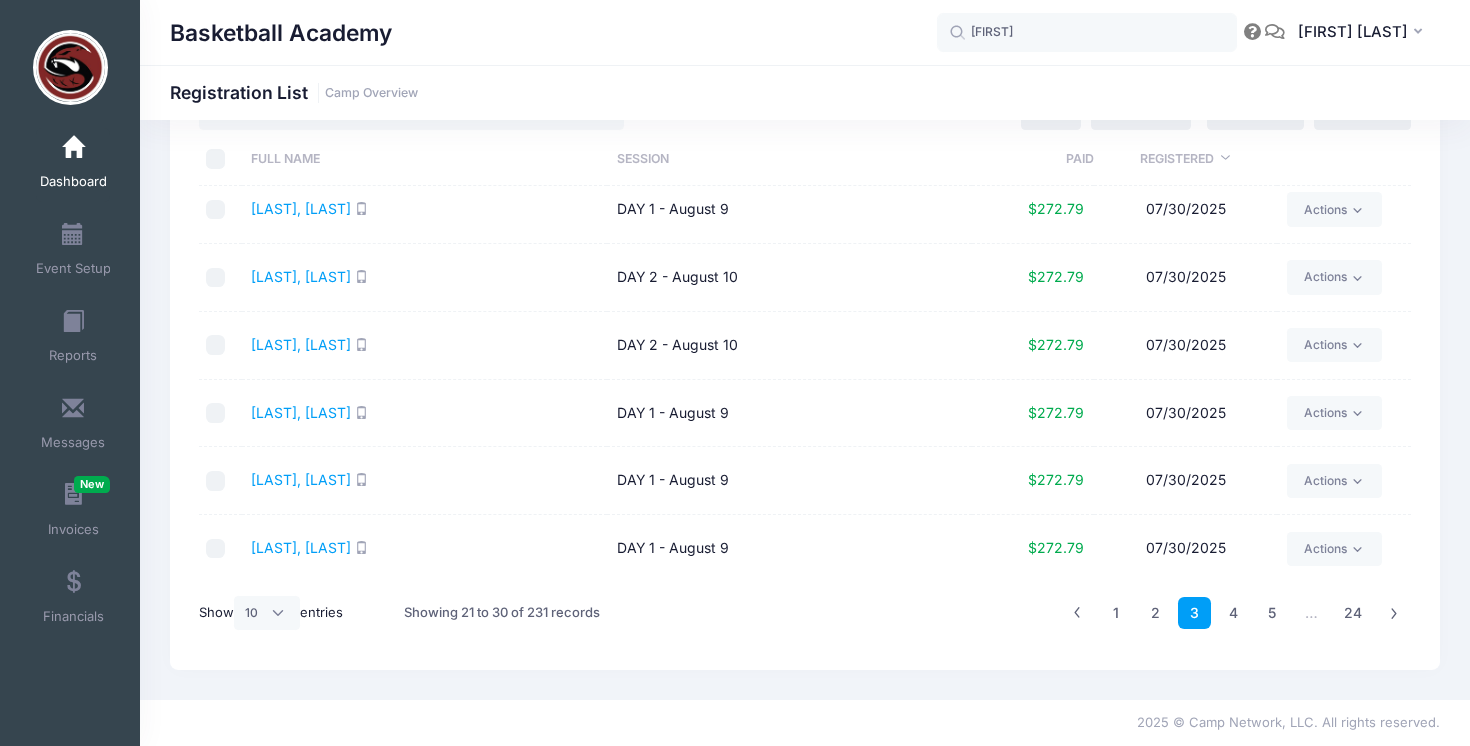 click on "Basketball Academy" at bounding box center (553, 33) 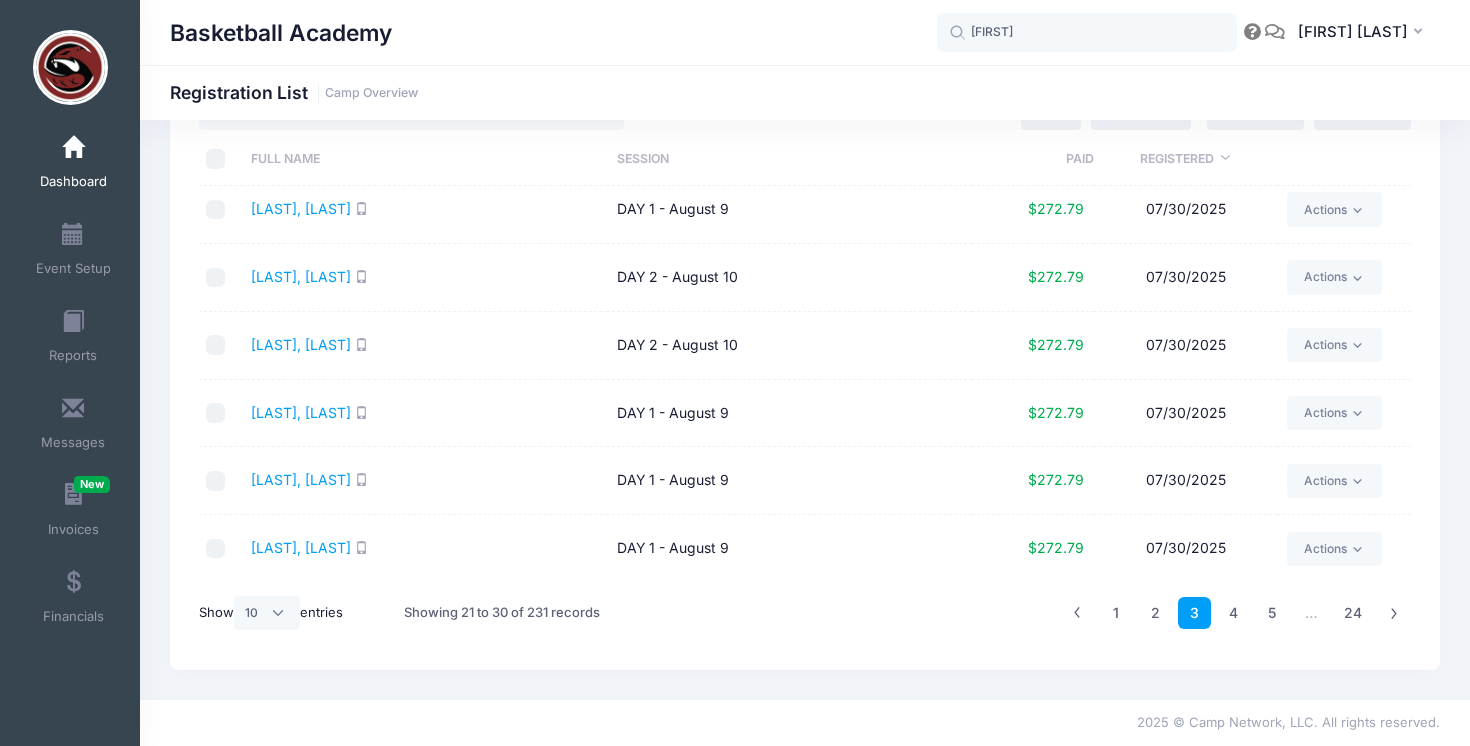 scroll, scrollTop: 0, scrollLeft: 0, axis: both 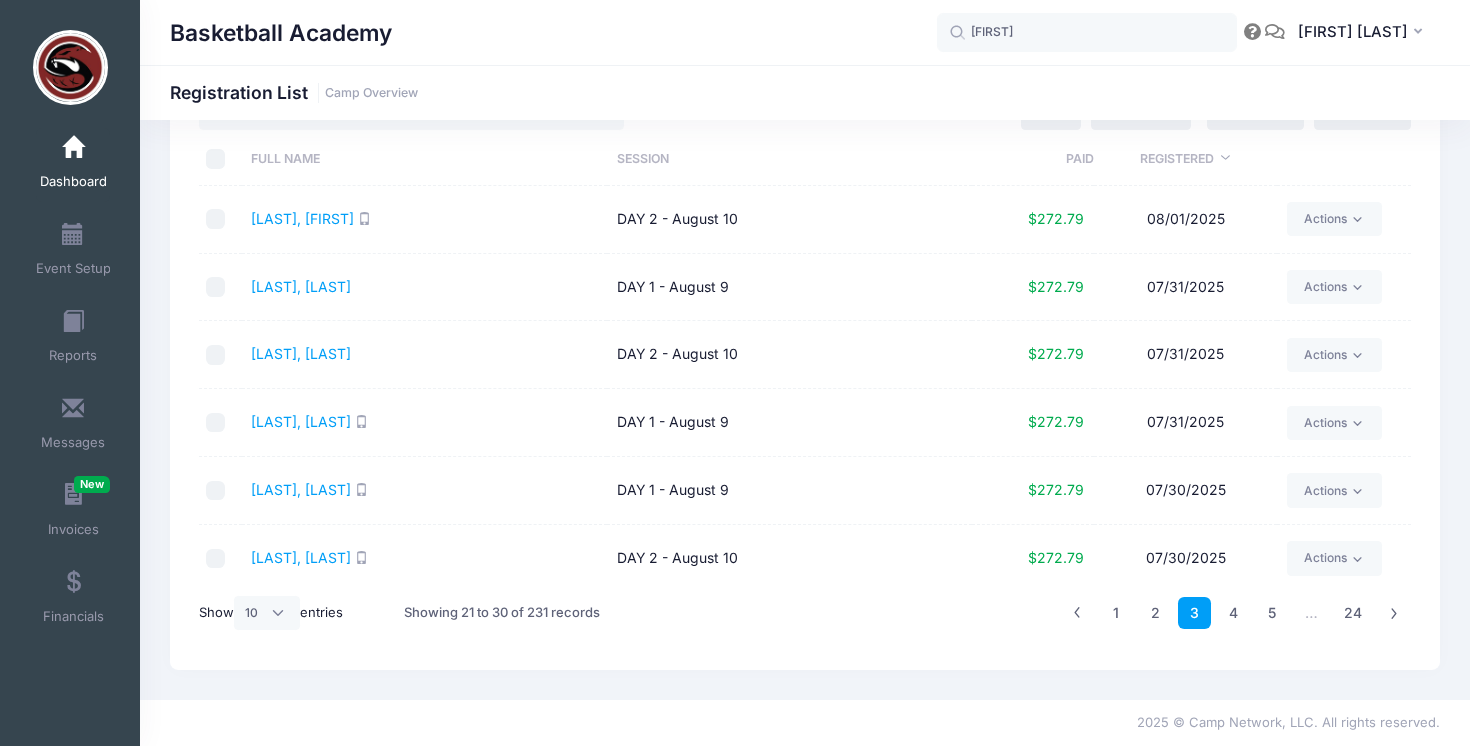 click on "Dashboard" at bounding box center (73, 165) 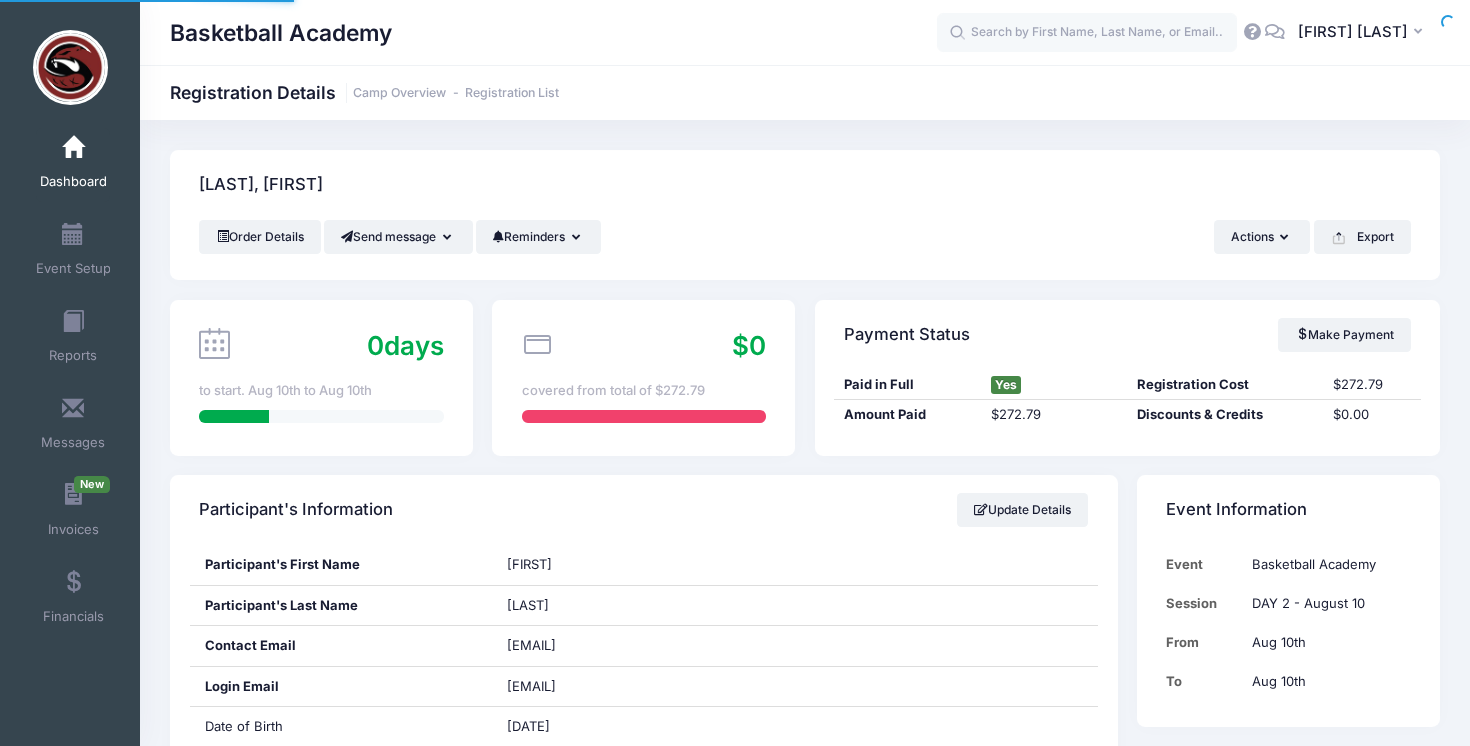 scroll, scrollTop: 0, scrollLeft: 0, axis: both 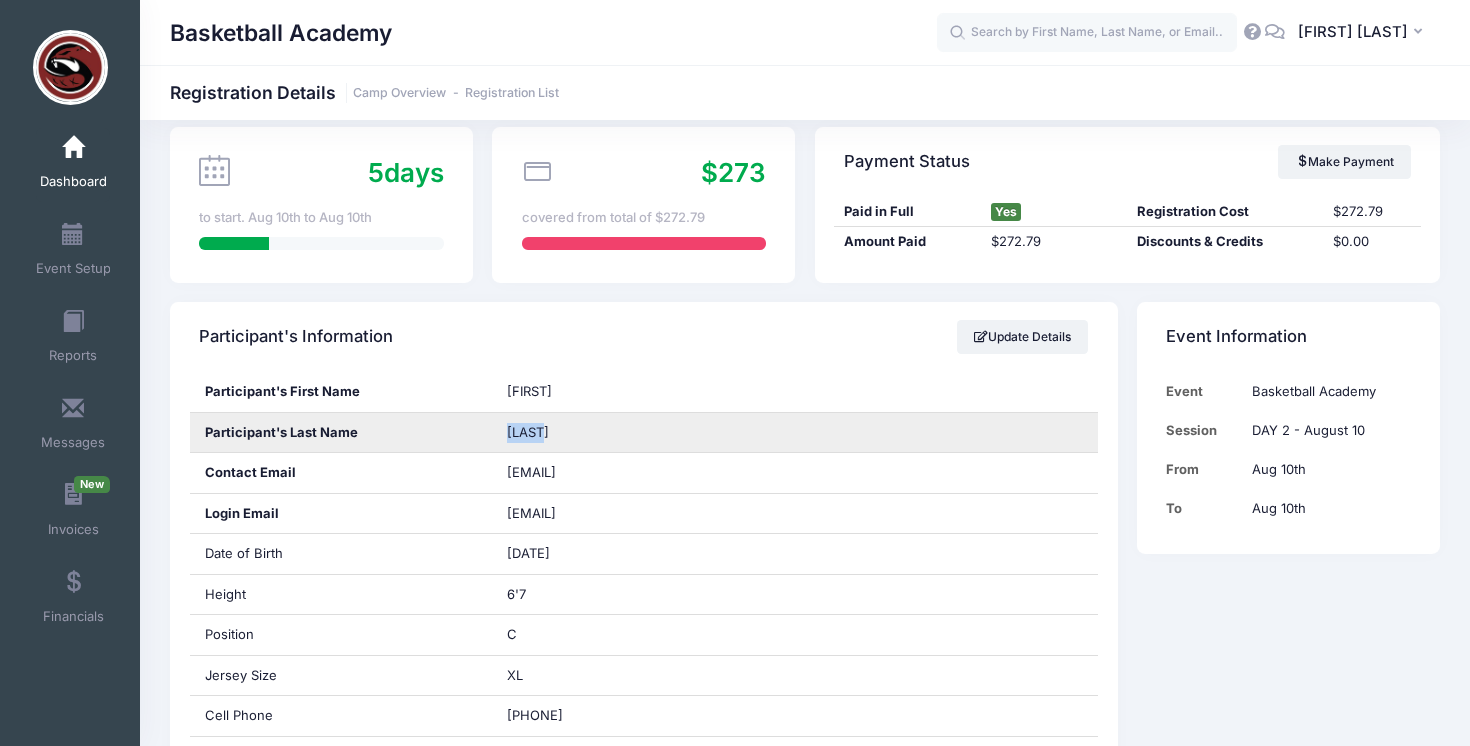 drag, startPoint x: 557, startPoint y: 432, endPoint x: 493, endPoint y: 429, distance: 64.070274 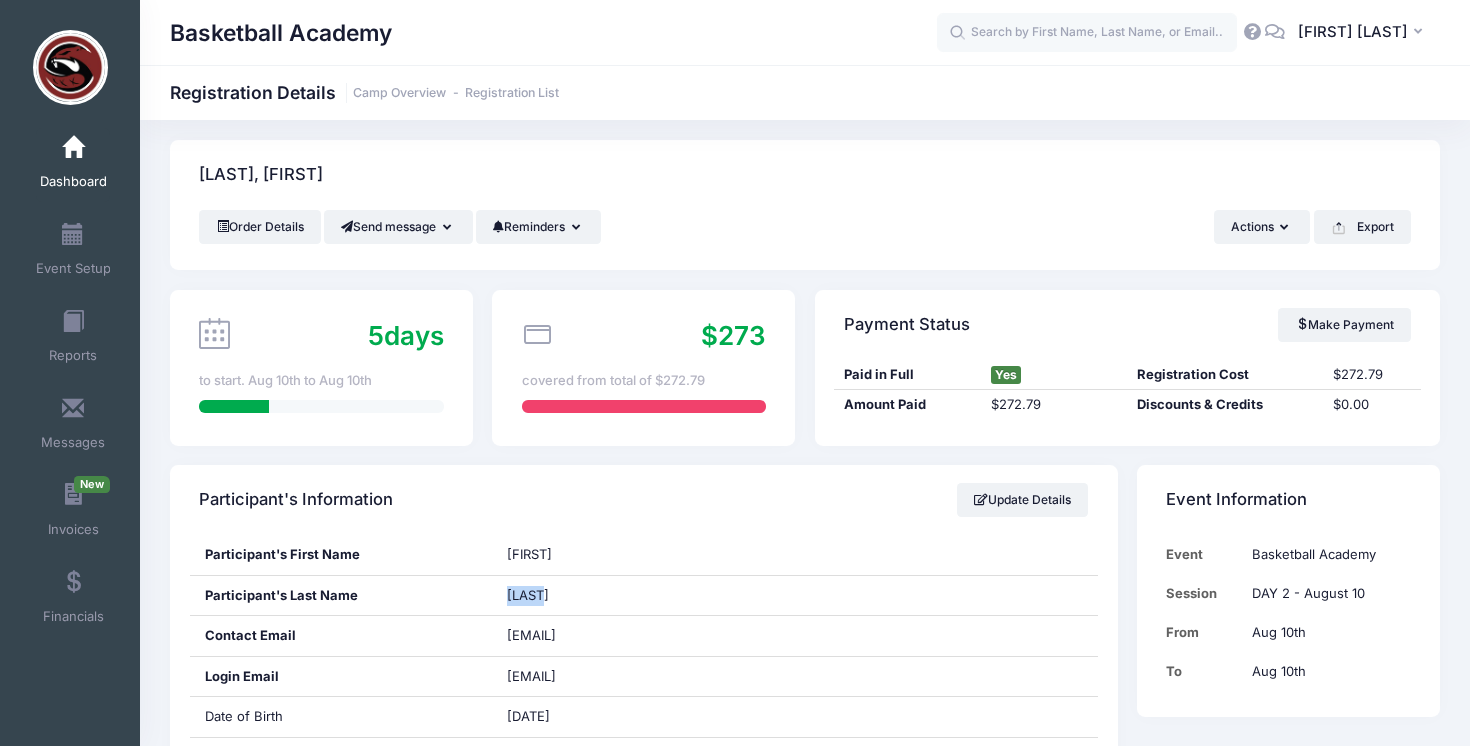 scroll, scrollTop: 0, scrollLeft: 0, axis: both 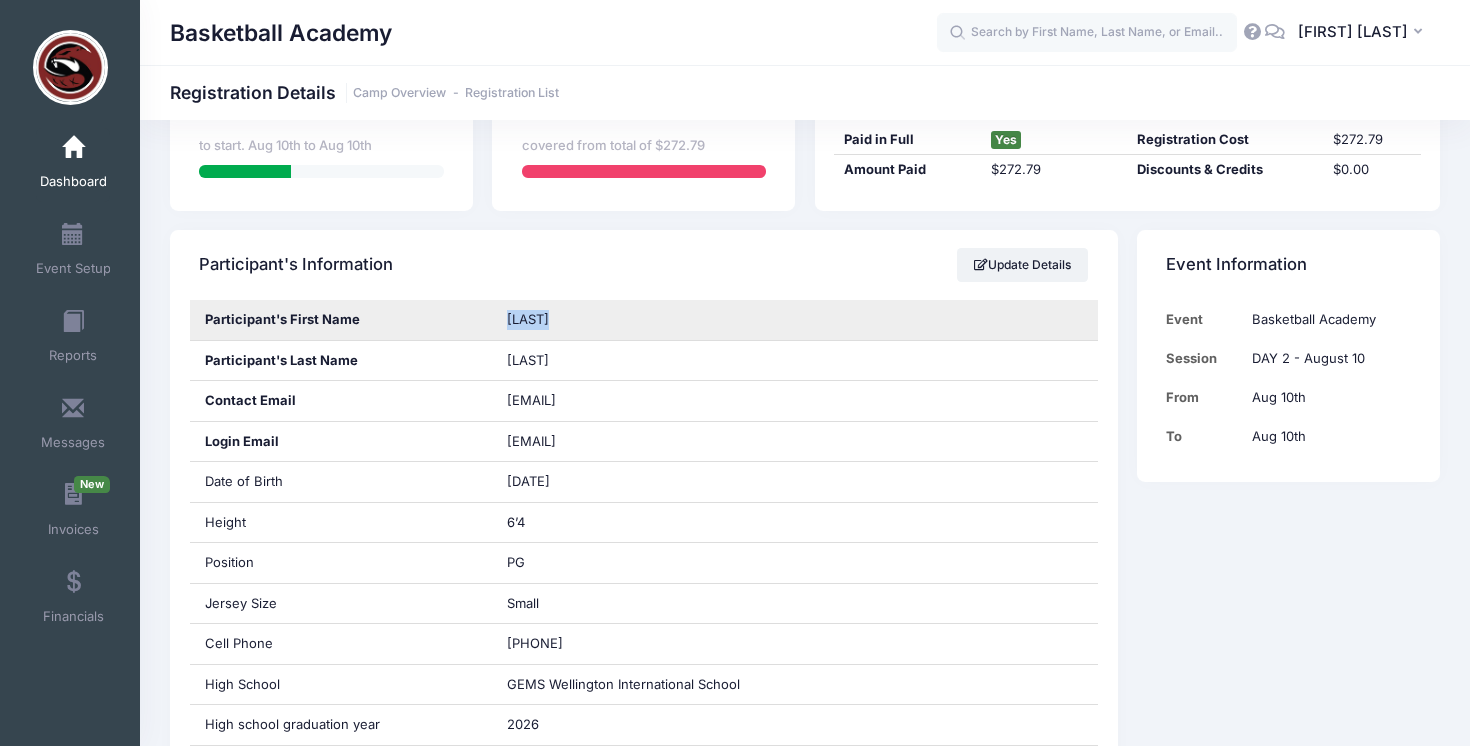 drag, startPoint x: 560, startPoint y: 319, endPoint x: 502, endPoint y: 316, distance: 58.077534 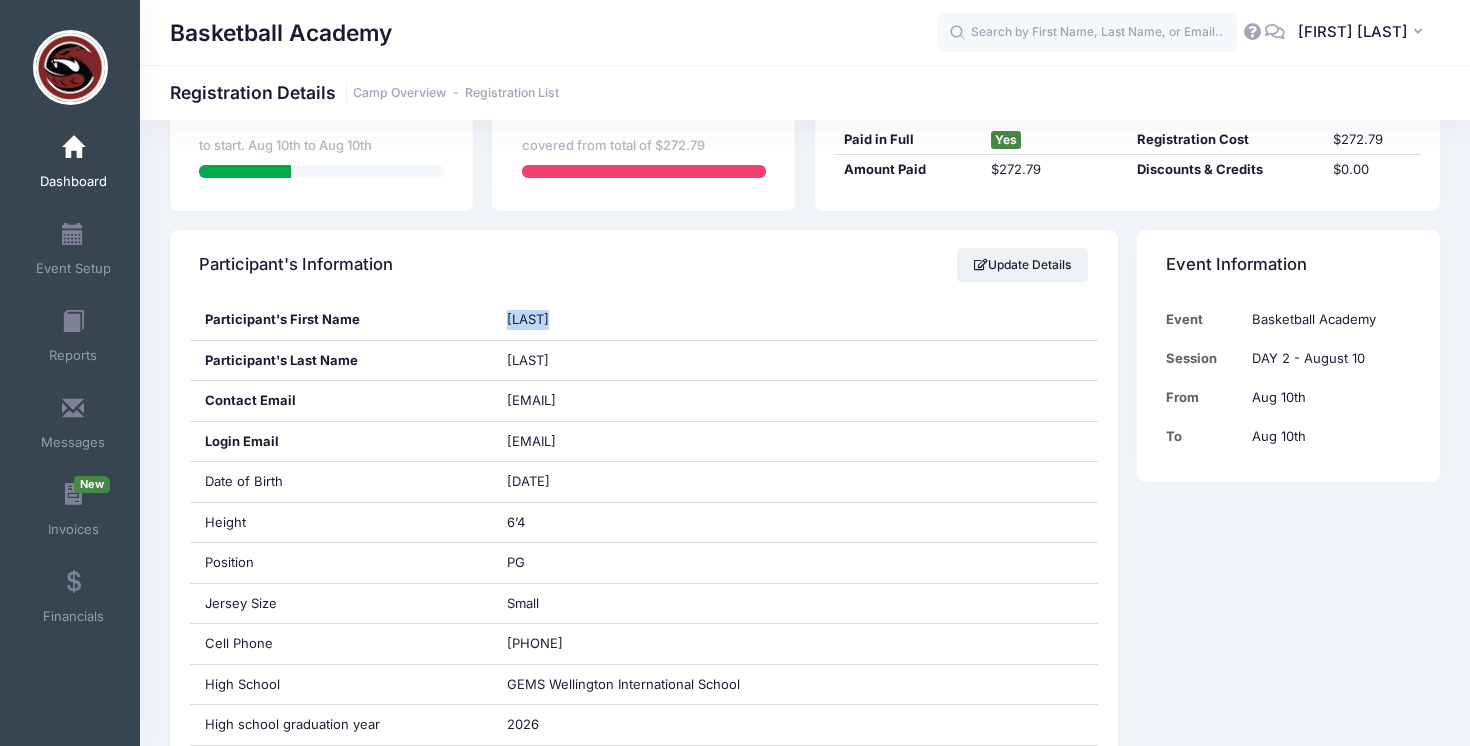 copy on "[FIRST]" 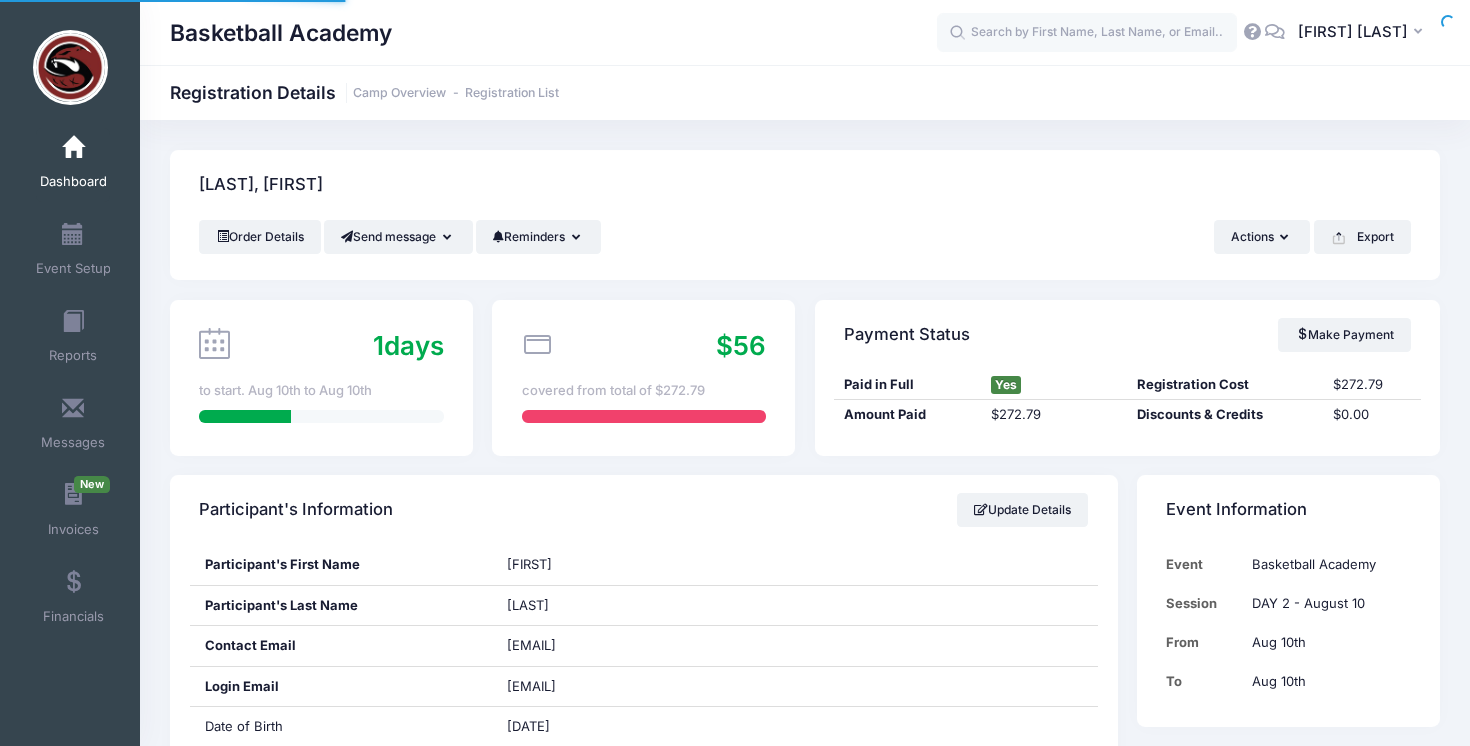 scroll, scrollTop: 0, scrollLeft: 0, axis: both 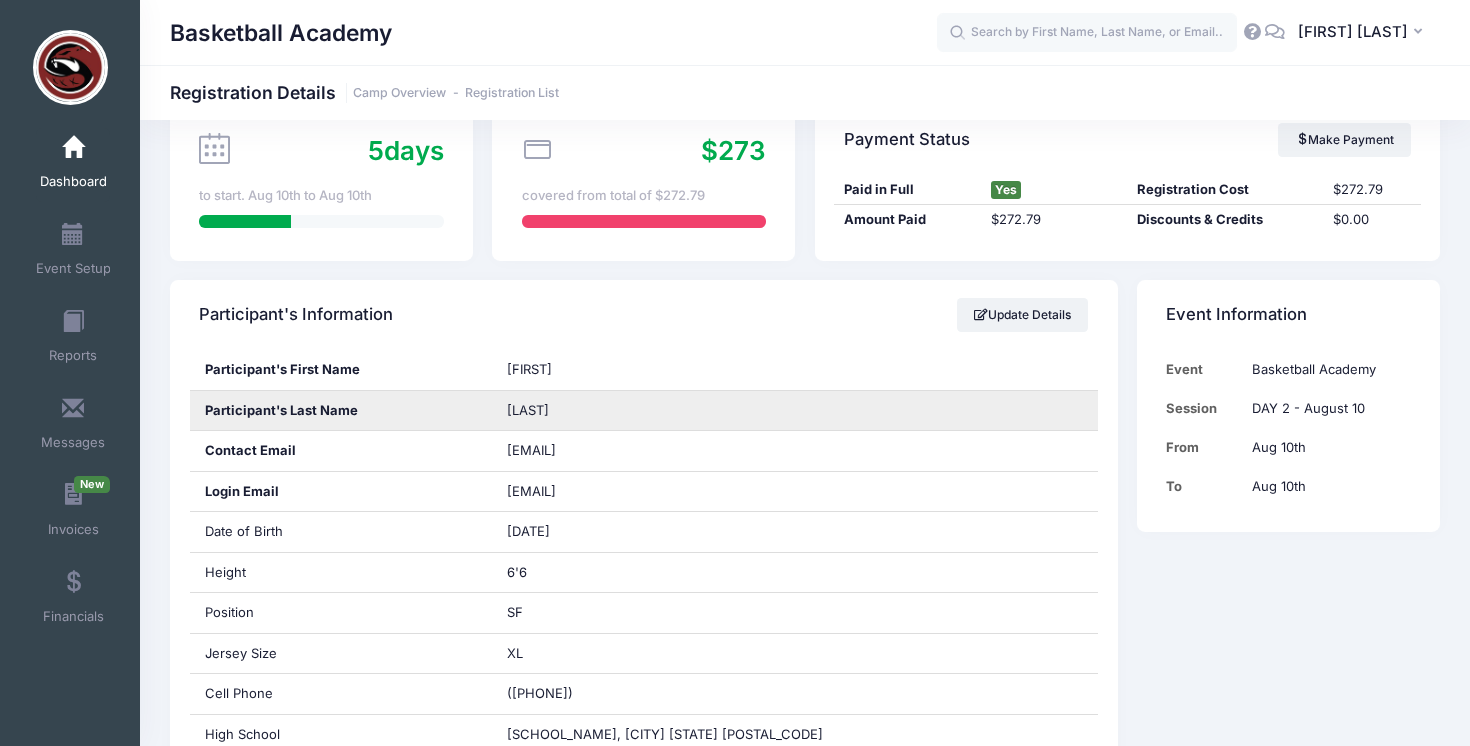 drag, startPoint x: 581, startPoint y: 405, endPoint x: 508, endPoint y: 405, distance: 73 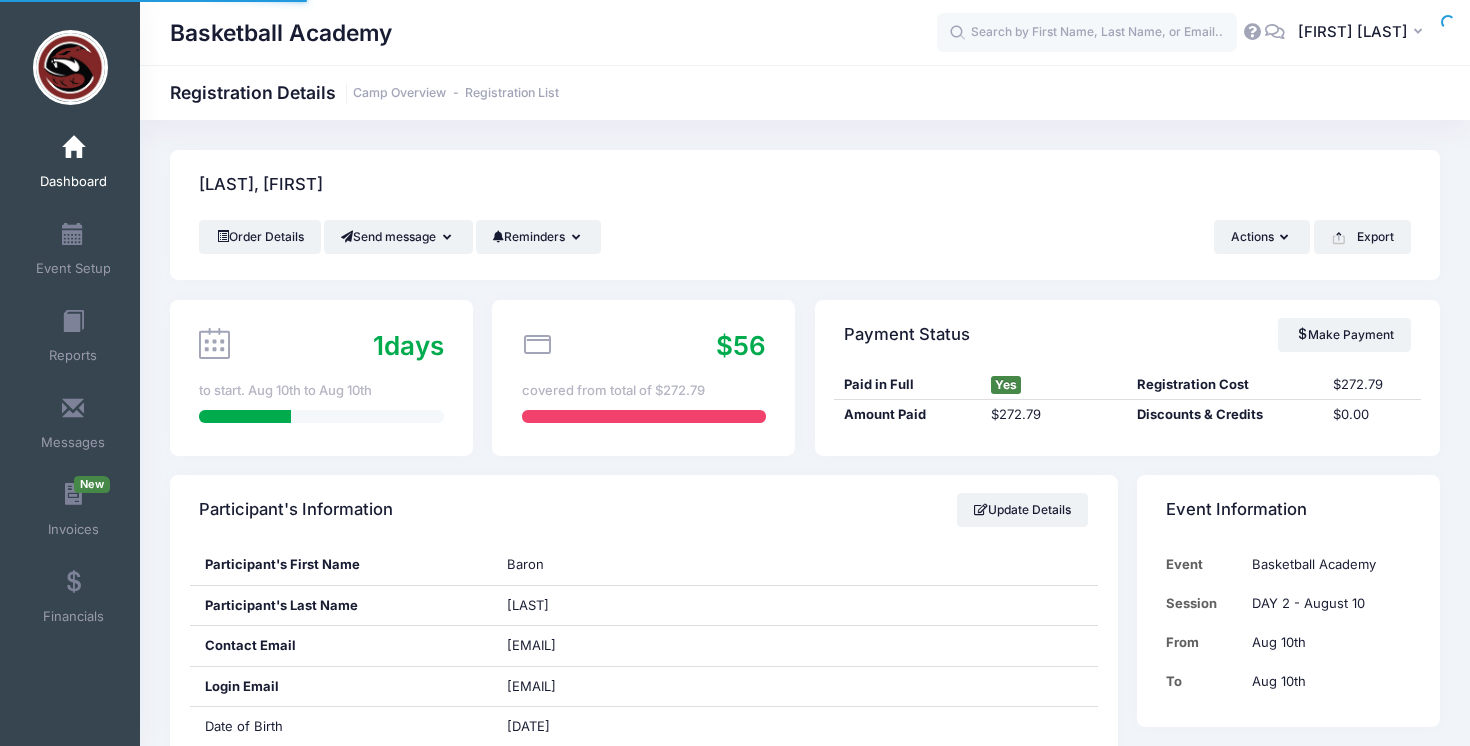 scroll, scrollTop: 0, scrollLeft: 0, axis: both 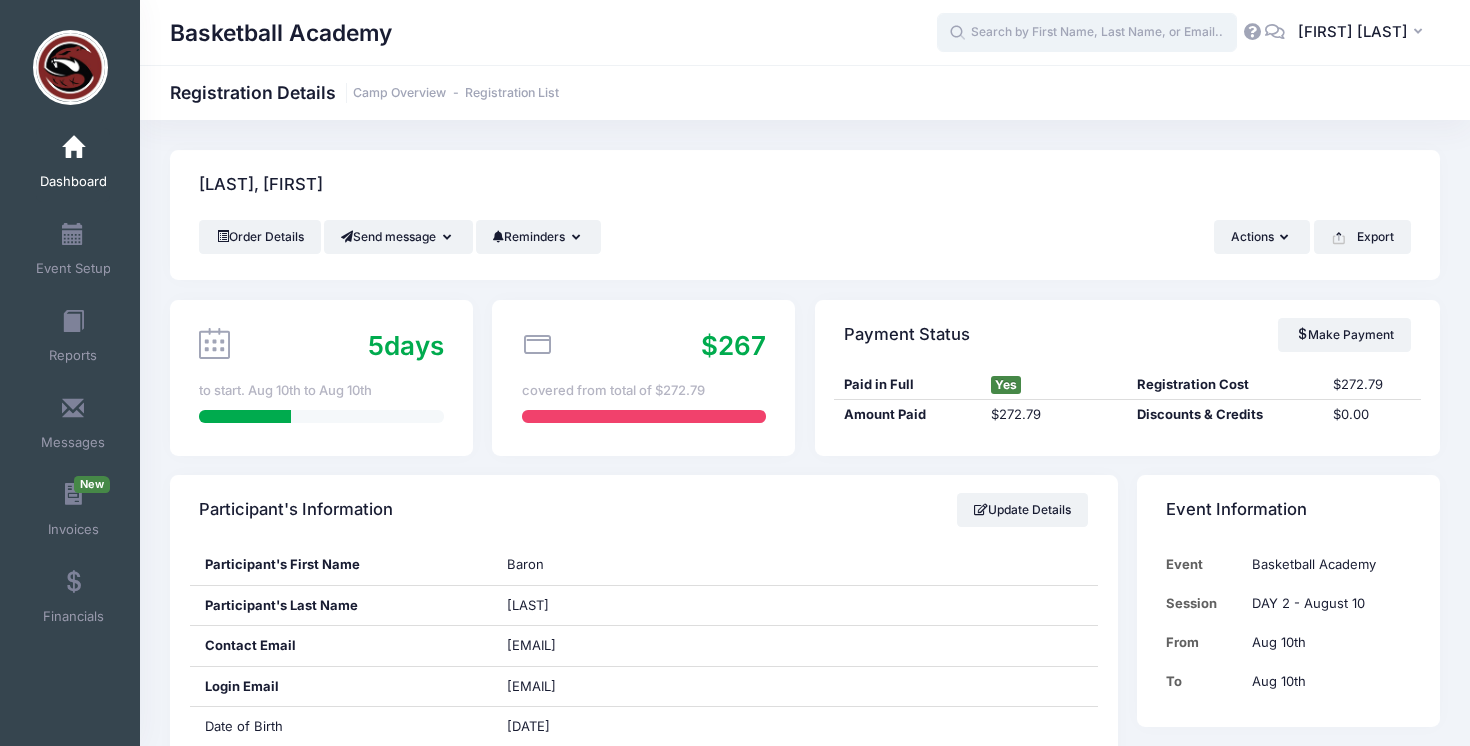 click at bounding box center (1087, 33) 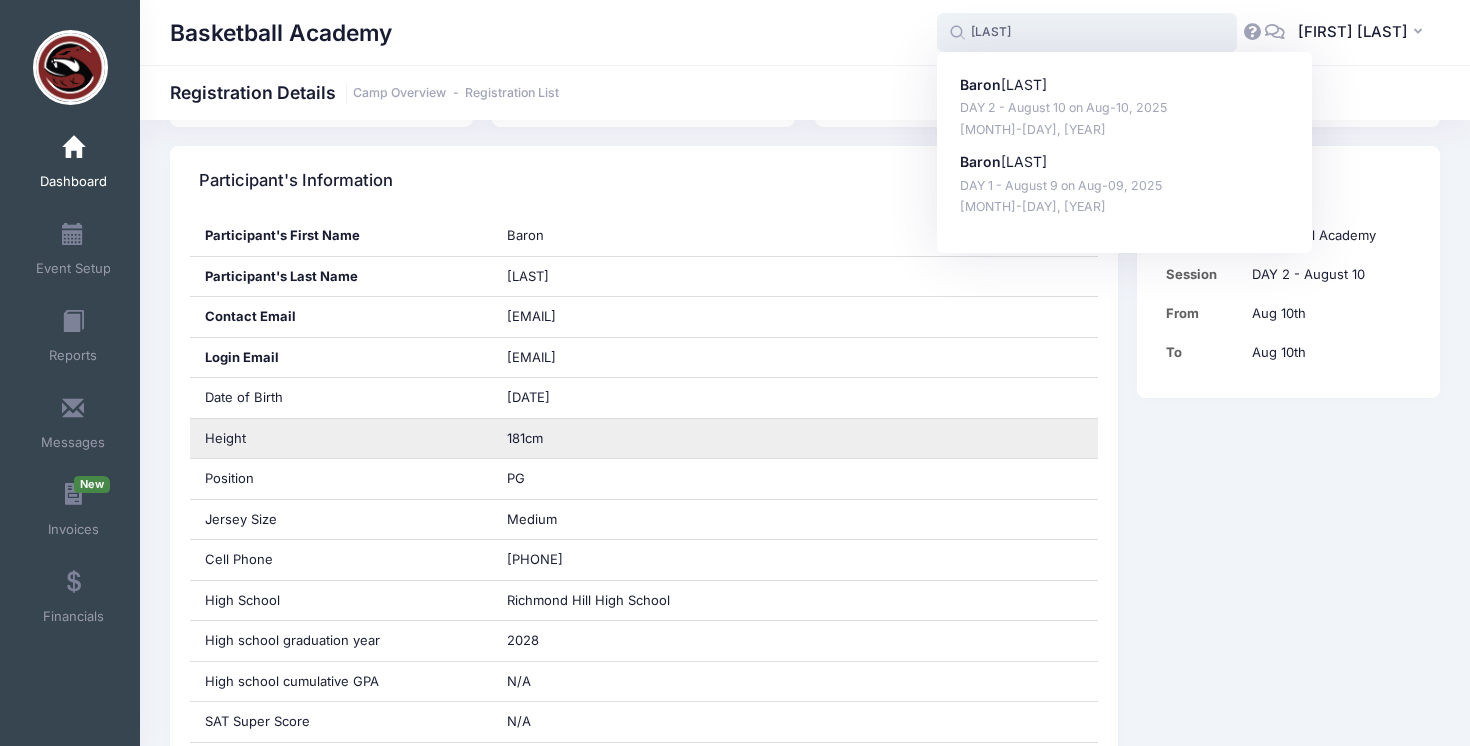 scroll, scrollTop: 321, scrollLeft: 0, axis: vertical 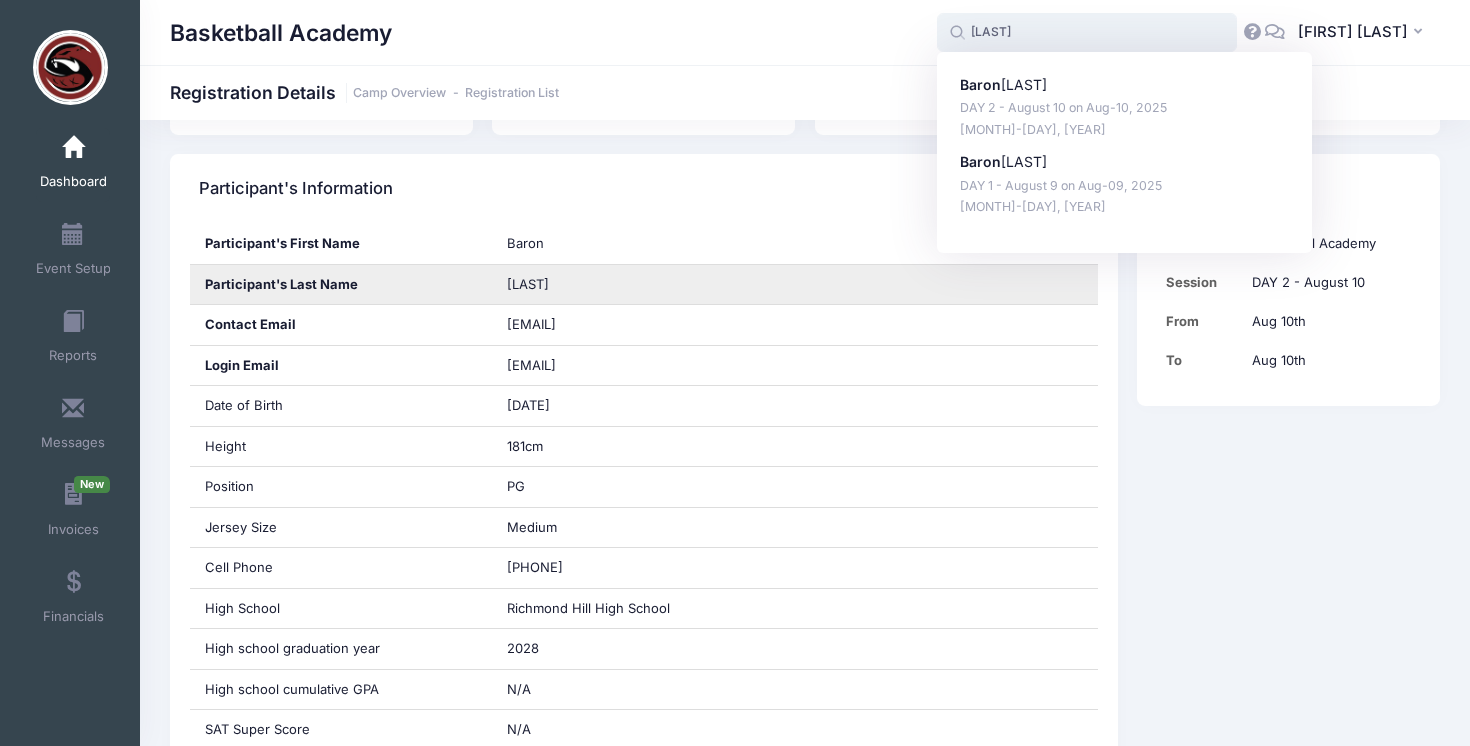 type on "[LAST]" 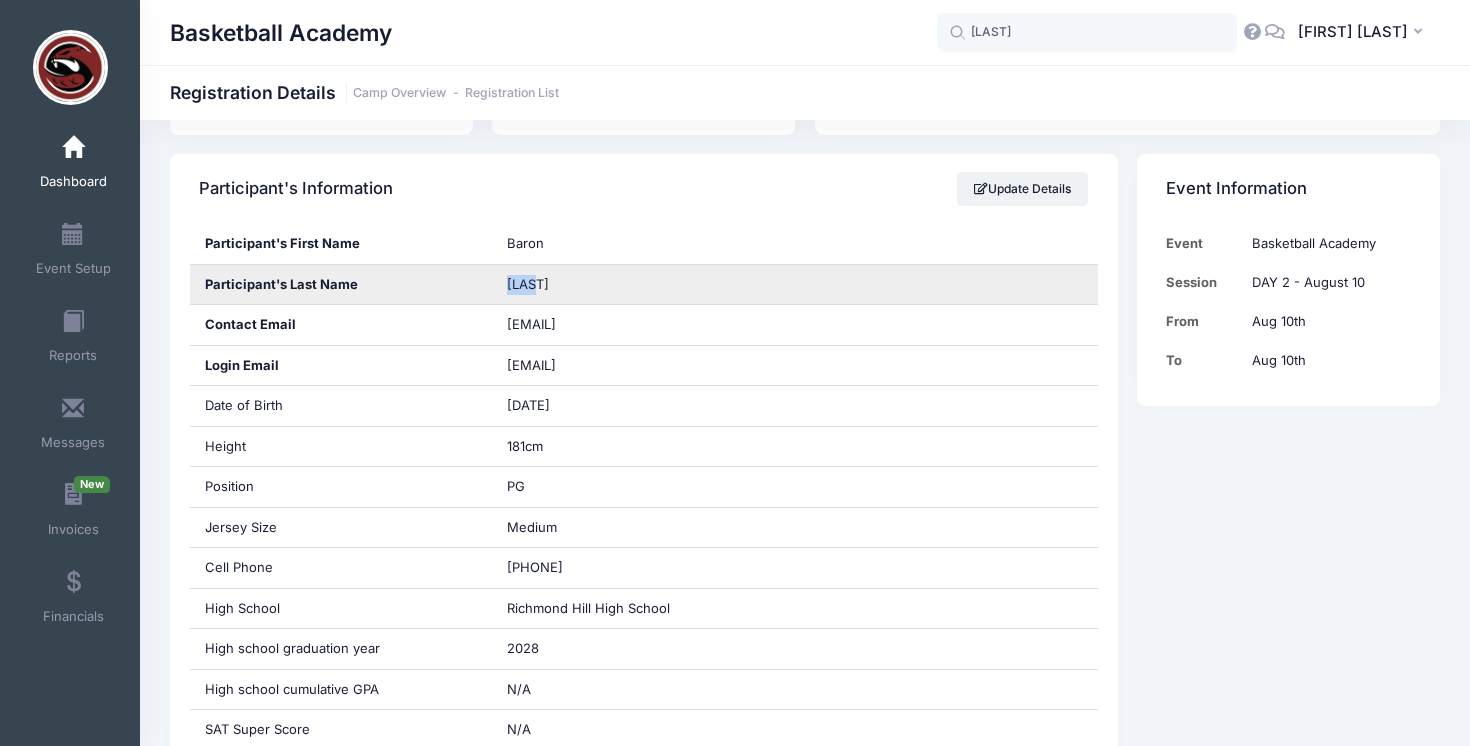 drag, startPoint x: 544, startPoint y: 278, endPoint x: 506, endPoint y: 279, distance: 38.013157 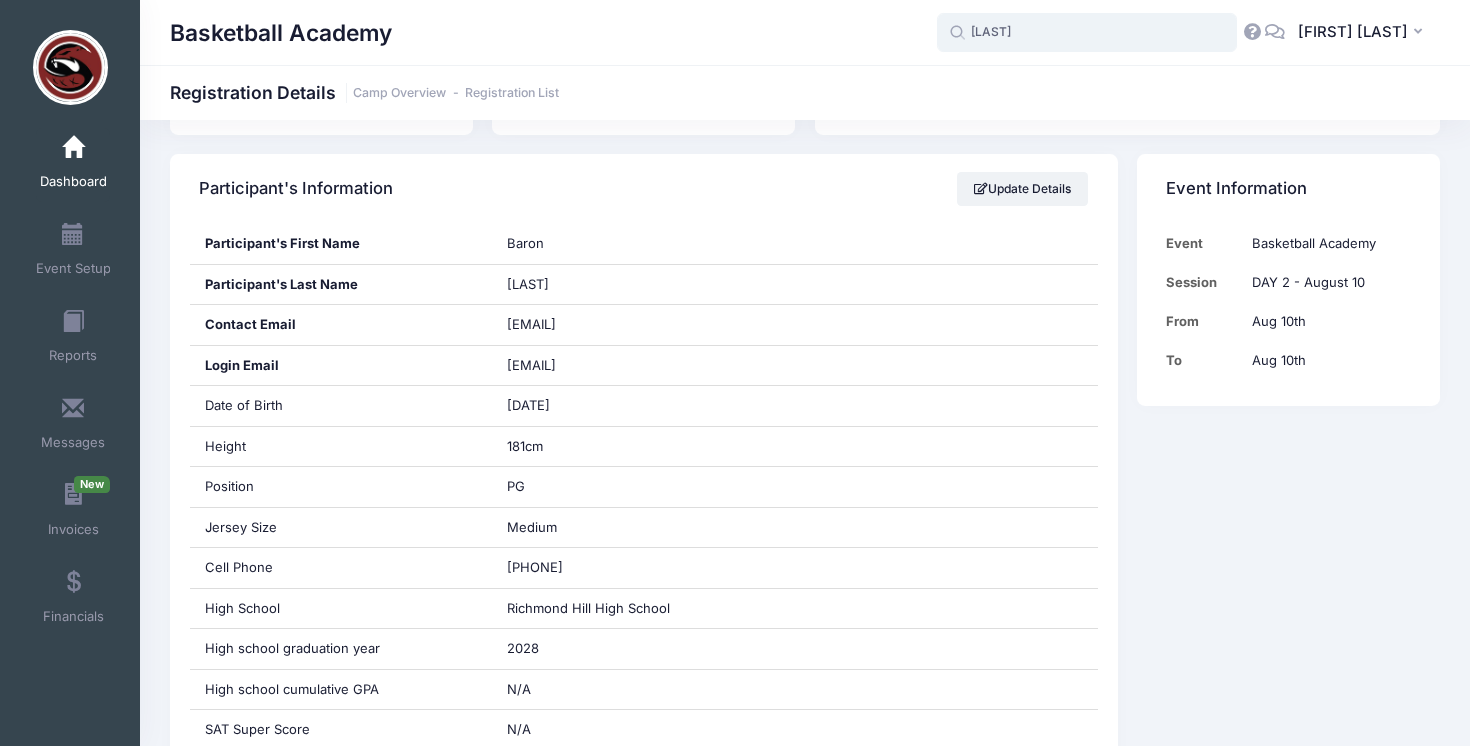 click on "[LAST]" at bounding box center (1087, 33) 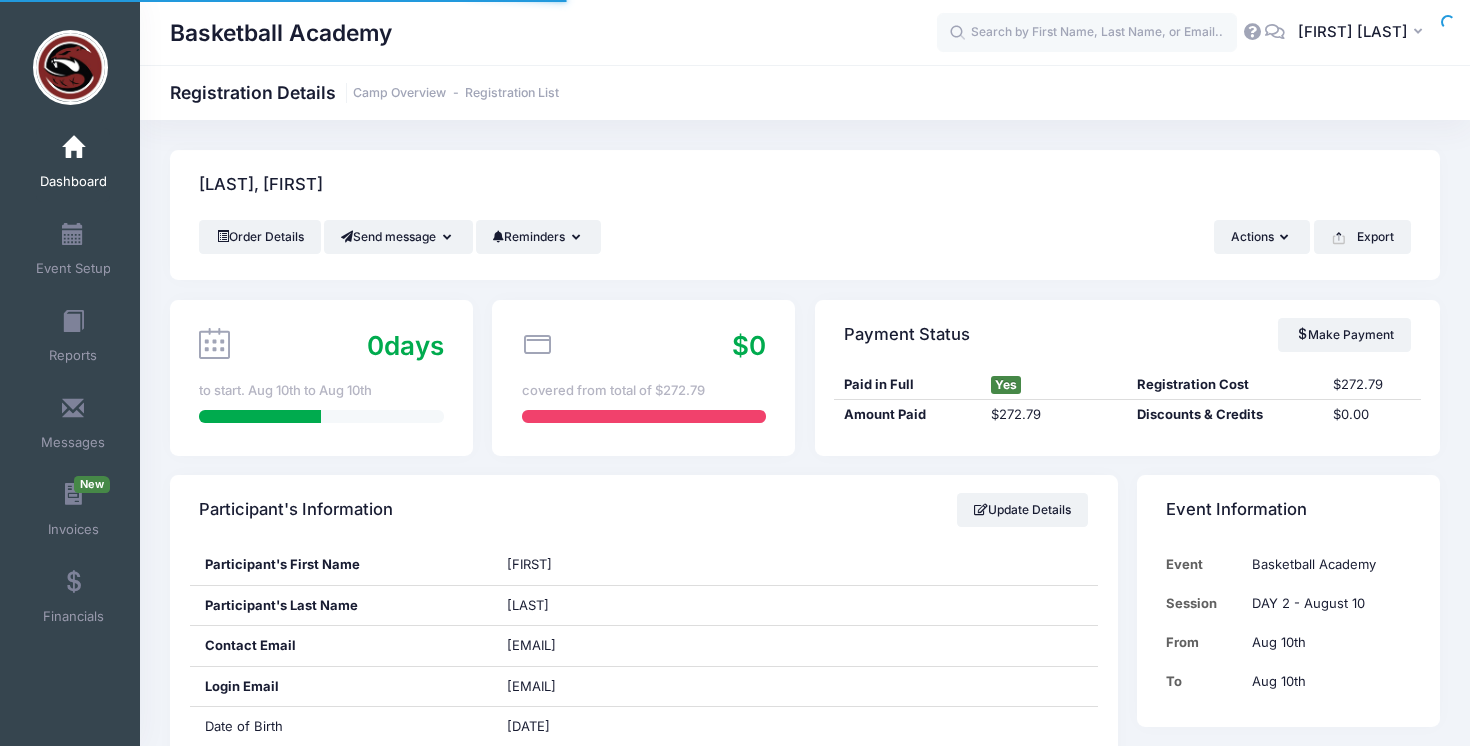 scroll, scrollTop: 0, scrollLeft: 0, axis: both 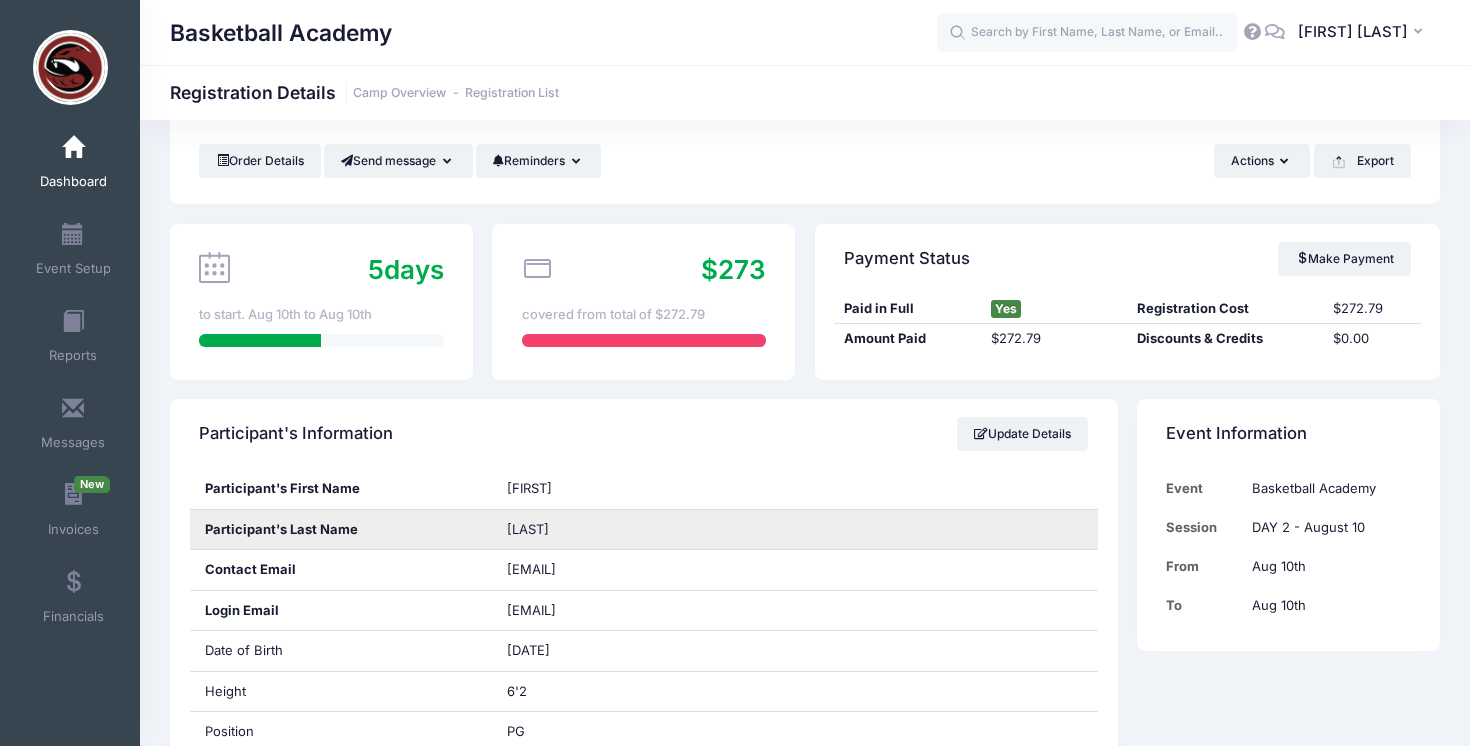 drag, startPoint x: 572, startPoint y: 535, endPoint x: 508, endPoint y: 534, distance: 64.00781 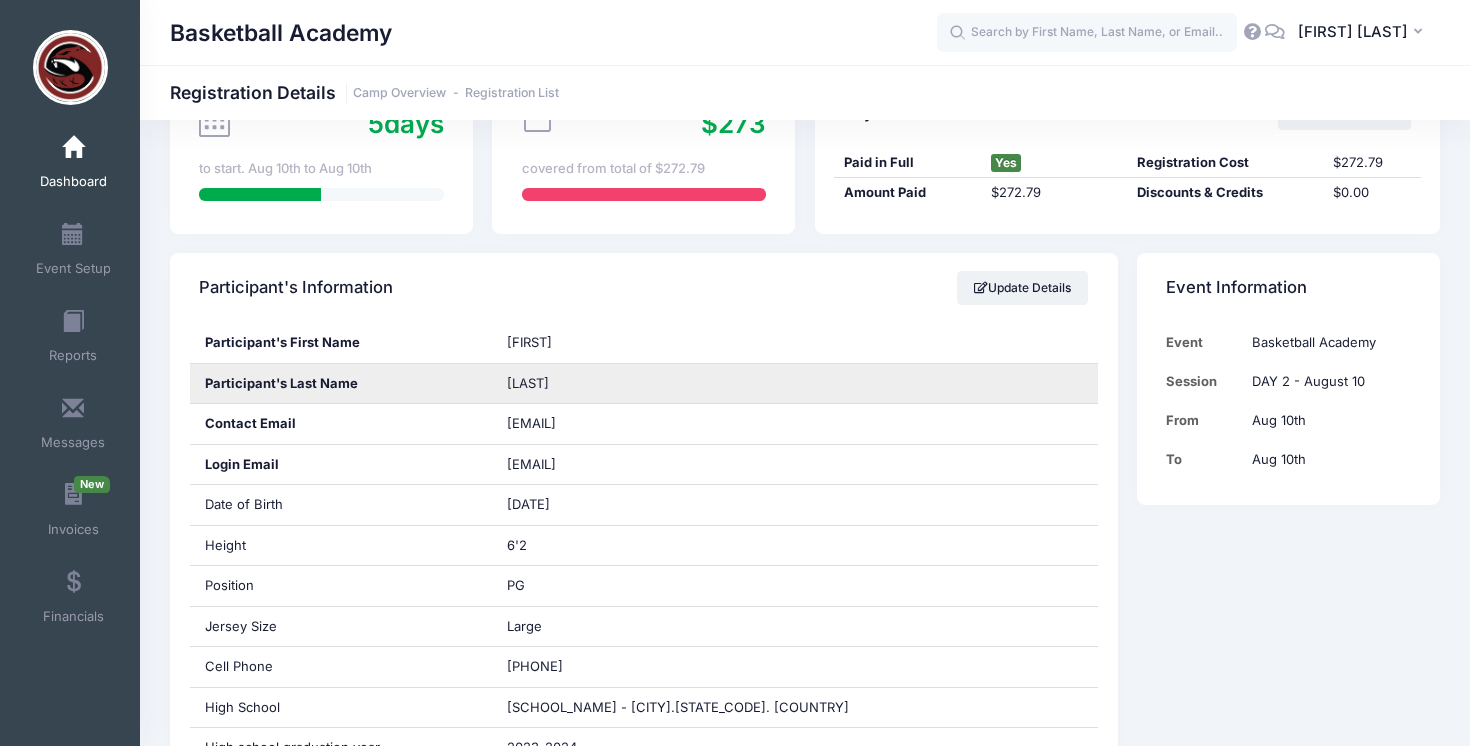 scroll, scrollTop: 234, scrollLeft: 0, axis: vertical 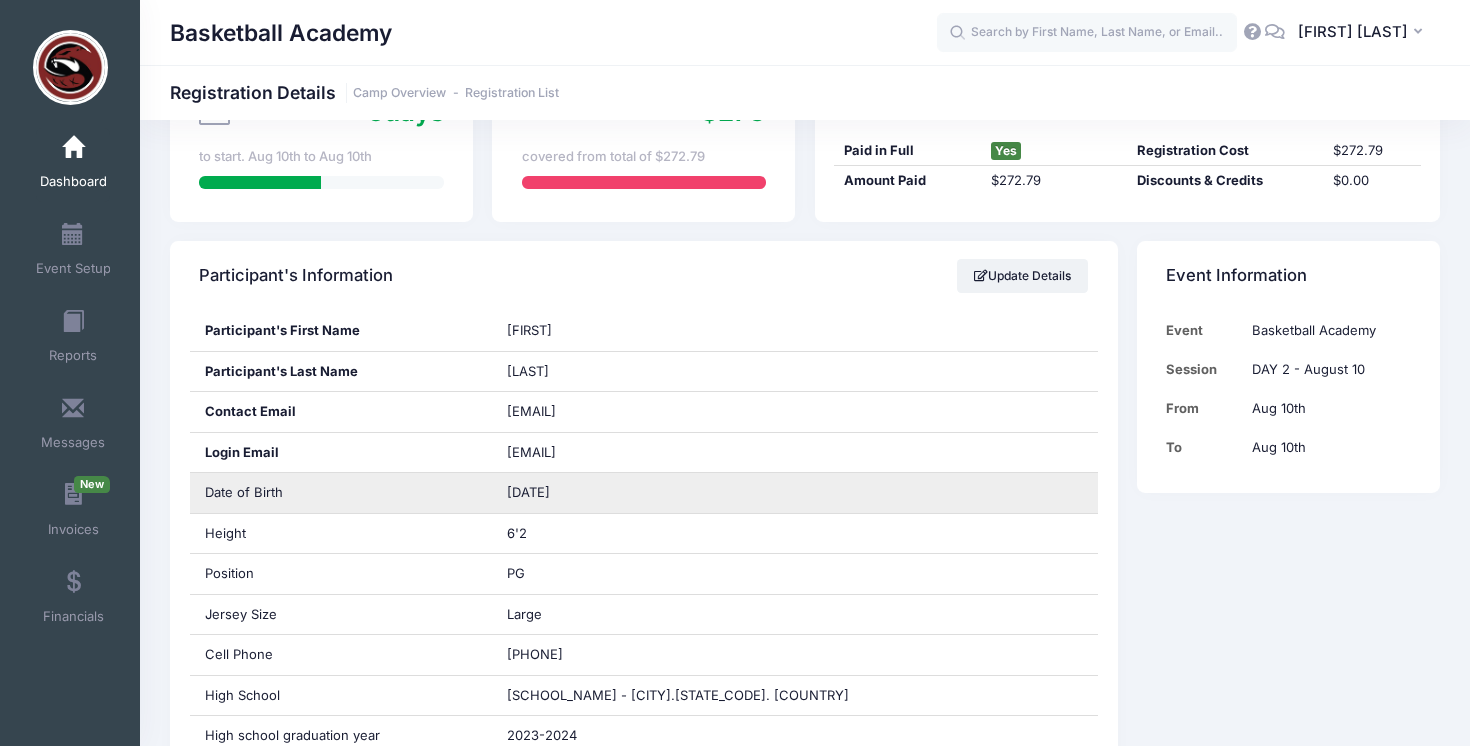 copy on "Almeida" 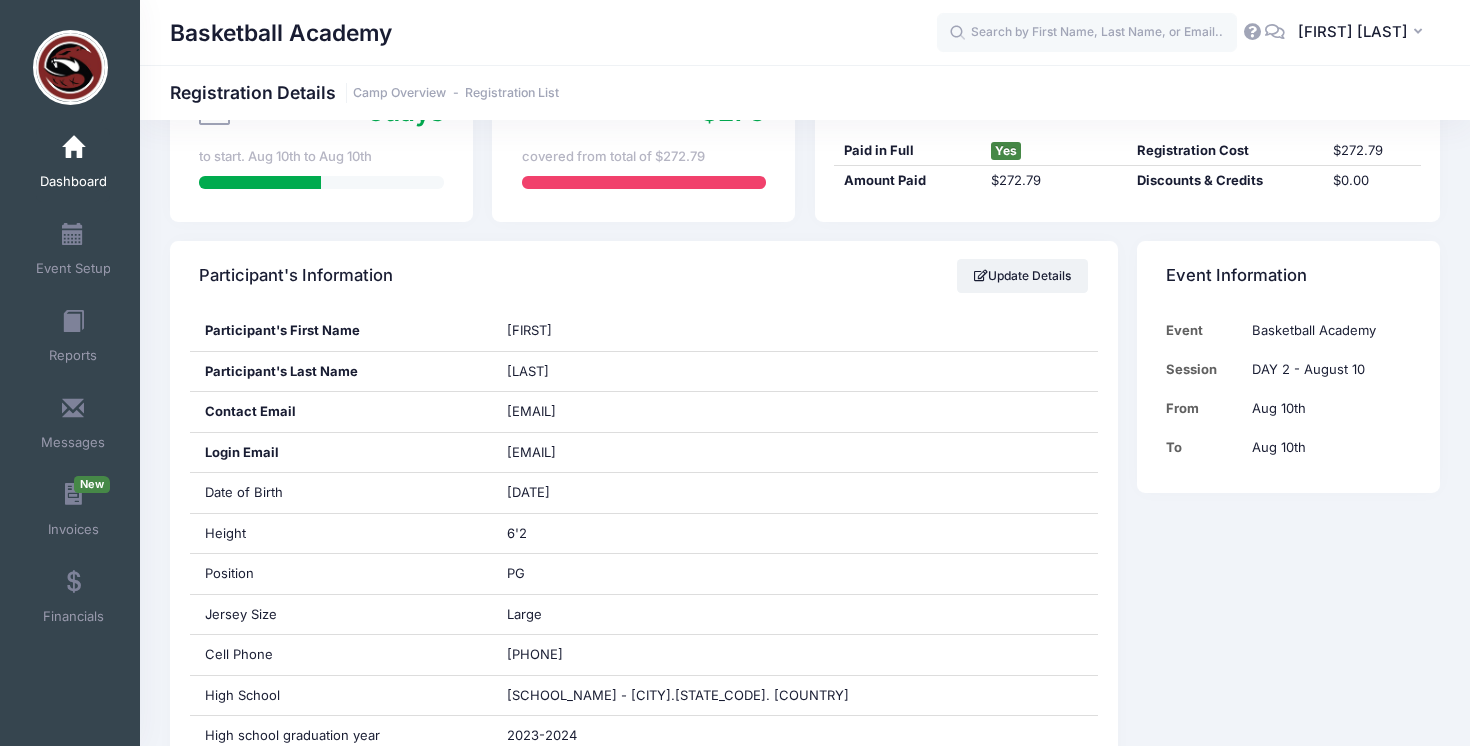 copy on "Almeida" 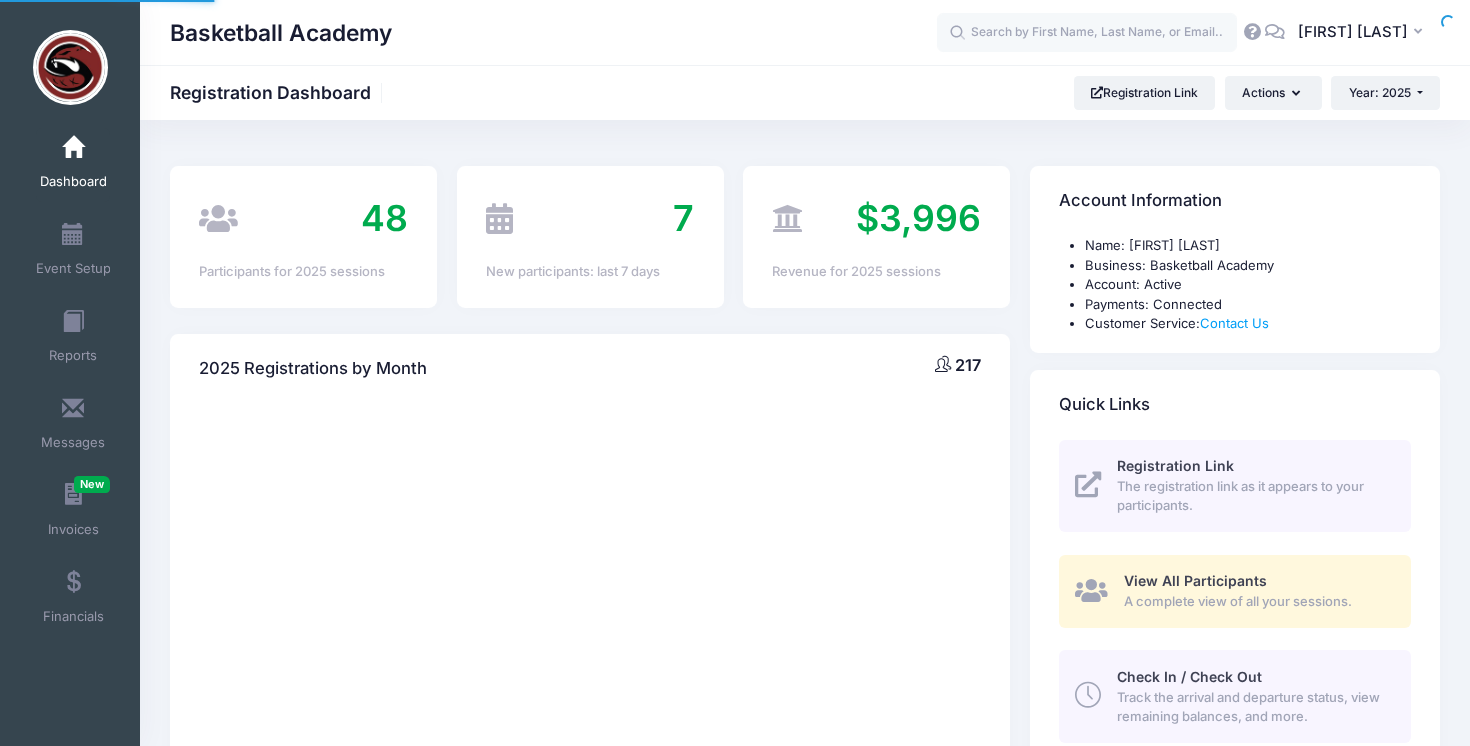 scroll, scrollTop: 0, scrollLeft: 0, axis: both 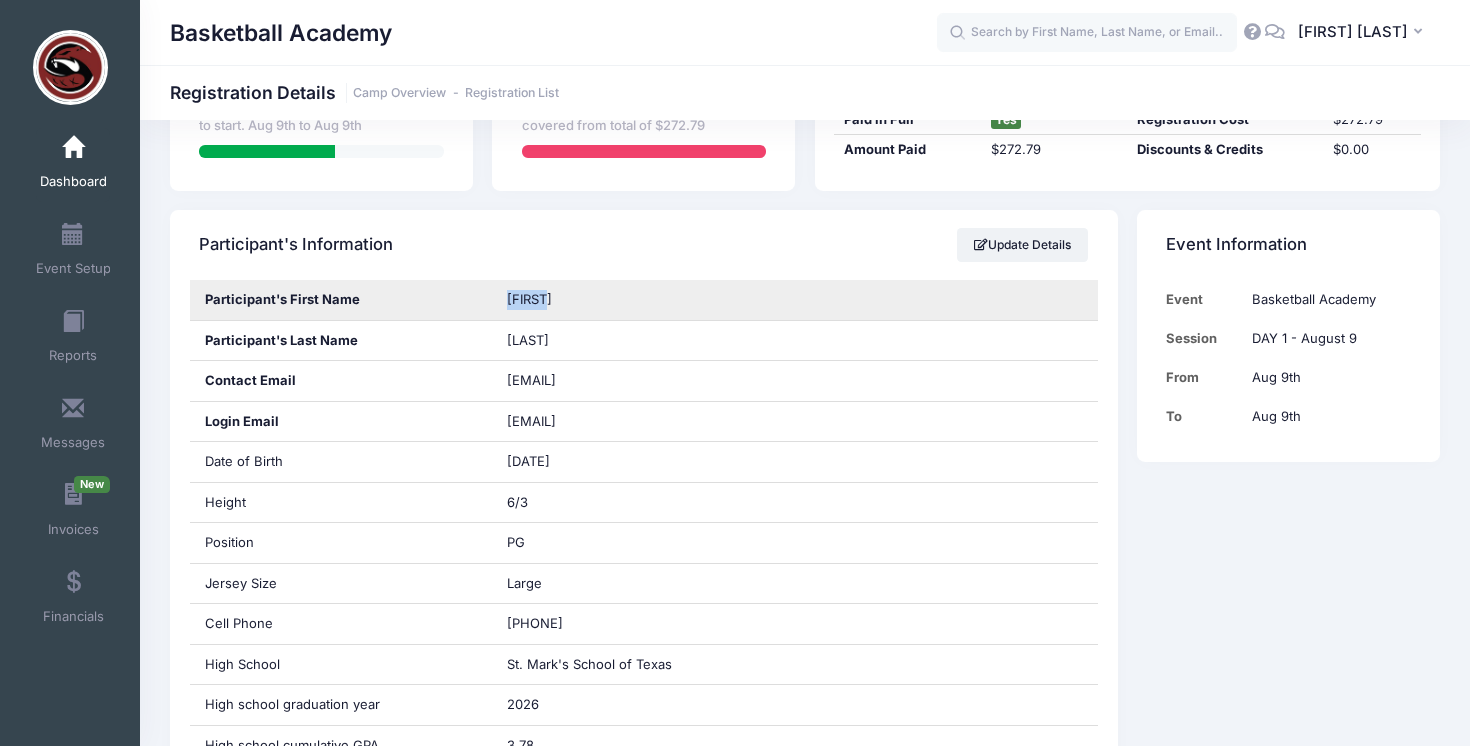 drag, startPoint x: 561, startPoint y: 300, endPoint x: 498, endPoint y: 299, distance: 63.007935 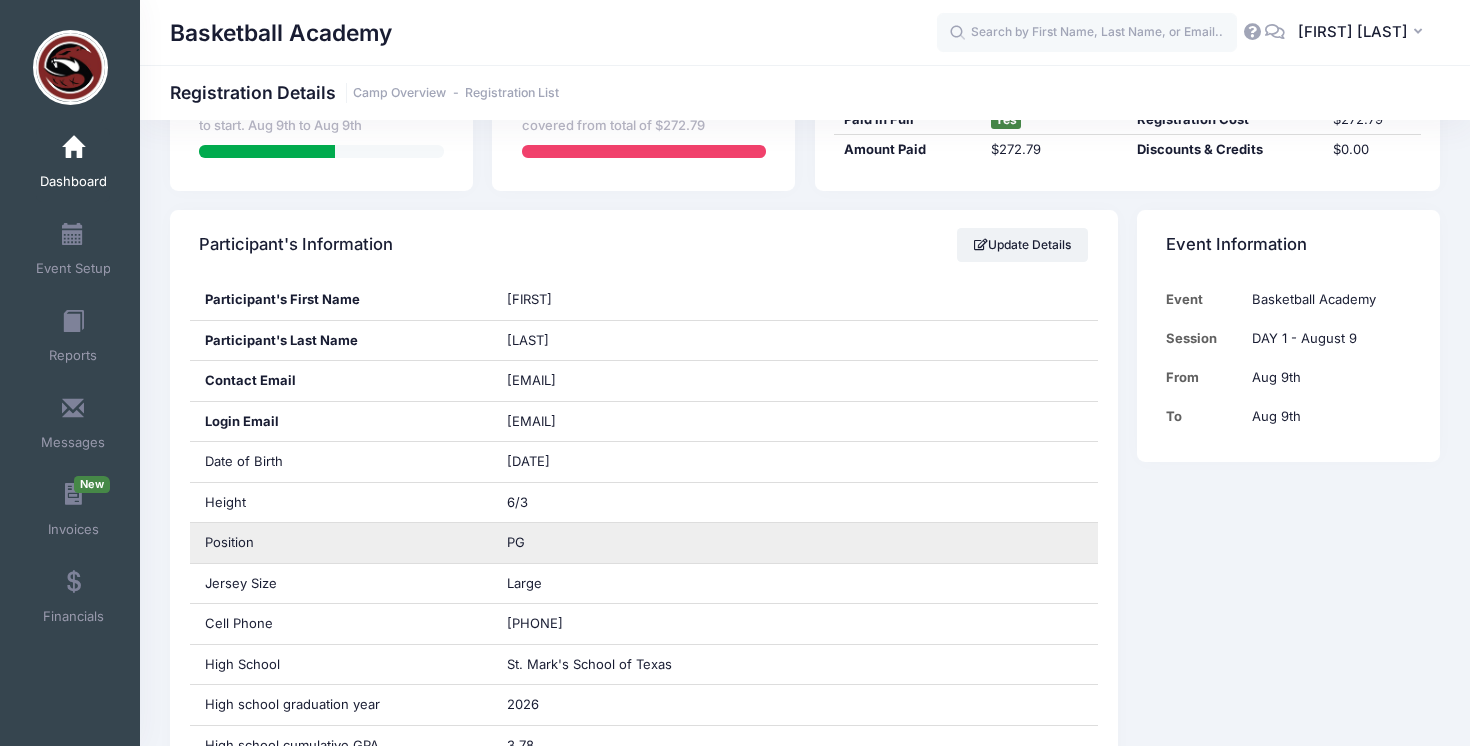 click on "PG" at bounding box center [795, 543] 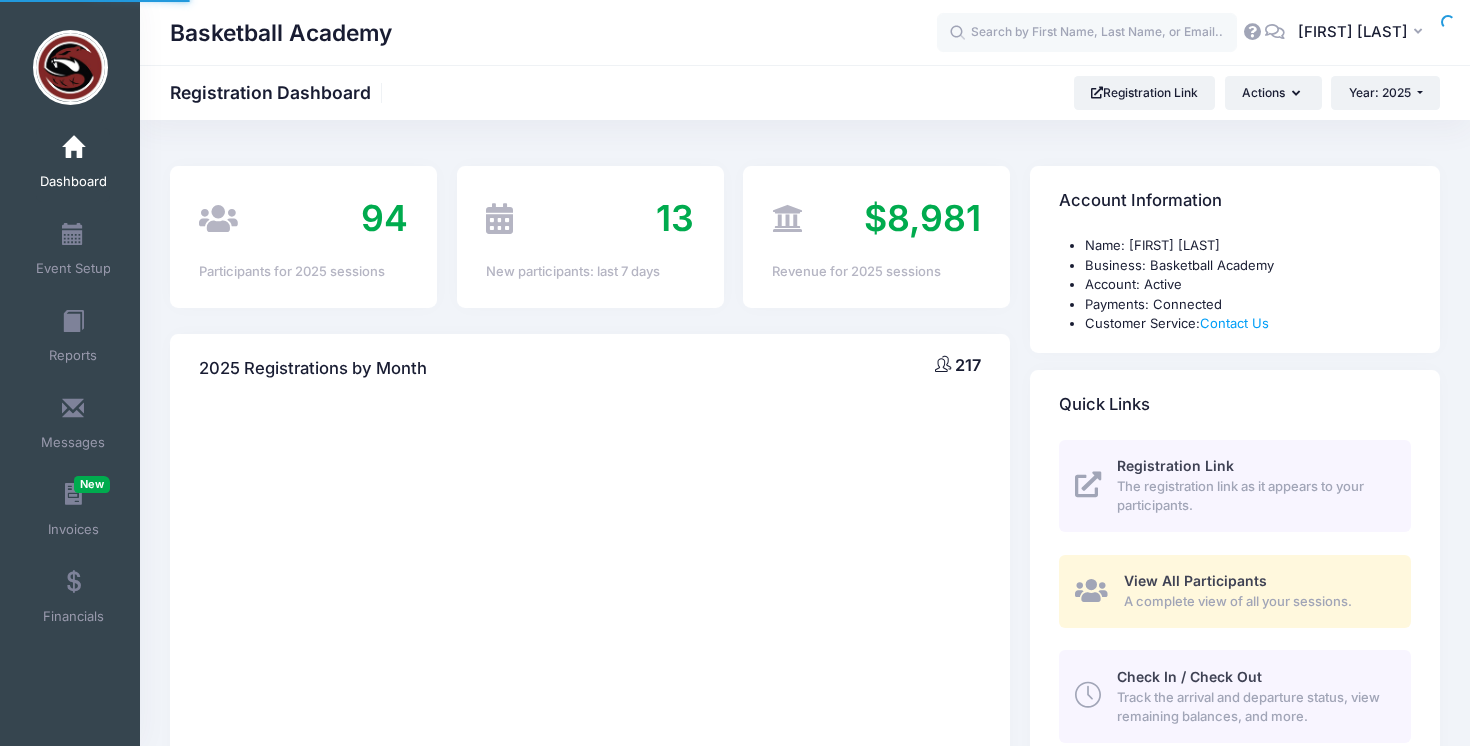 scroll, scrollTop: 0, scrollLeft: 0, axis: both 